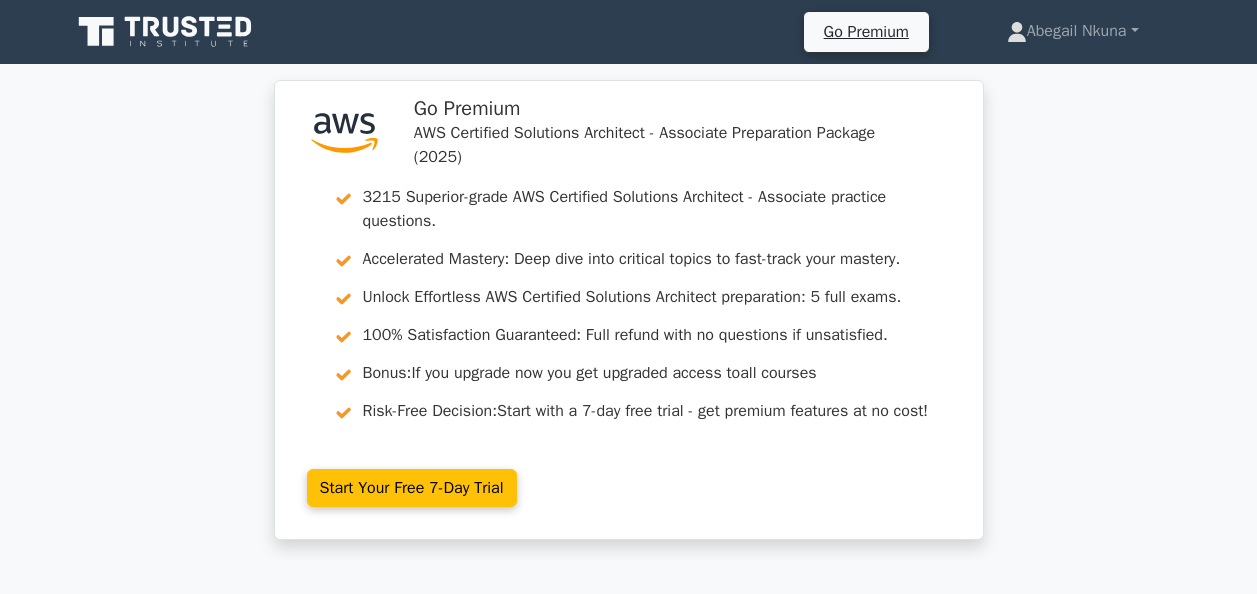 scroll, scrollTop: 0, scrollLeft: 0, axis: both 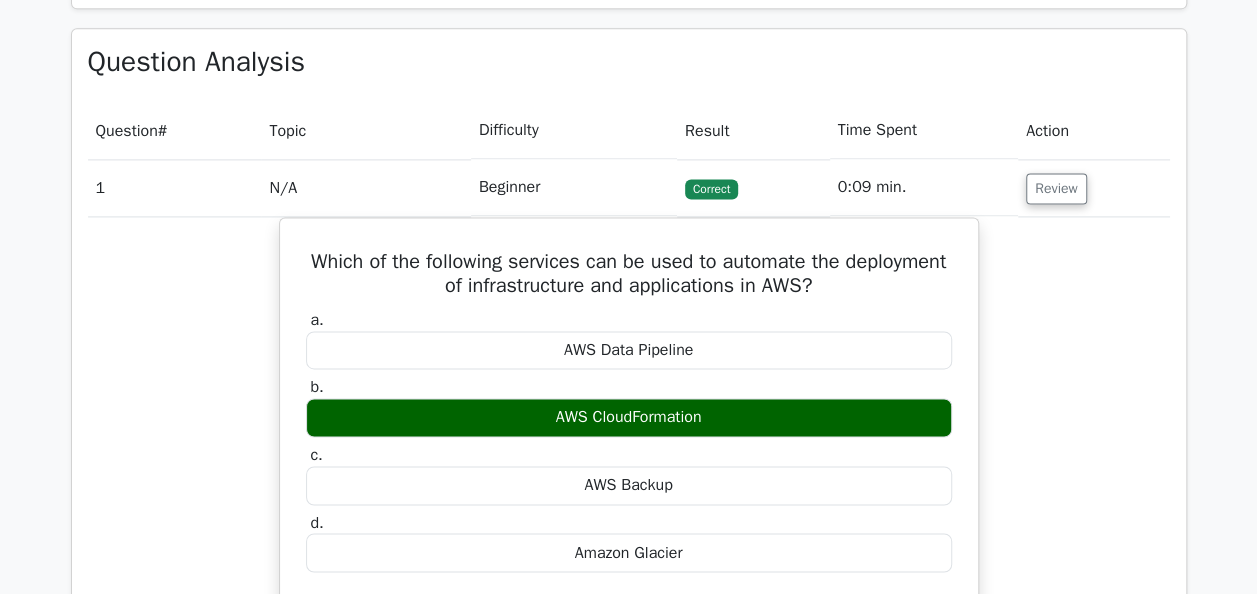 click on "Which of the following services can be used to automate the deployment of infrastructure and applications in AWS?
a.
AWS Data Pipeline
b.
c. d." at bounding box center (629, 539) 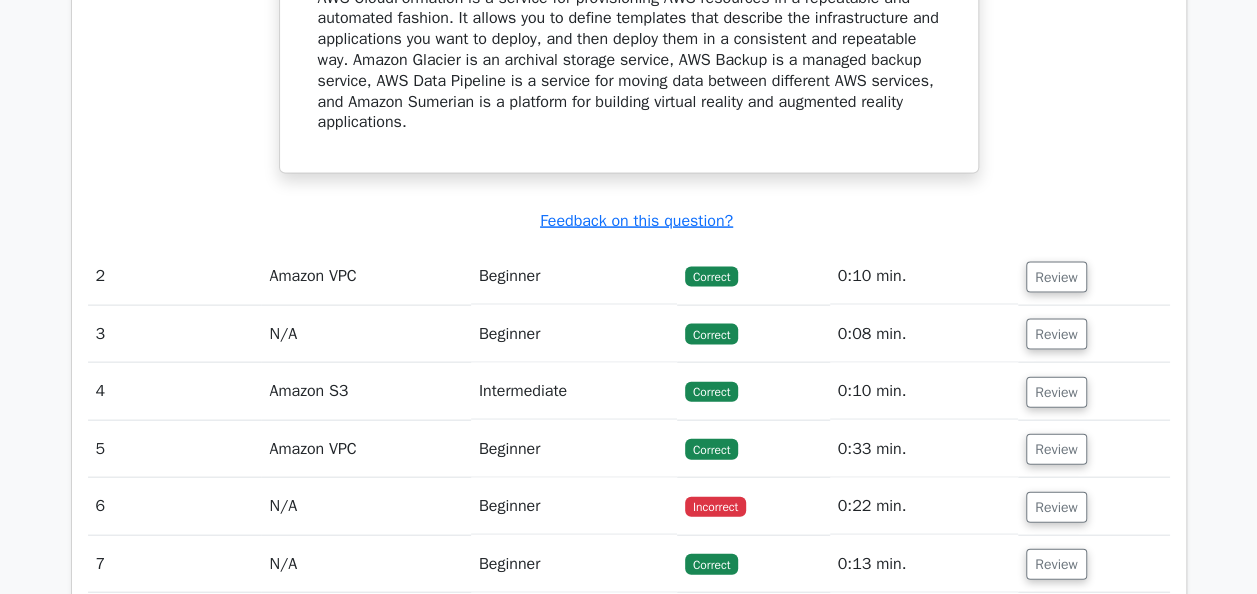 scroll, scrollTop: 2057, scrollLeft: 0, axis: vertical 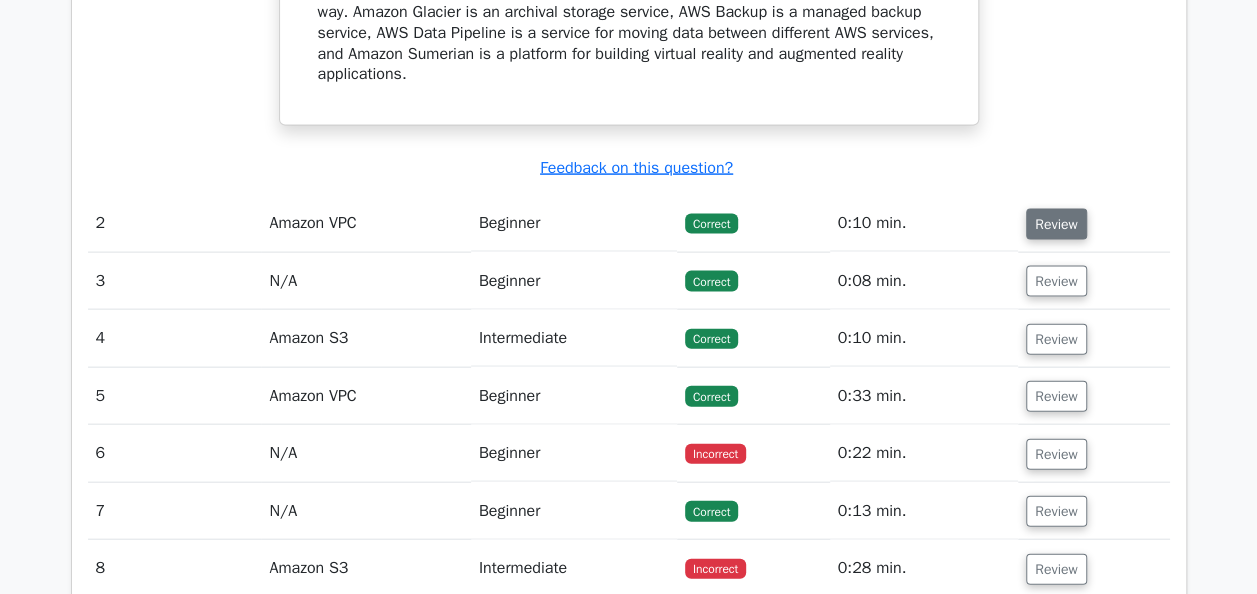 click on "Review" at bounding box center [1056, 224] 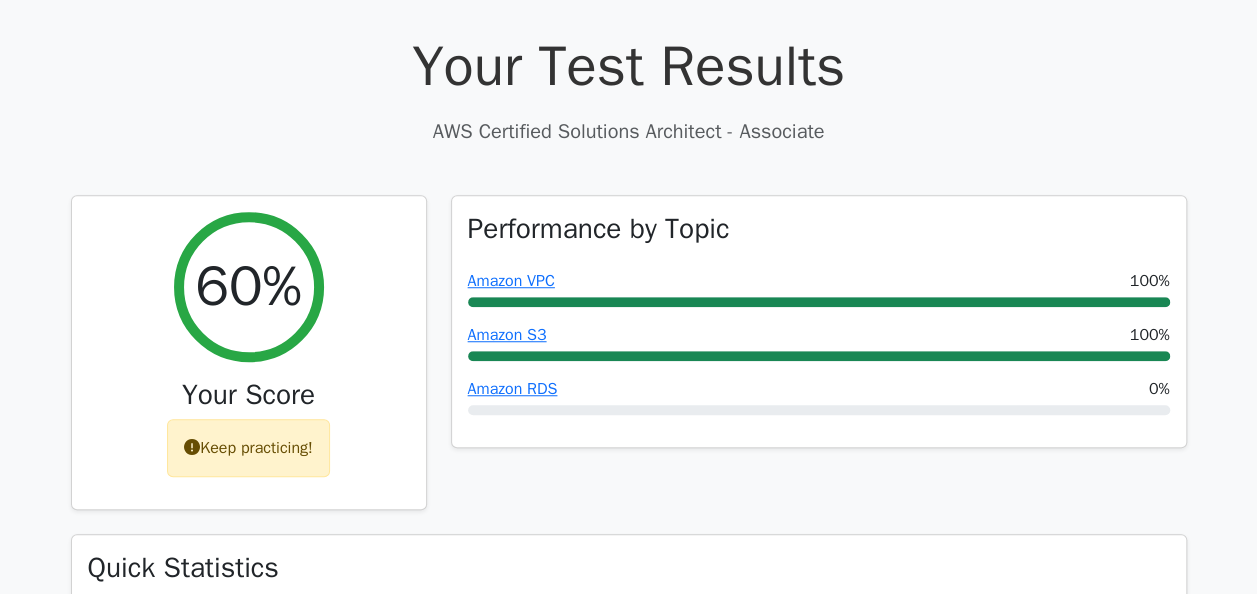scroll, scrollTop: 490, scrollLeft: 0, axis: vertical 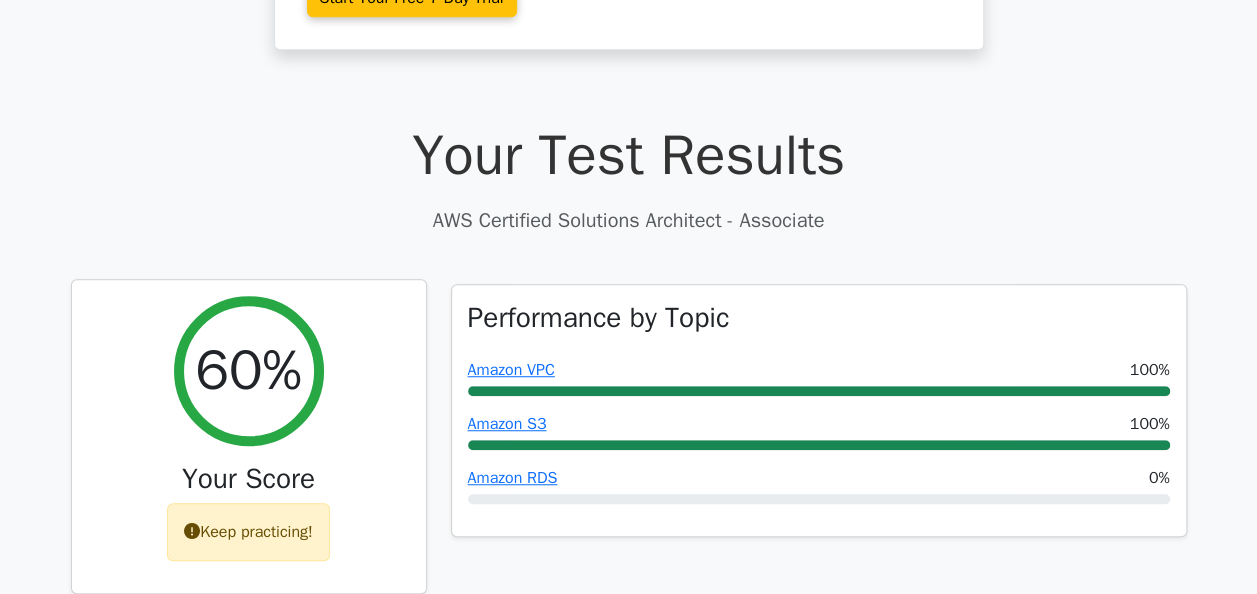 click on "Keep practicing!" at bounding box center [248, 532] 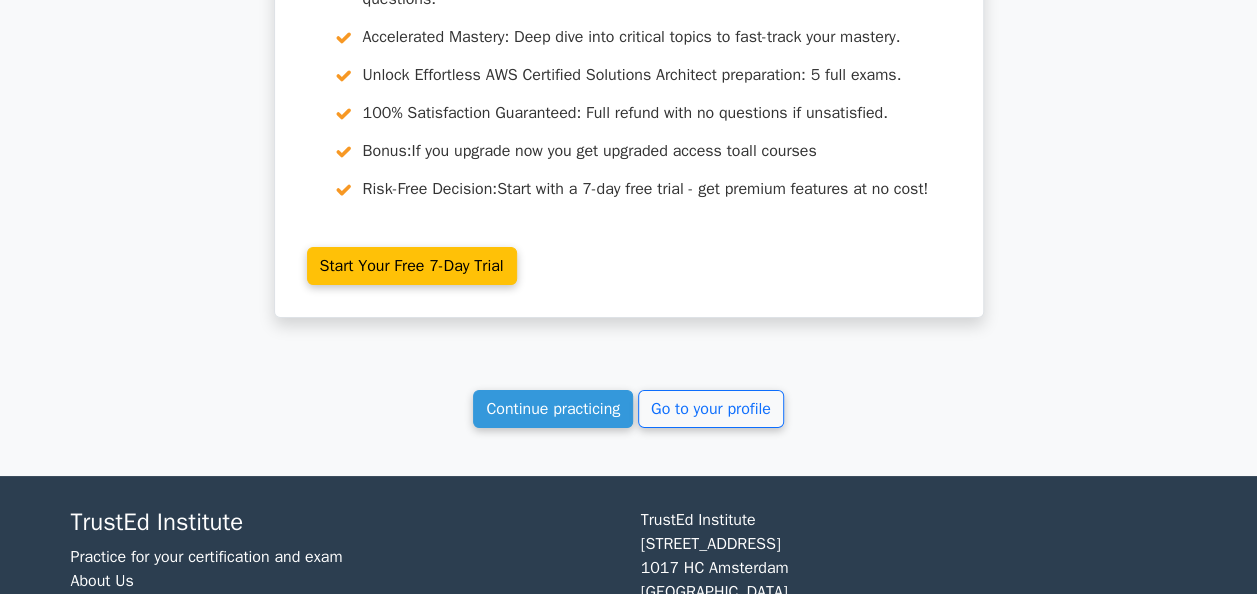 scroll, scrollTop: 3718, scrollLeft: 0, axis: vertical 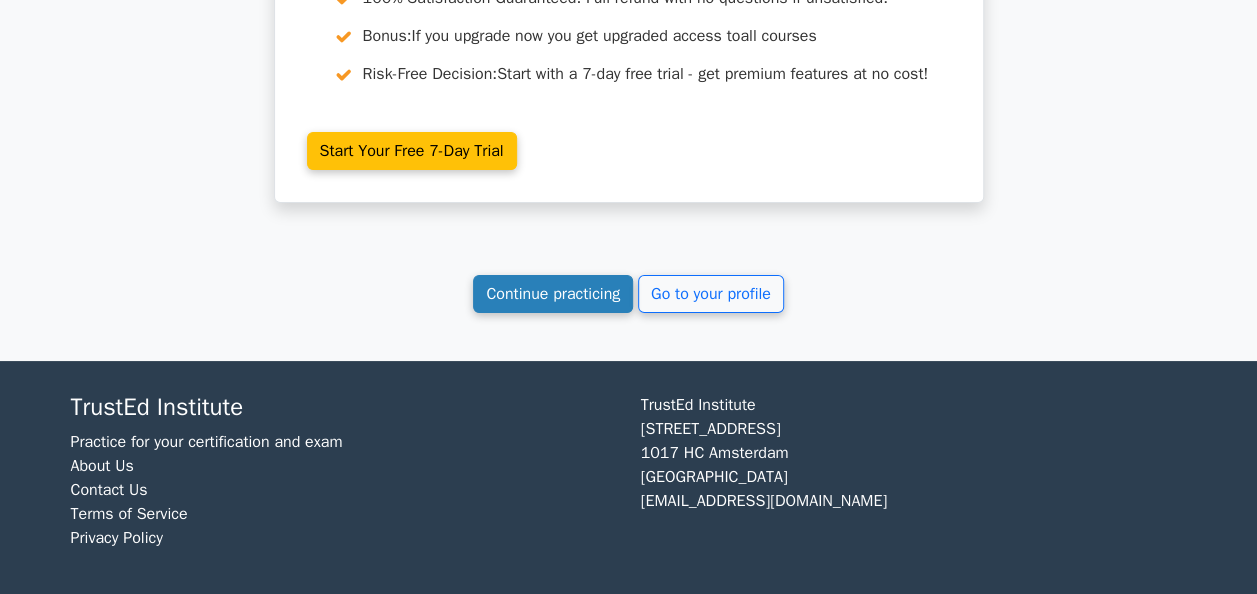 click on "Continue practicing" at bounding box center [553, 294] 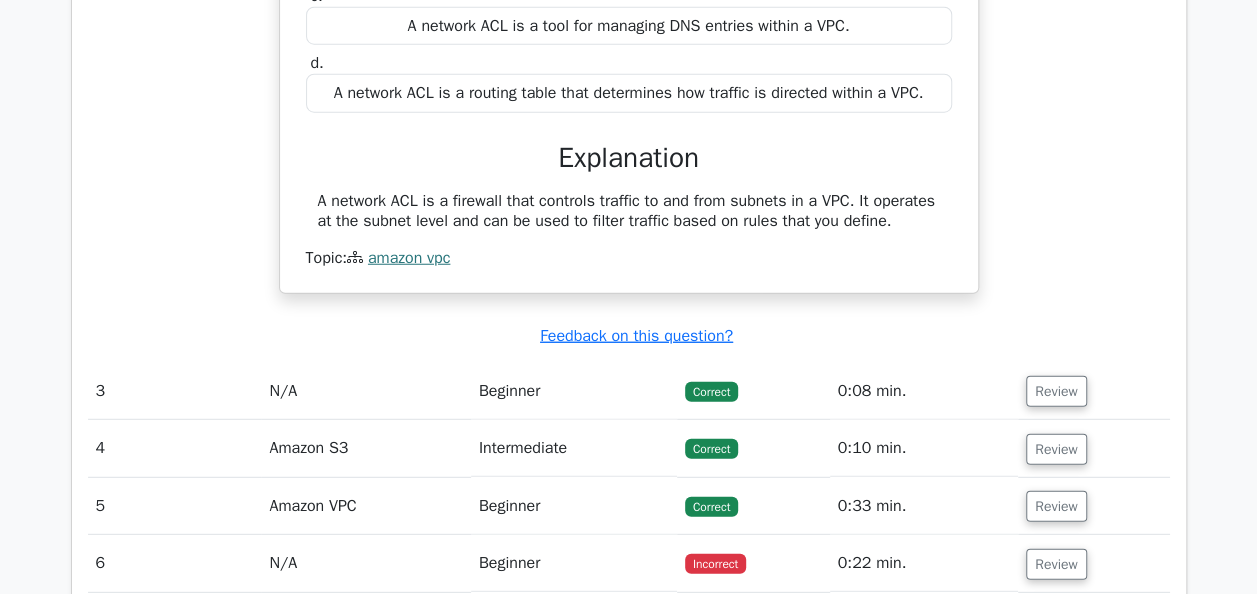 scroll, scrollTop: 2534, scrollLeft: 0, axis: vertical 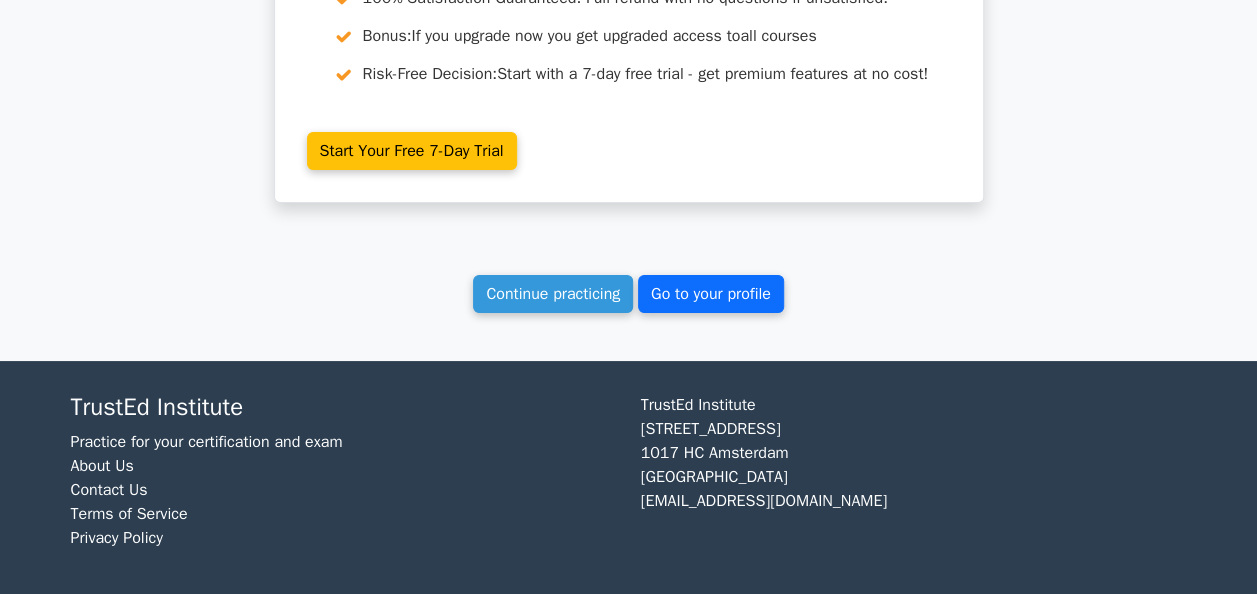 click on "Go to your profile" at bounding box center [711, 294] 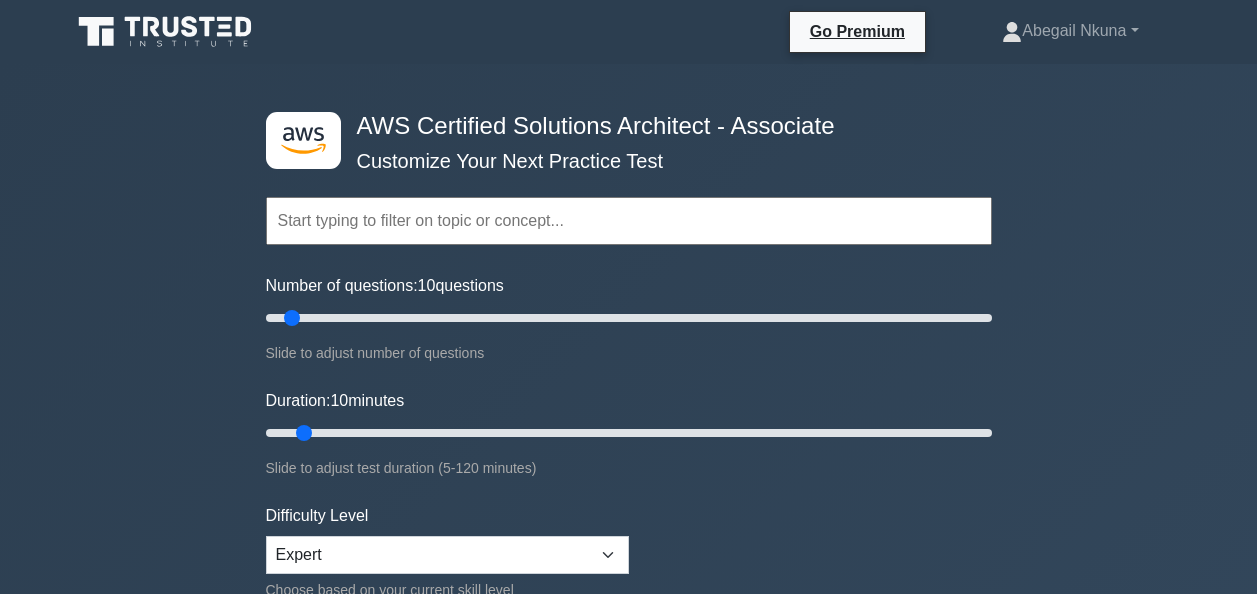 scroll, scrollTop: 0, scrollLeft: 0, axis: both 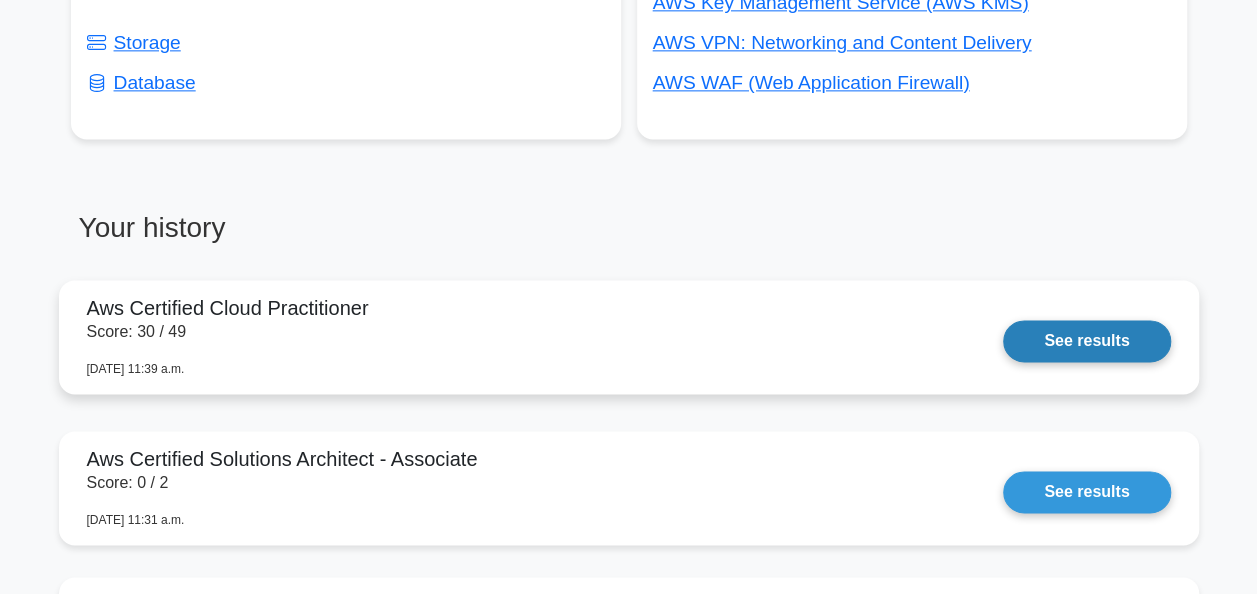 click on "See results" at bounding box center [1086, 341] 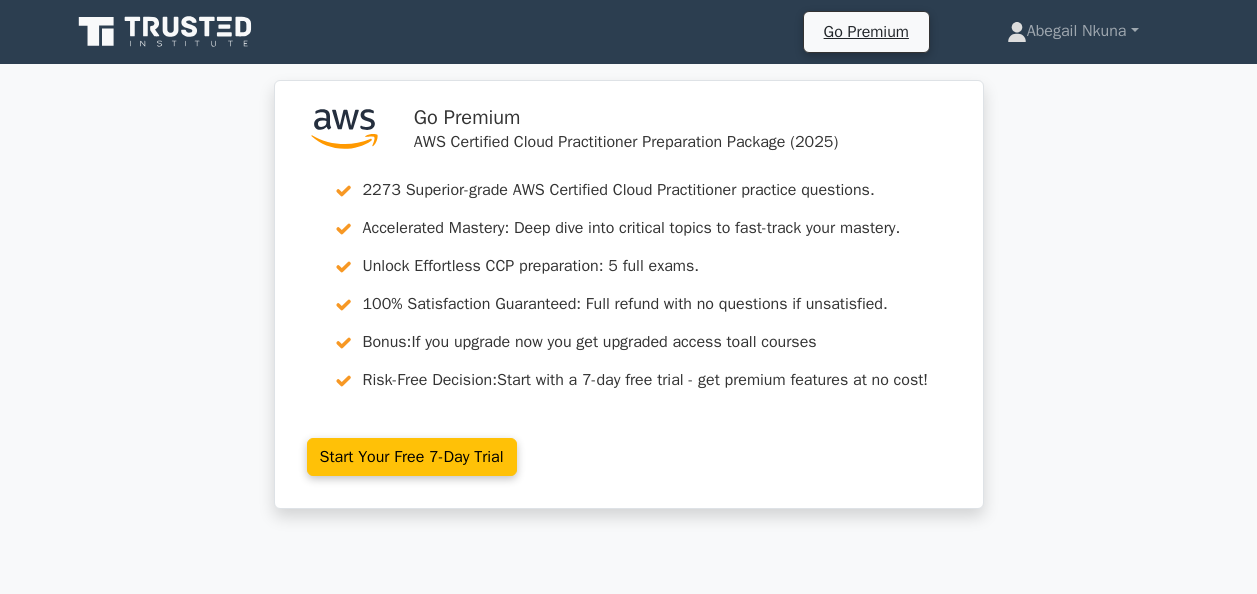 scroll, scrollTop: 0, scrollLeft: 0, axis: both 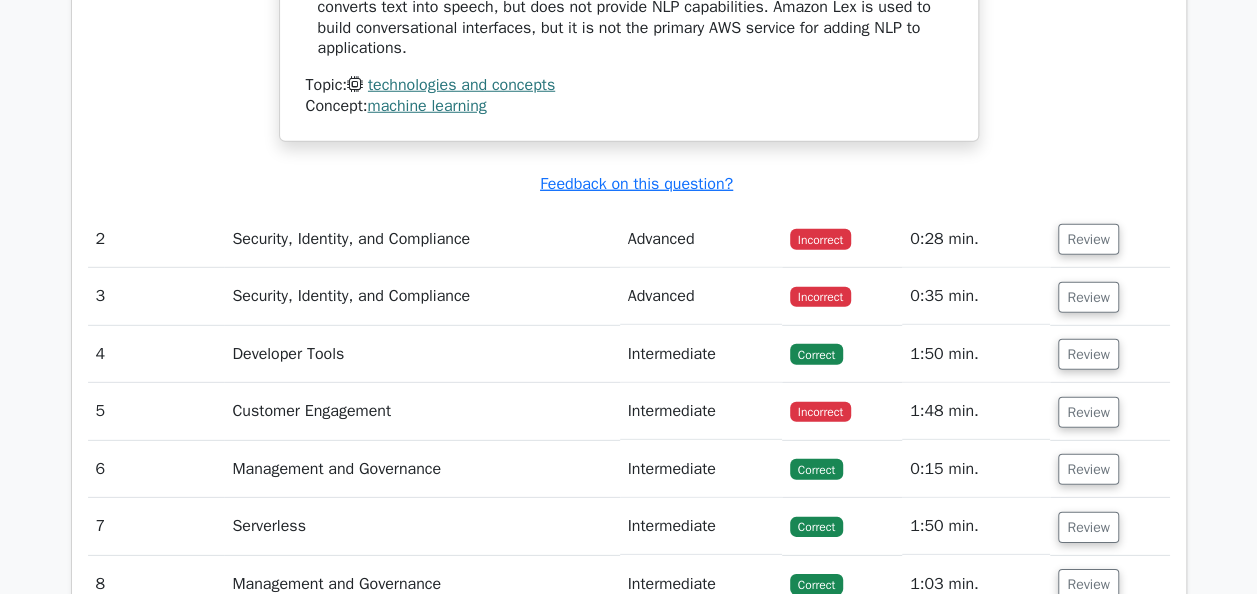 click on "Review" at bounding box center (1109, 296) 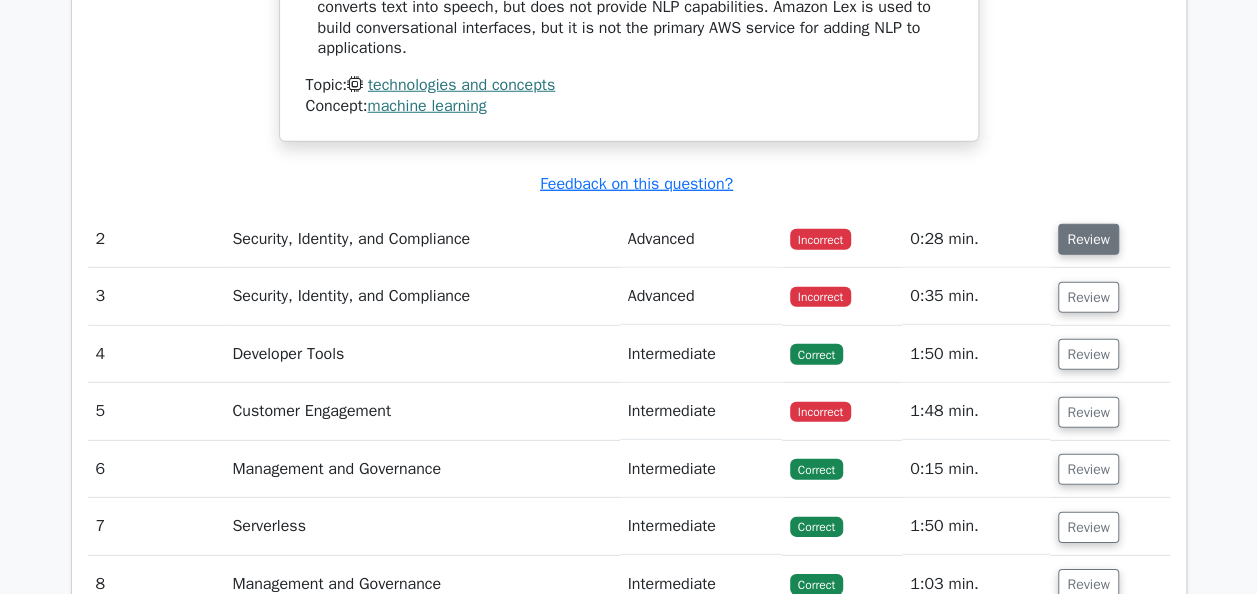 click on "Review" at bounding box center (1088, 239) 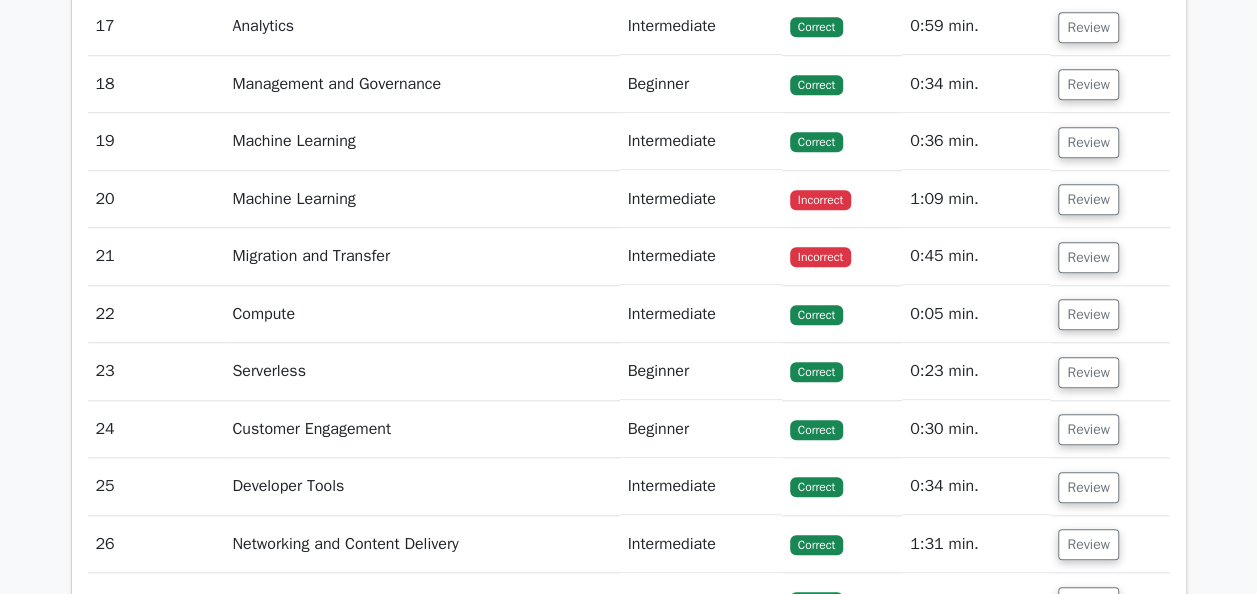 scroll, scrollTop: 4572, scrollLeft: 0, axis: vertical 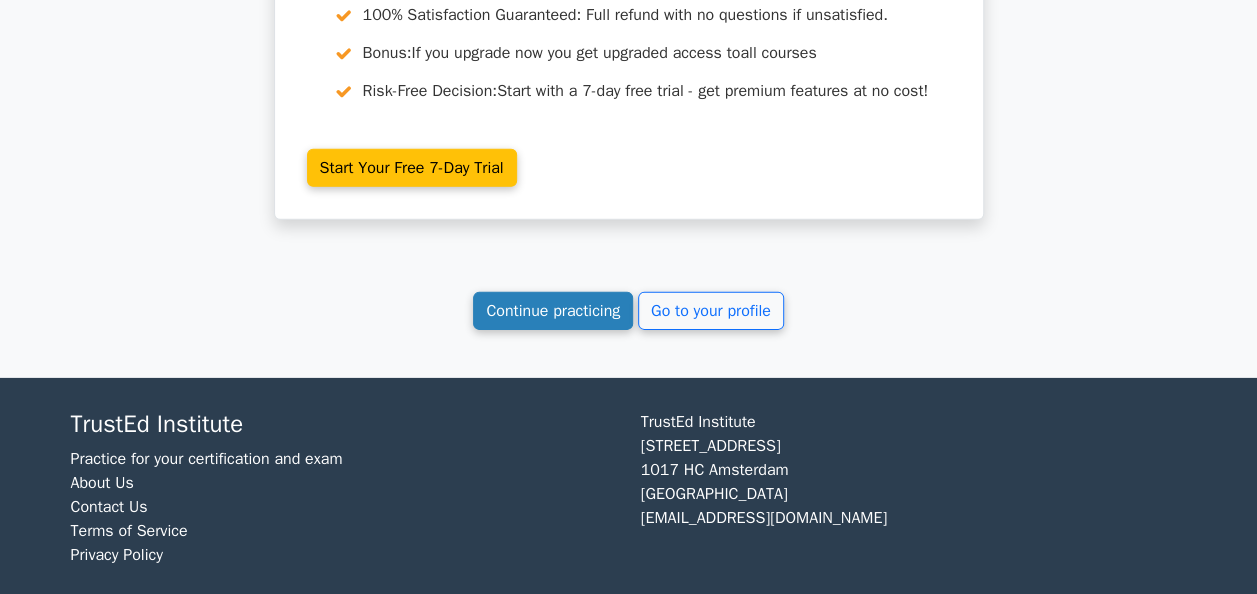 click on "Continue practicing" at bounding box center [553, 311] 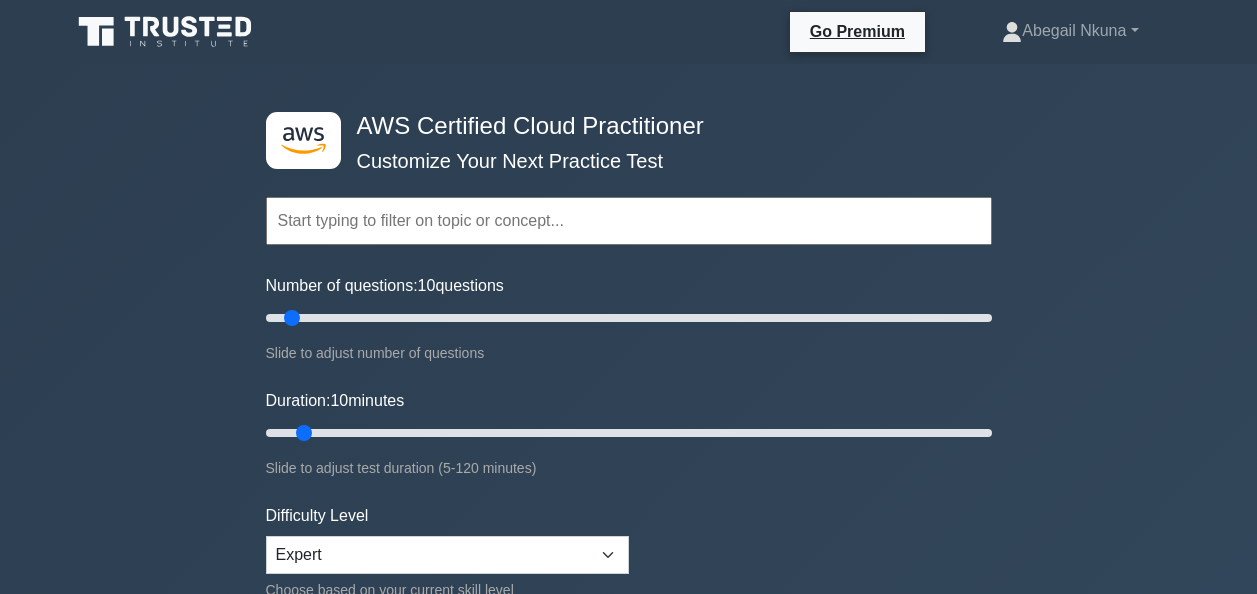 scroll, scrollTop: 0, scrollLeft: 0, axis: both 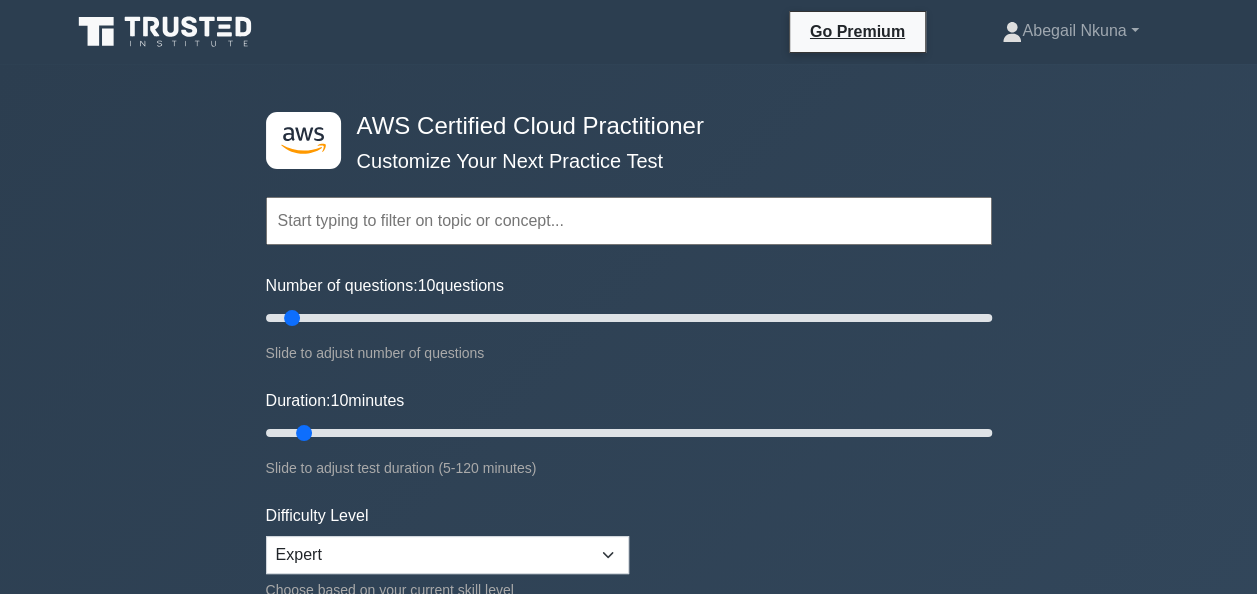 click at bounding box center (629, 221) 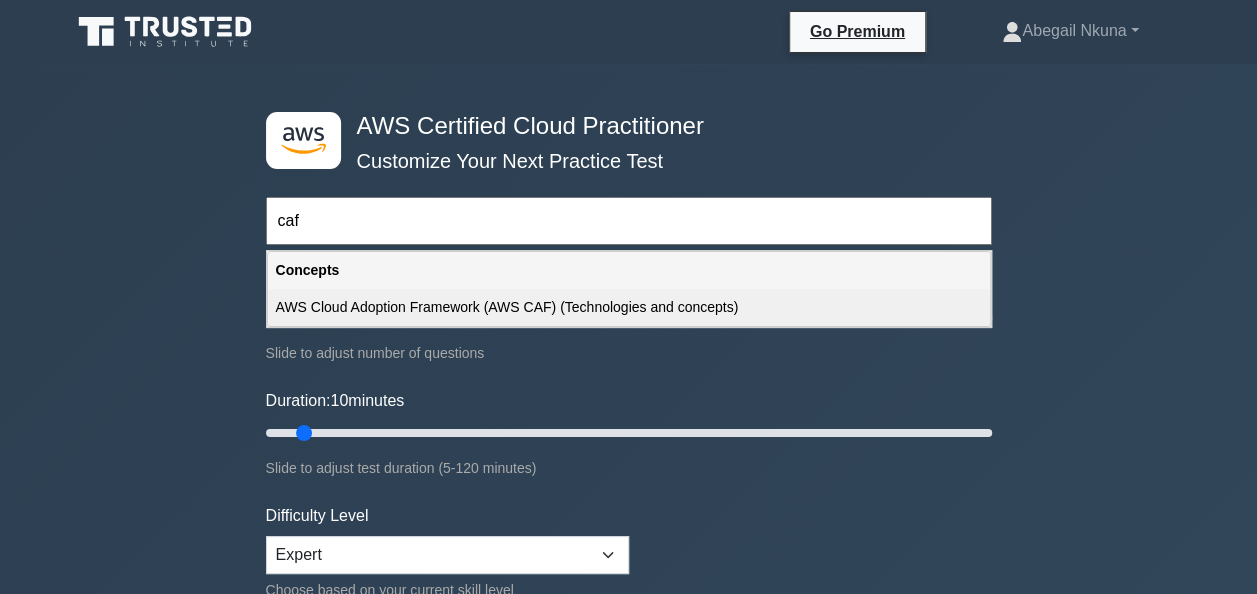 click on "AWS Cloud Adoption Framework (AWS CAF) (Technologies and concepts)" at bounding box center (629, 307) 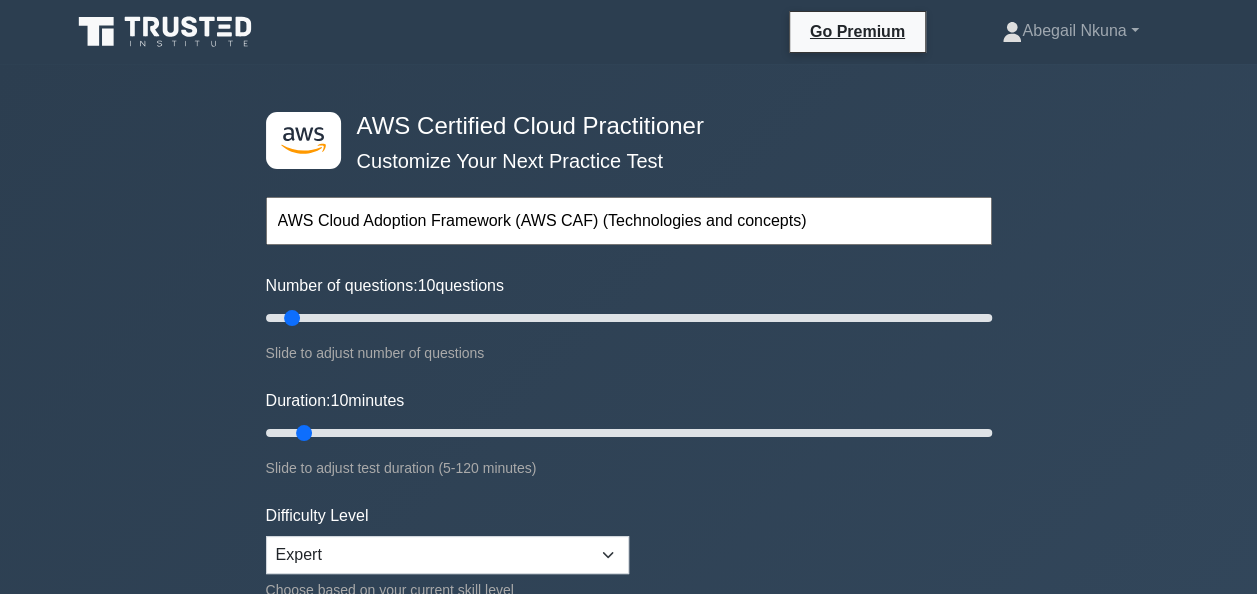 click on "AWS Cloud Adoption Framework (AWS CAF) (Technologies and concepts)" at bounding box center (629, 221) 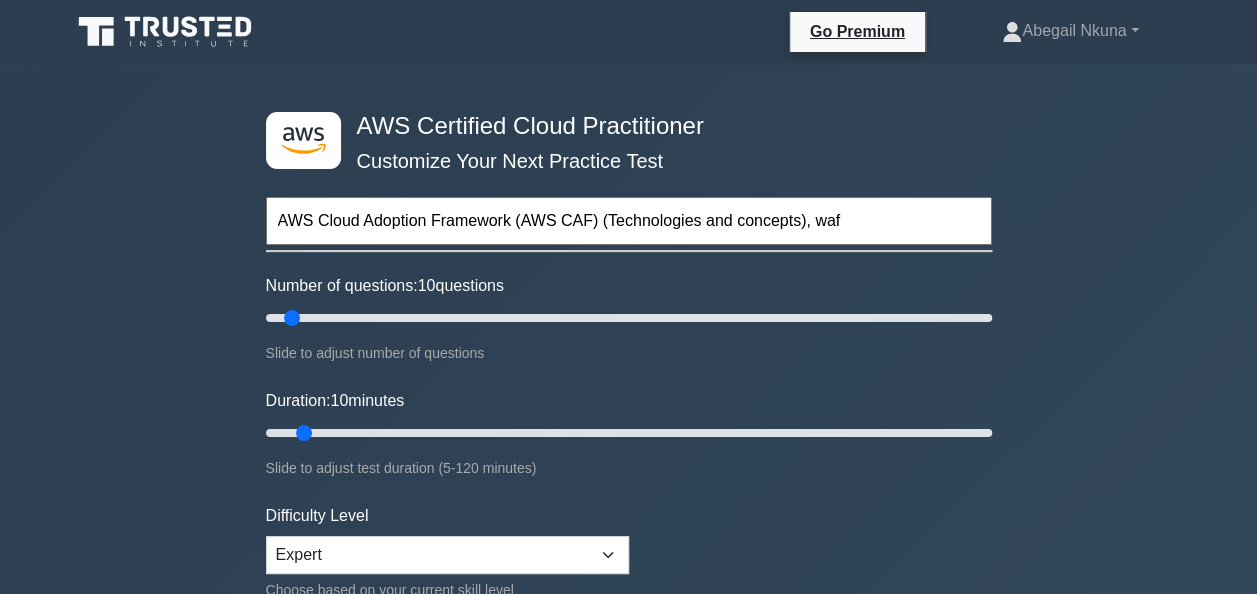 type on "AWS Cloud Adoption Framework (AWS CAF) (Technologies and concepts), waf" 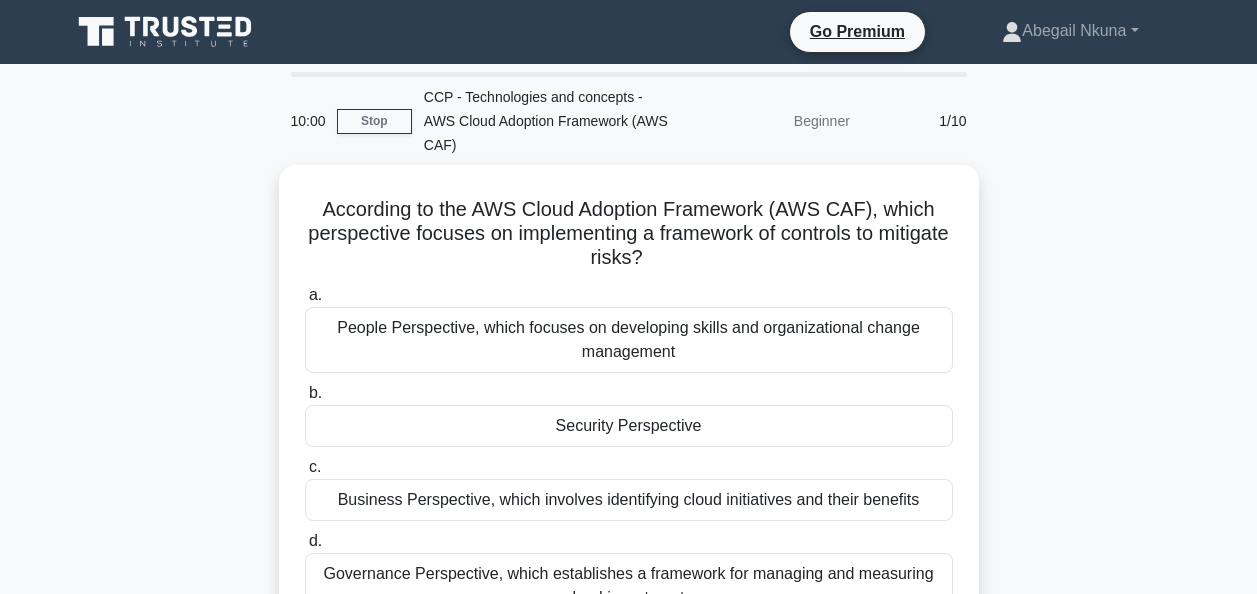 scroll, scrollTop: 0, scrollLeft: 0, axis: both 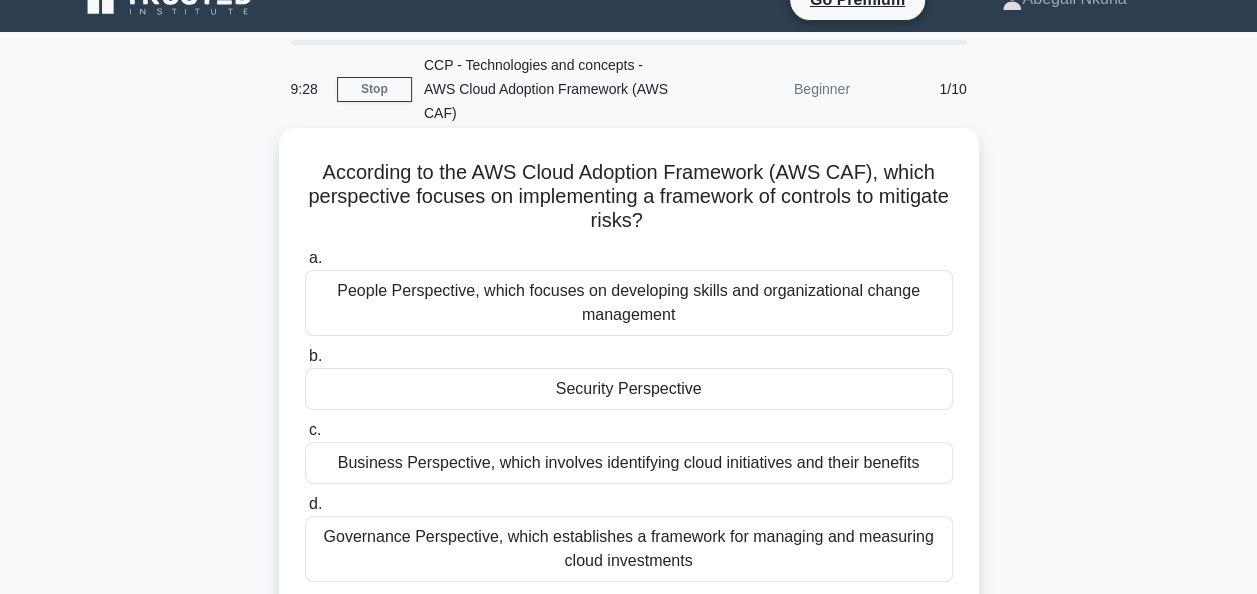 click on "Governance Perspective, which establishes a framework for managing and measuring cloud investments" at bounding box center [629, 549] 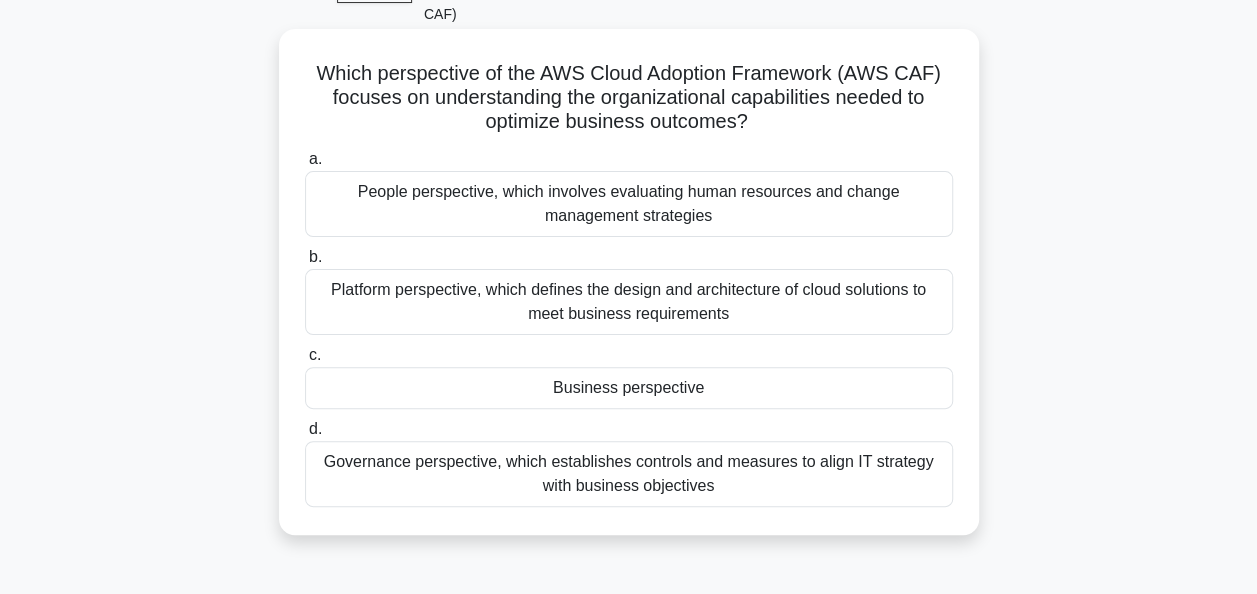 scroll, scrollTop: 130, scrollLeft: 0, axis: vertical 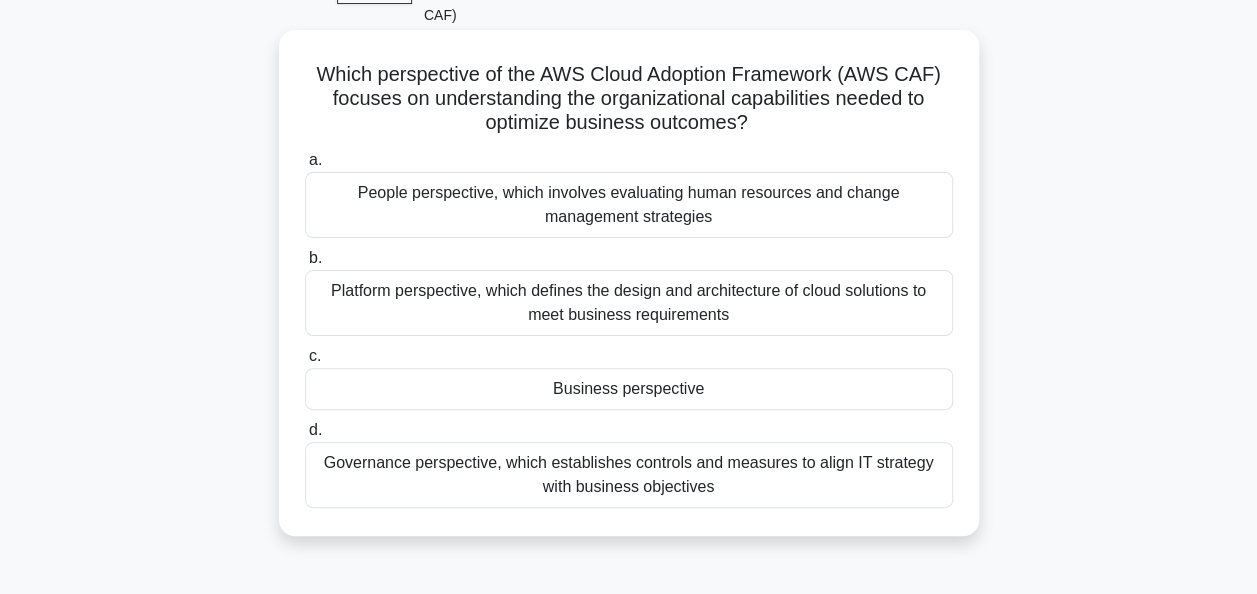 click on "Business perspective" at bounding box center [629, 389] 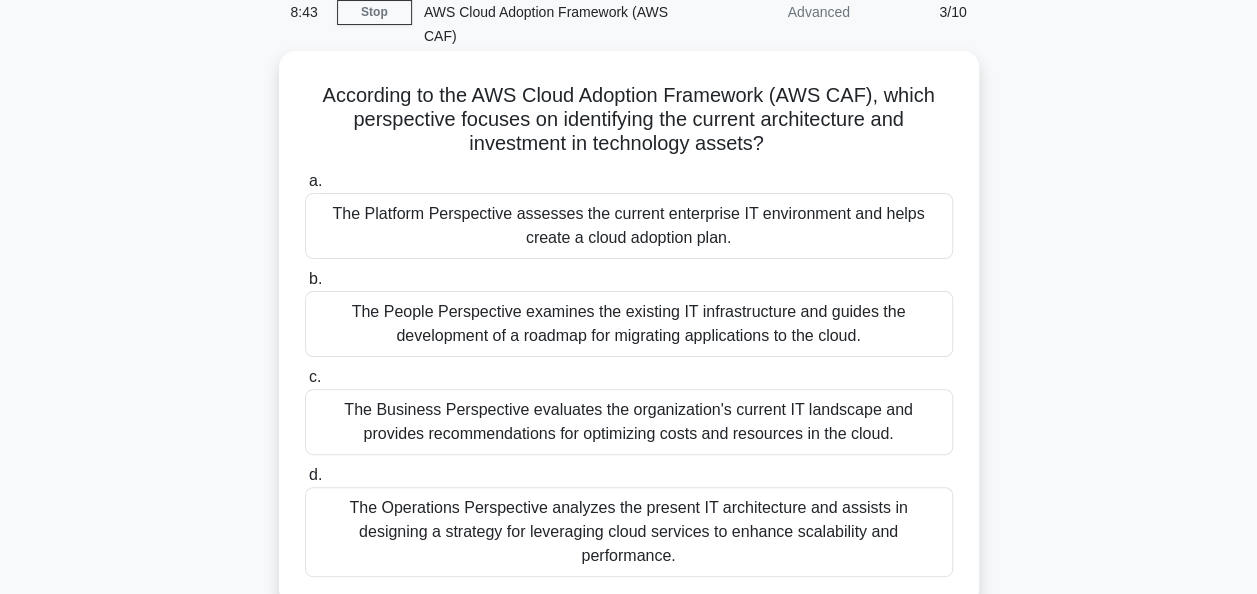 scroll, scrollTop: 110, scrollLeft: 0, axis: vertical 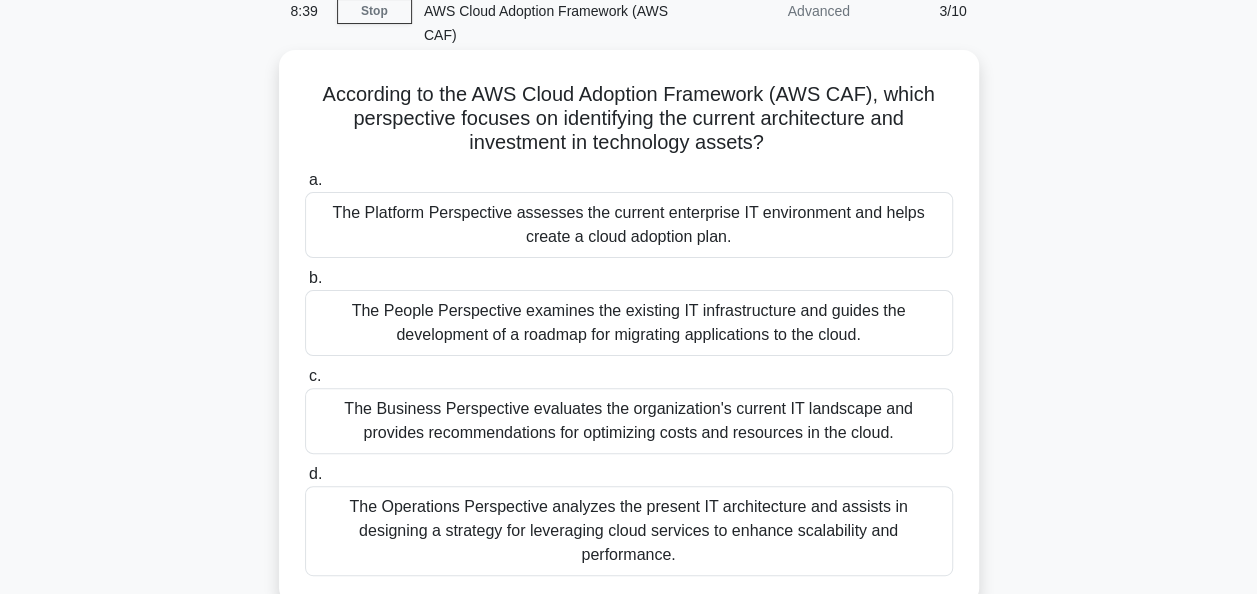 click on "The Operations Perspective analyzes the present IT architecture and assists in designing a strategy for leveraging cloud services to enhance scalability and performance." at bounding box center [629, 531] 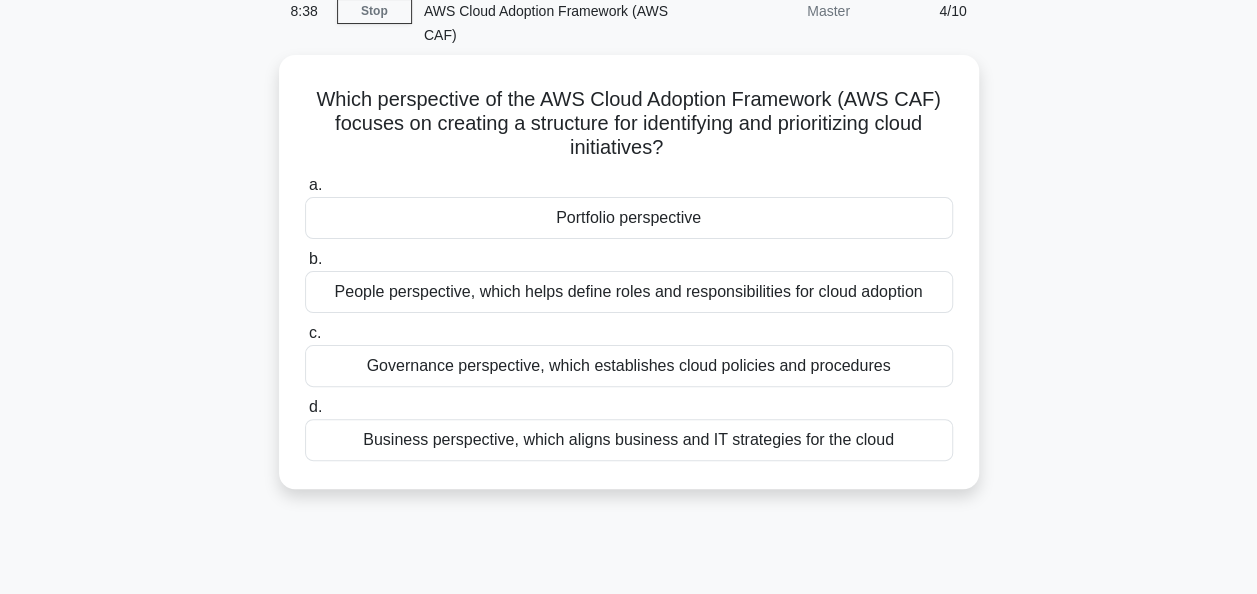 scroll, scrollTop: 0, scrollLeft: 0, axis: both 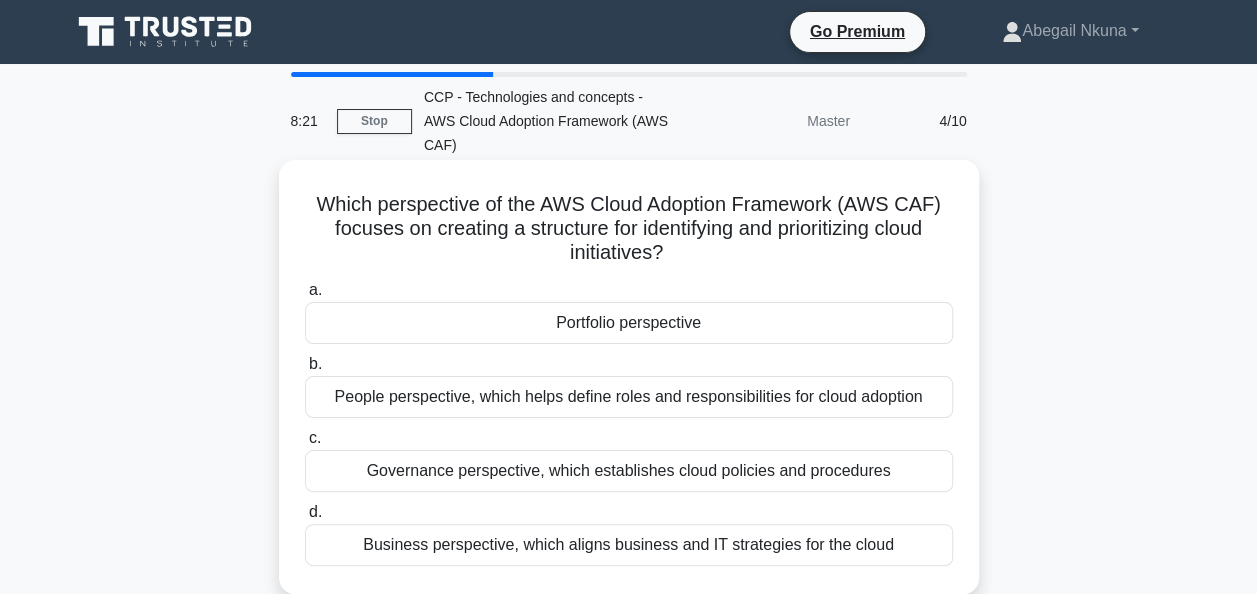 click on "Governance perspective, which establishes cloud policies and procedures" at bounding box center (629, 471) 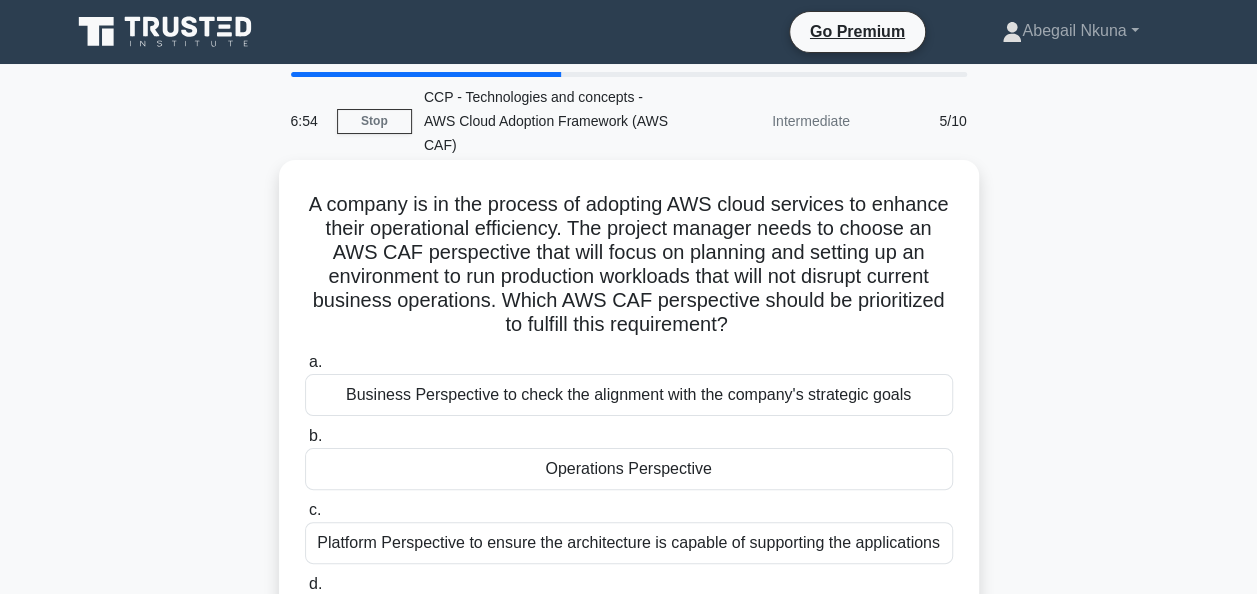 click on "Operations Perspective" at bounding box center (629, 469) 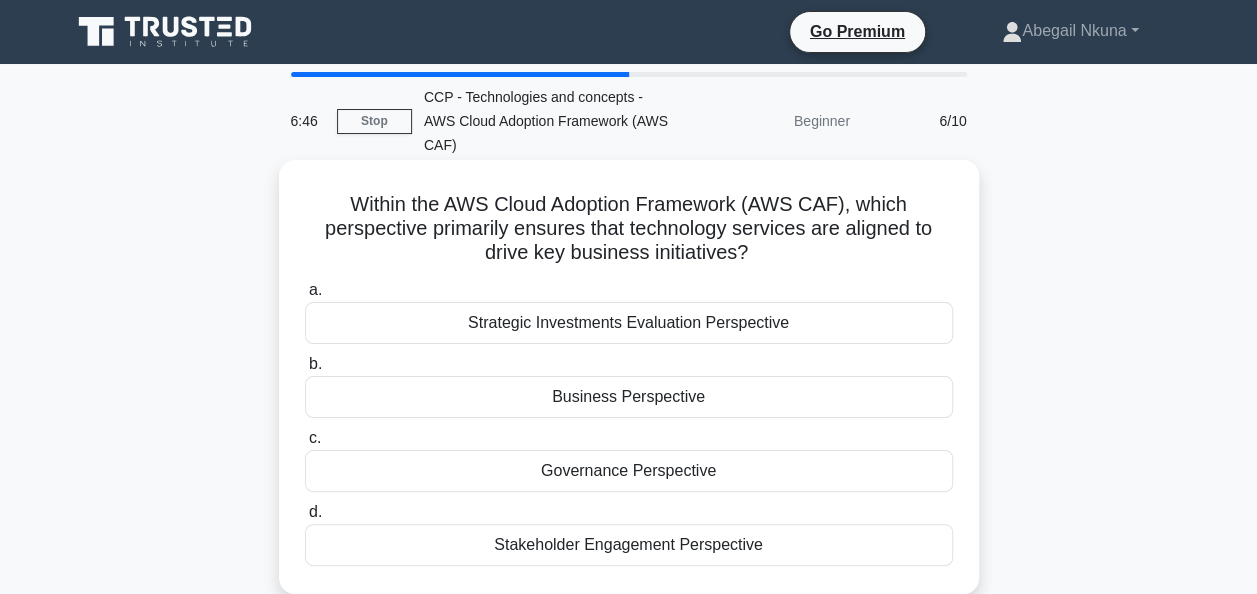 click on "Business Perspective" at bounding box center [629, 397] 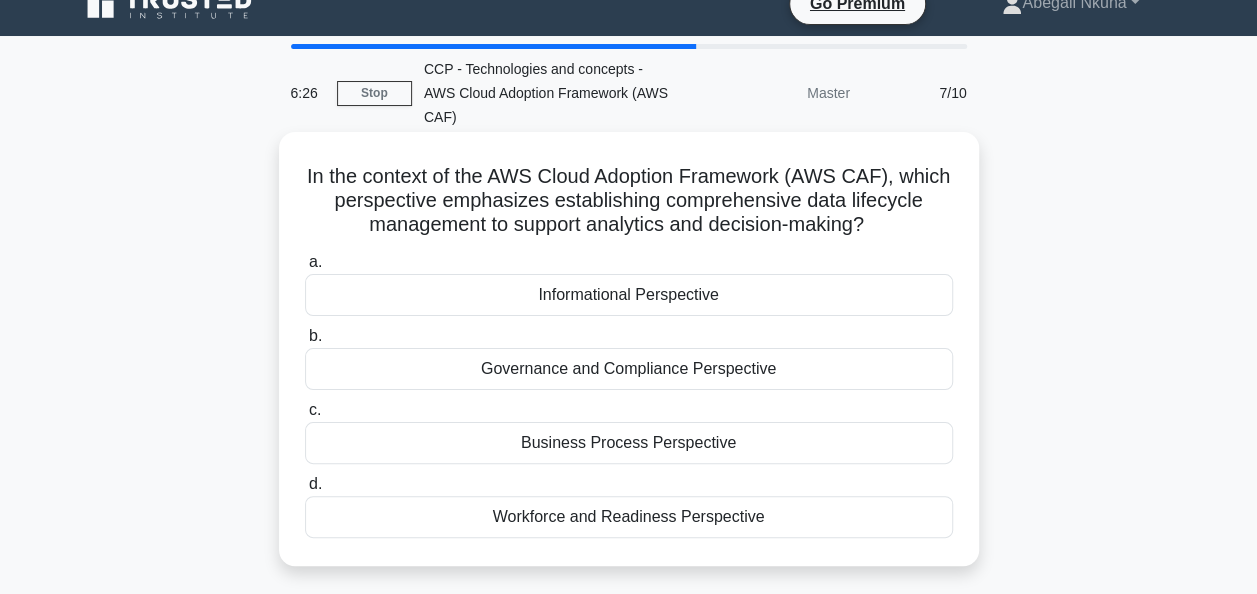 scroll, scrollTop: 30, scrollLeft: 0, axis: vertical 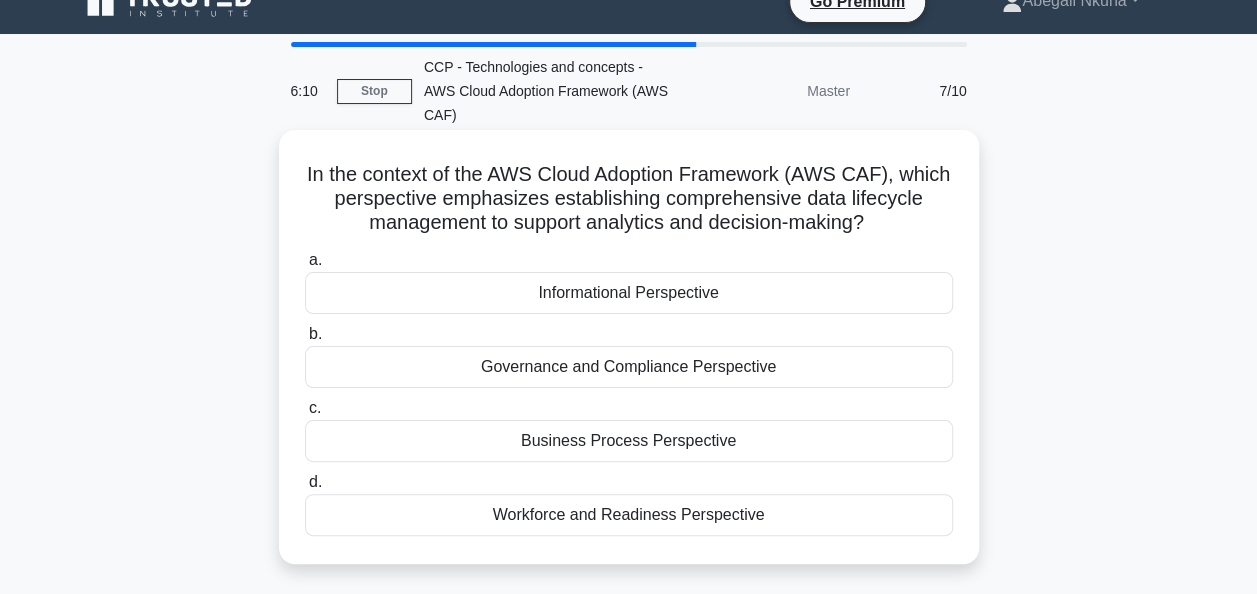 click on "Governance and Compliance Perspective" at bounding box center (629, 367) 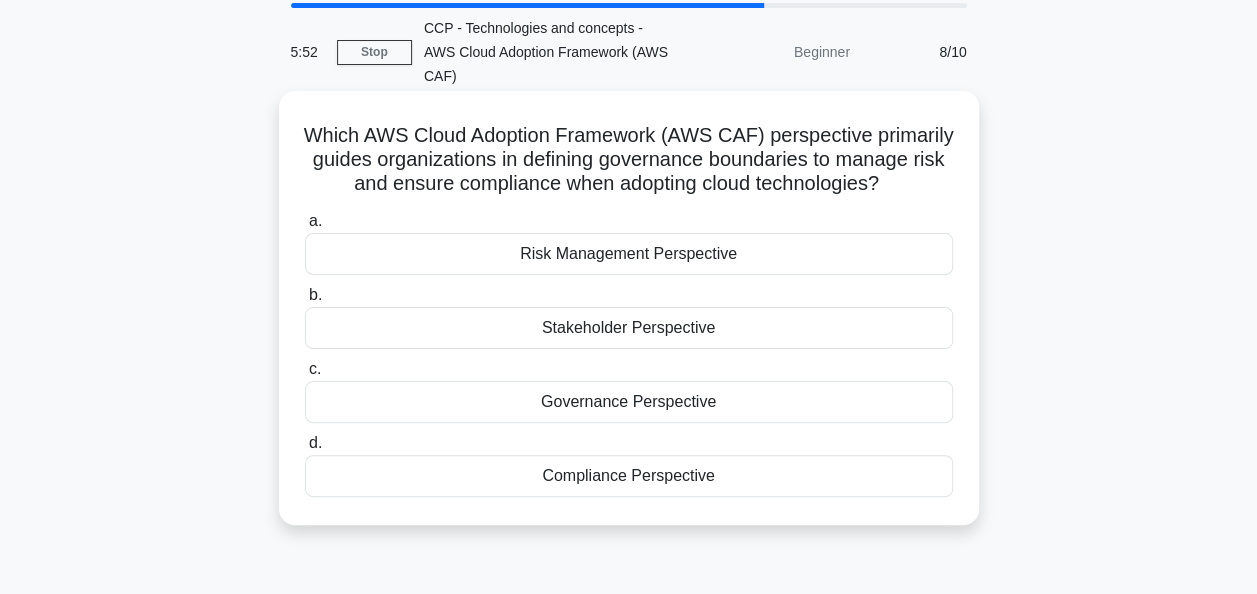 scroll, scrollTop: 70, scrollLeft: 0, axis: vertical 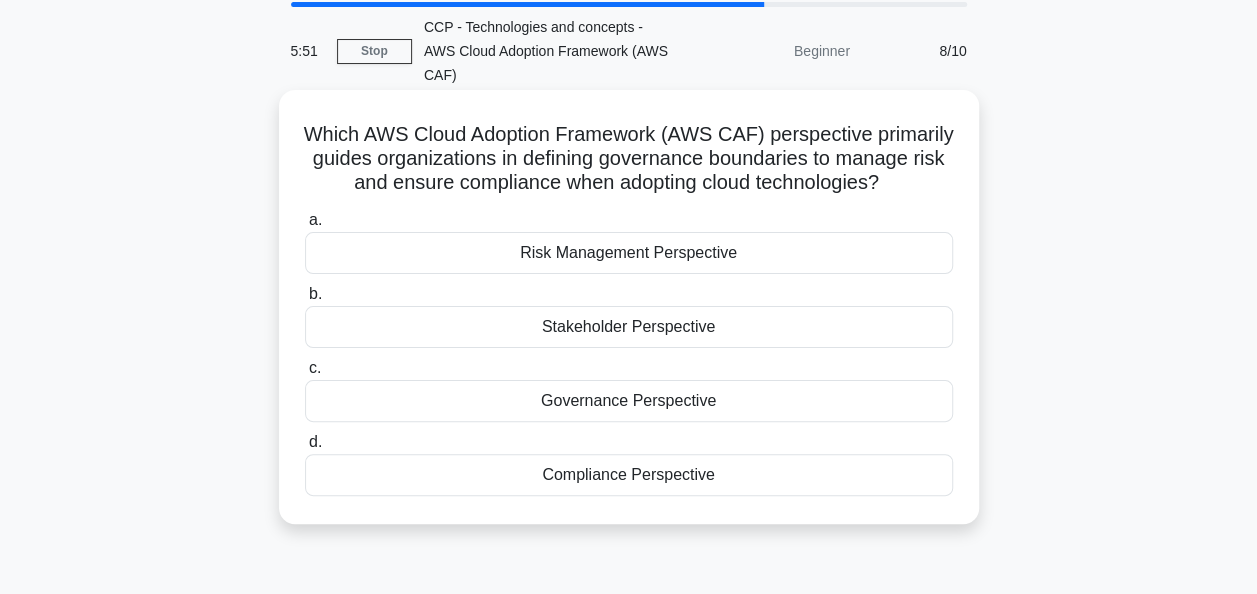 click on "Governance Perspective" at bounding box center [629, 401] 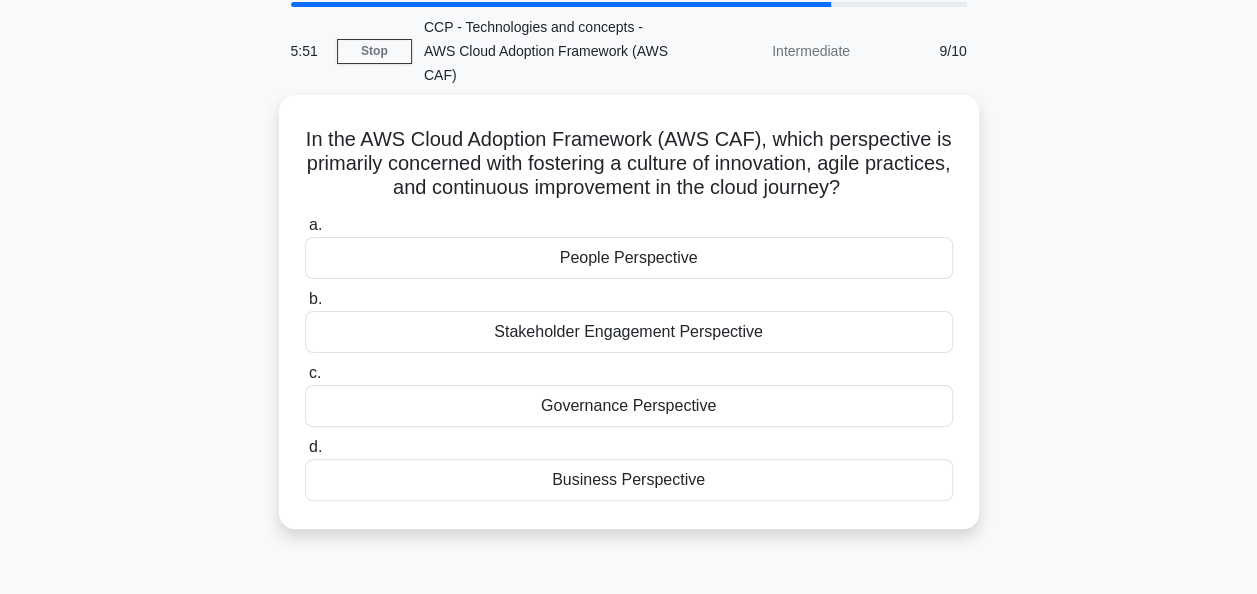 scroll, scrollTop: 0, scrollLeft: 0, axis: both 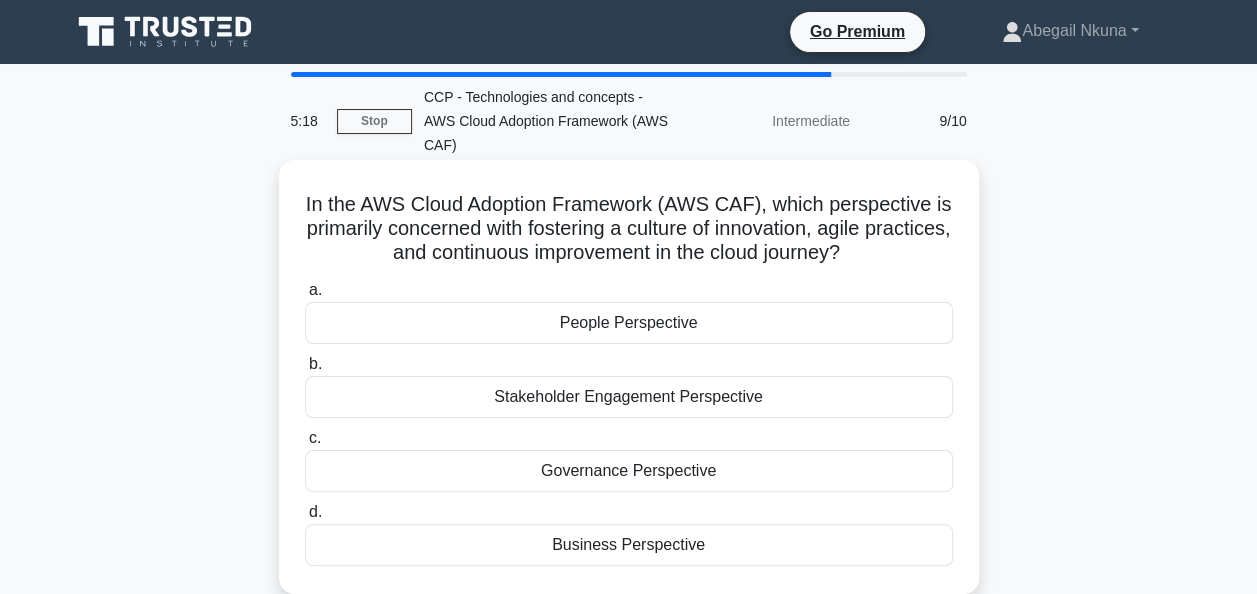 click on "Business Perspective" at bounding box center (629, 545) 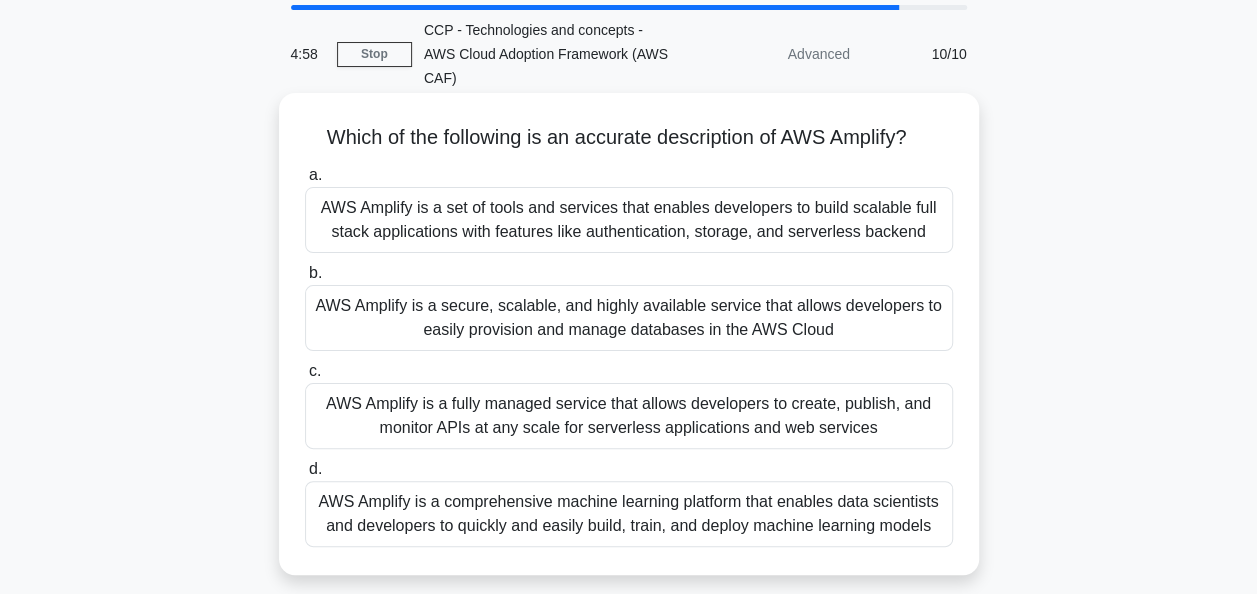 scroll, scrollTop: 74, scrollLeft: 0, axis: vertical 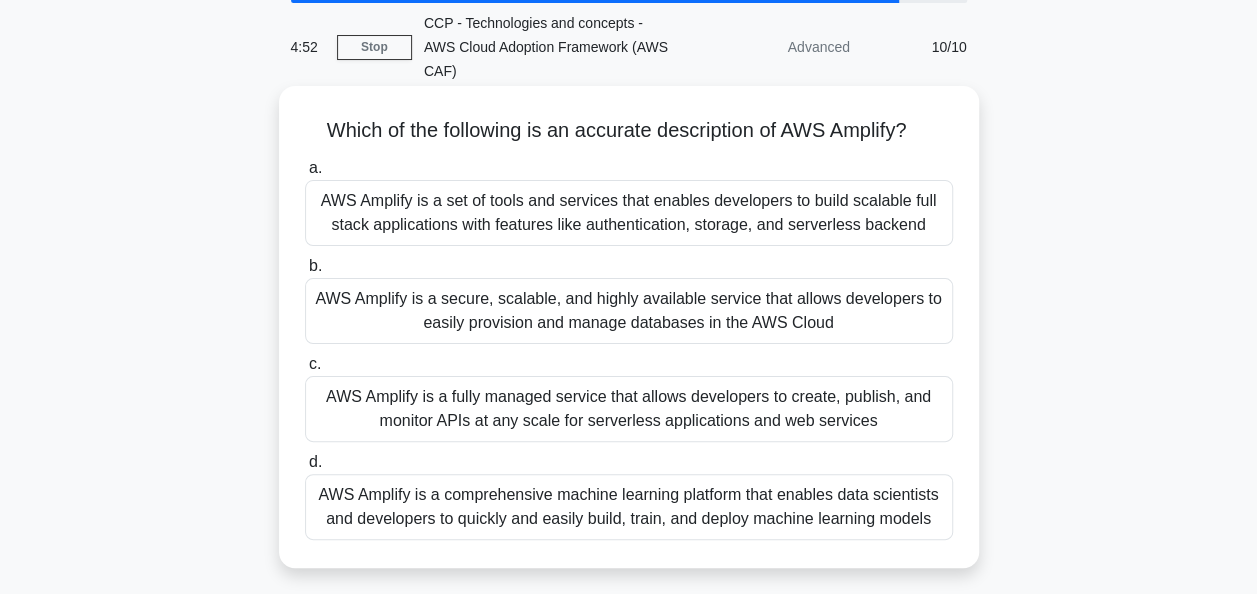 click on "AWS Amplify is a comprehensive machine learning platform that enables data scientists and developers to quickly and easily build, train, and deploy machine learning models" at bounding box center (629, 507) 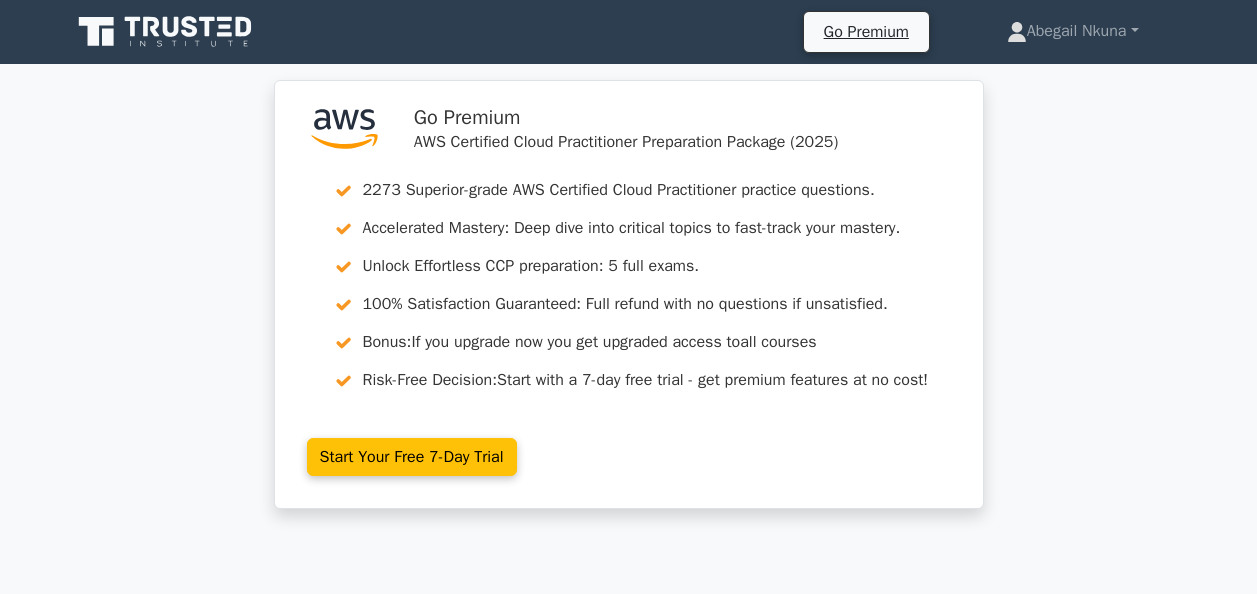 scroll, scrollTop: 0, scrollLeft: 0, axis: both 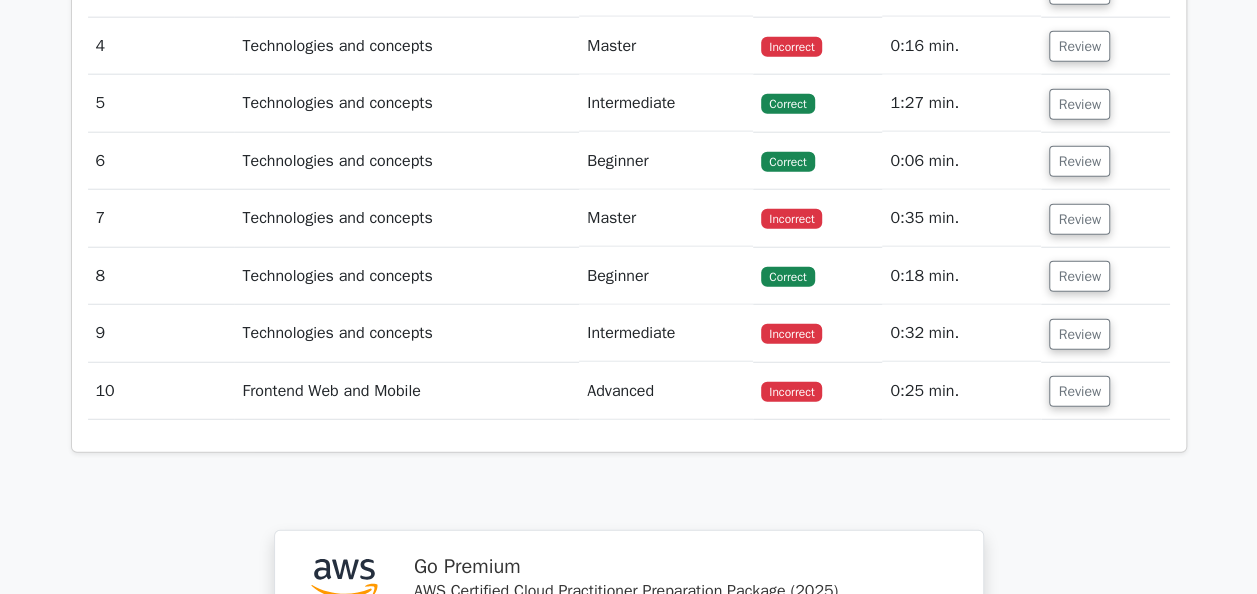 click on ".st0{fill:#252F3E;} .st1{fill-rule:evenodd;clip-rule:evenodd;fill:#FF9900;}
Go Premium
AWS Certified Cloud Practitioner Preparation Package (2025)
2273 Superior-grade  AWS Certified Cloud Practitioner practice questions.
Accelerated Mastery: Deep dive into critical topics to fast-track your mastery.
Unlock Effortless CCP preparation: 5 full exams.
100% Satisfaction Guaranteed: Full refund with no questions if unsatisfied.
Bonus: all courses" at bounding box center [629, 756] 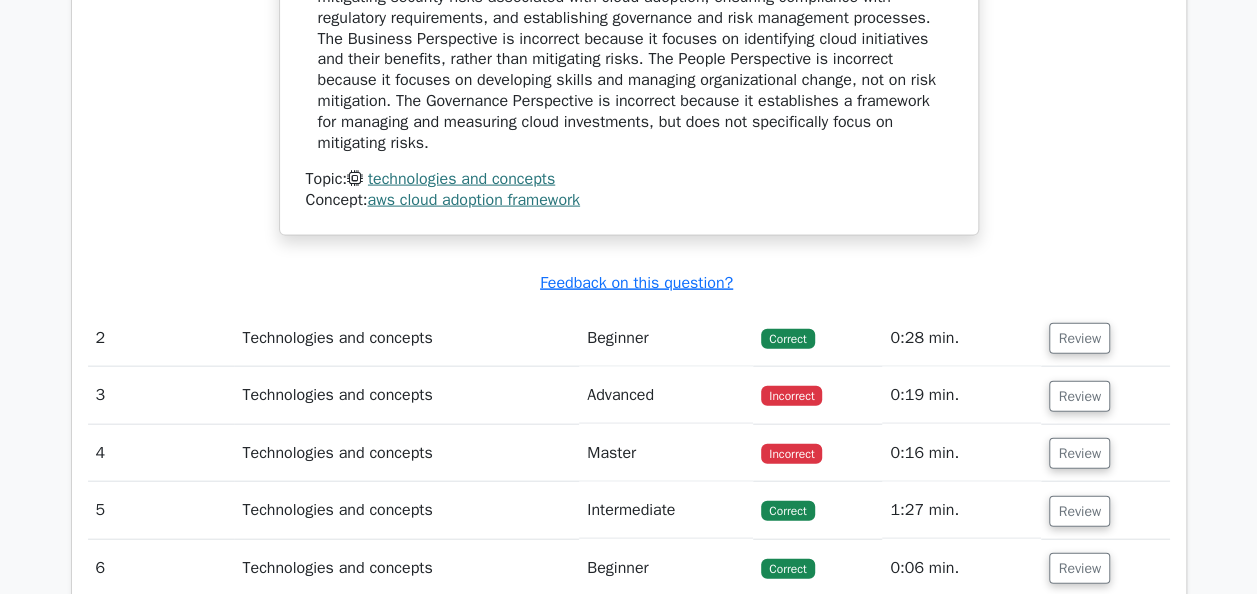 scroll, scrollTop: 2081, scrollLeft: 0, axis: vertical 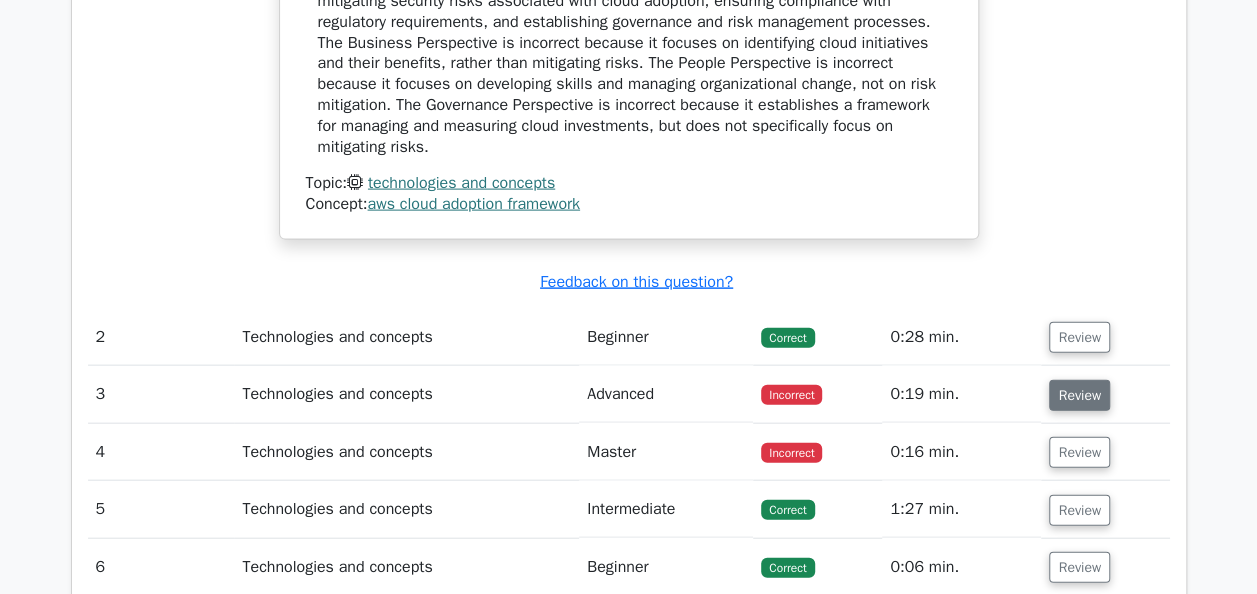 click on "Review" at bounding box center (1079, 395) 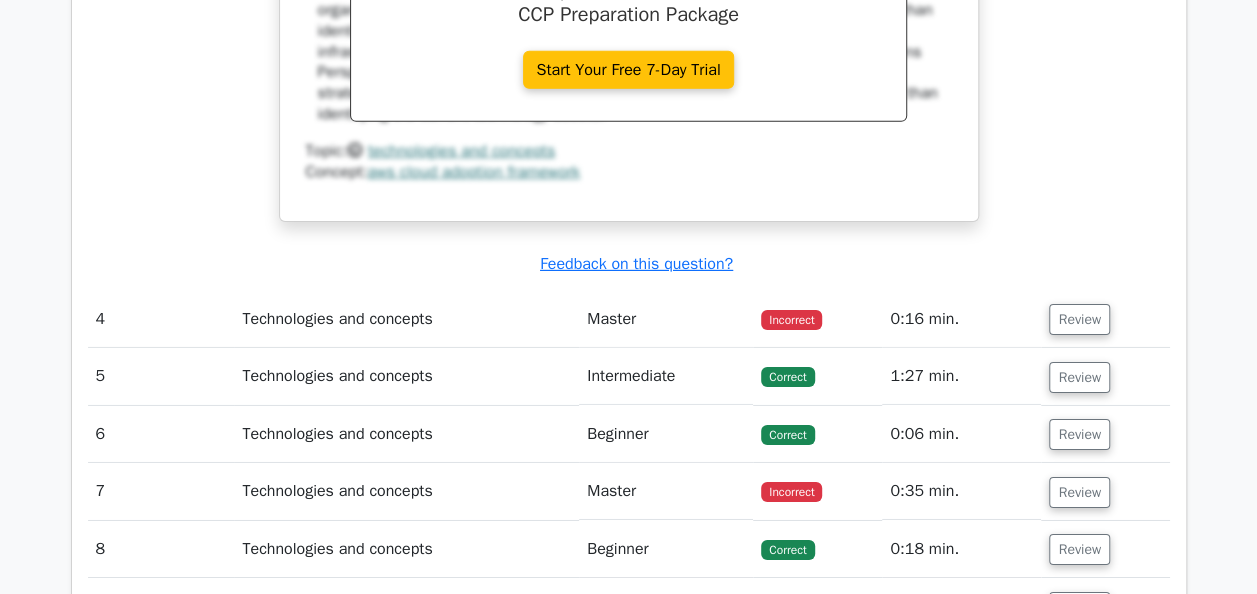 scroll, scrollTop: 3130, scrollLeft: 0, axis: vertical 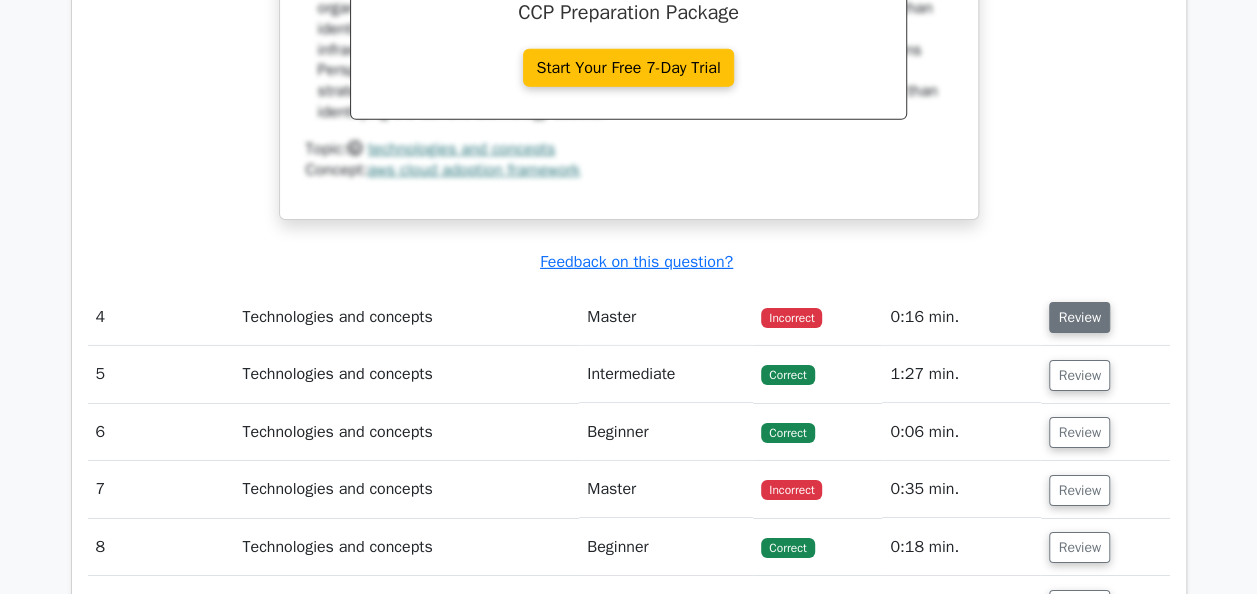 click on "Review" at bounding box center [1079, 317] 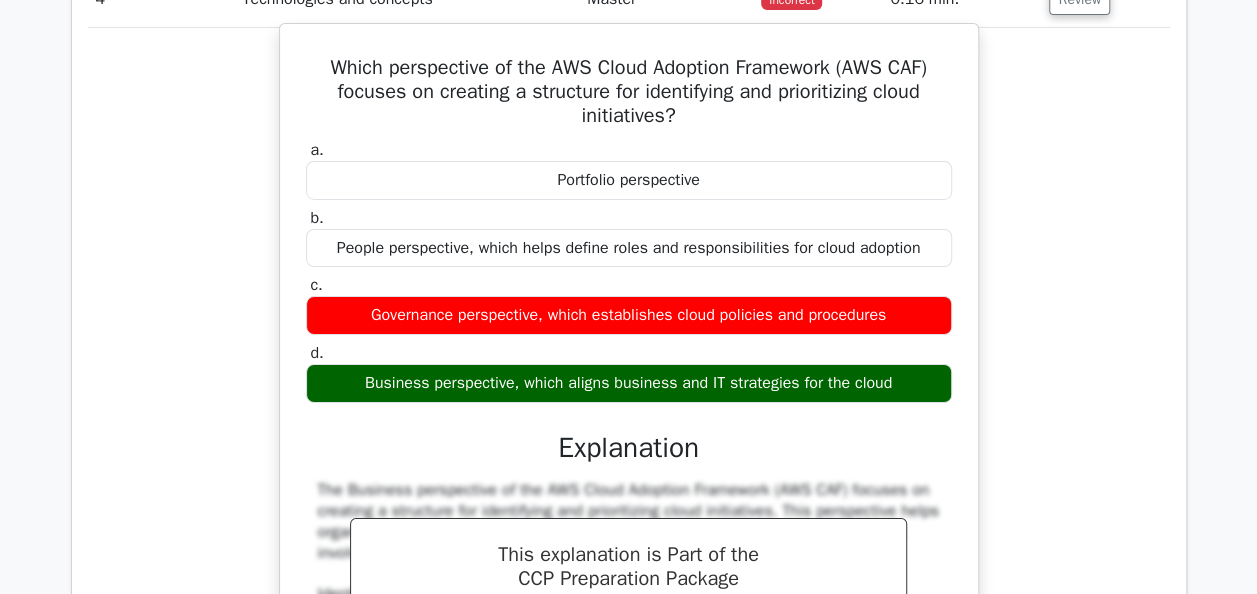scroll, scrollTop: 3449, scrollLeft: 0, axis: vertical 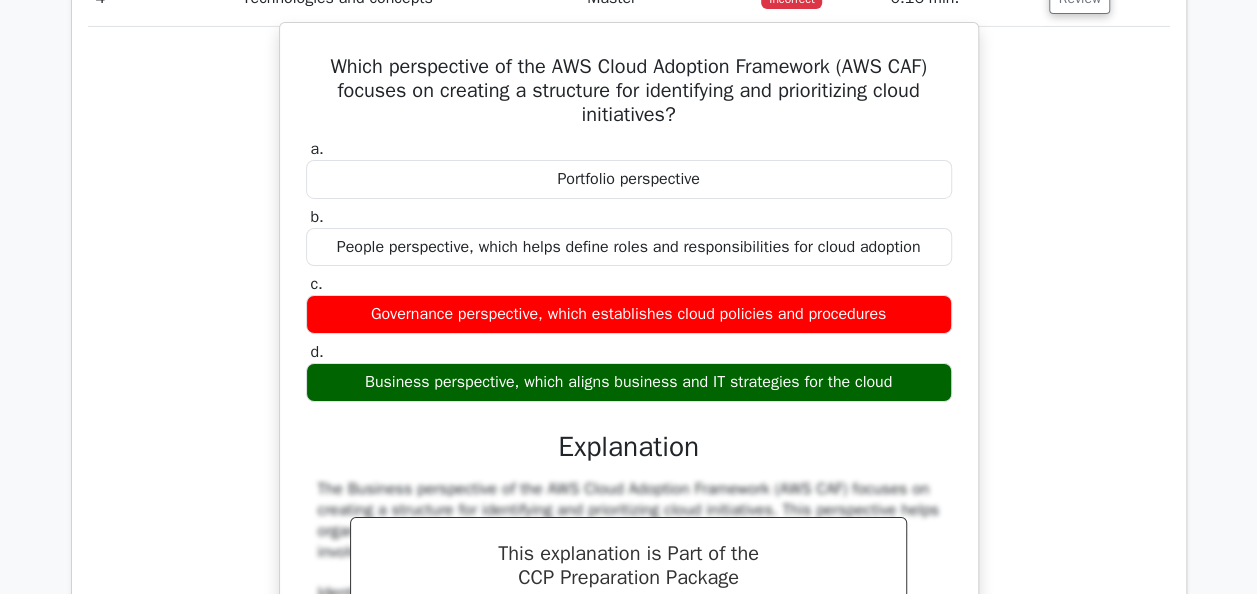 click on "Explanation" at bounding box center (629, 447) 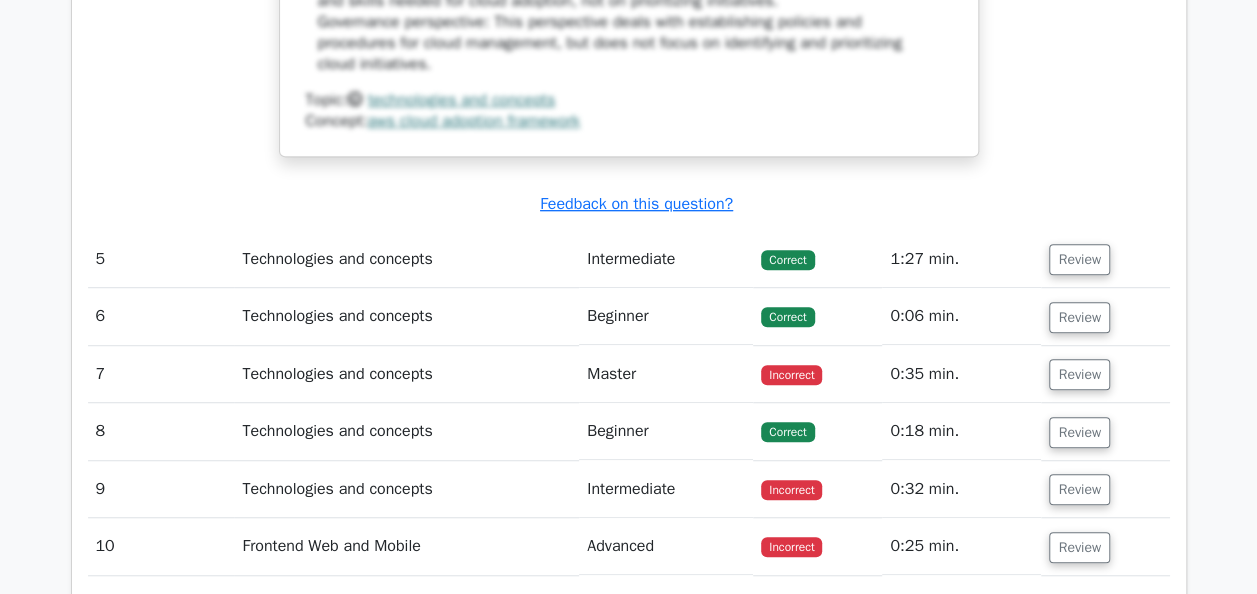 scroll, scrollTop: 4250, scrollLeft: 0, axis: vertical 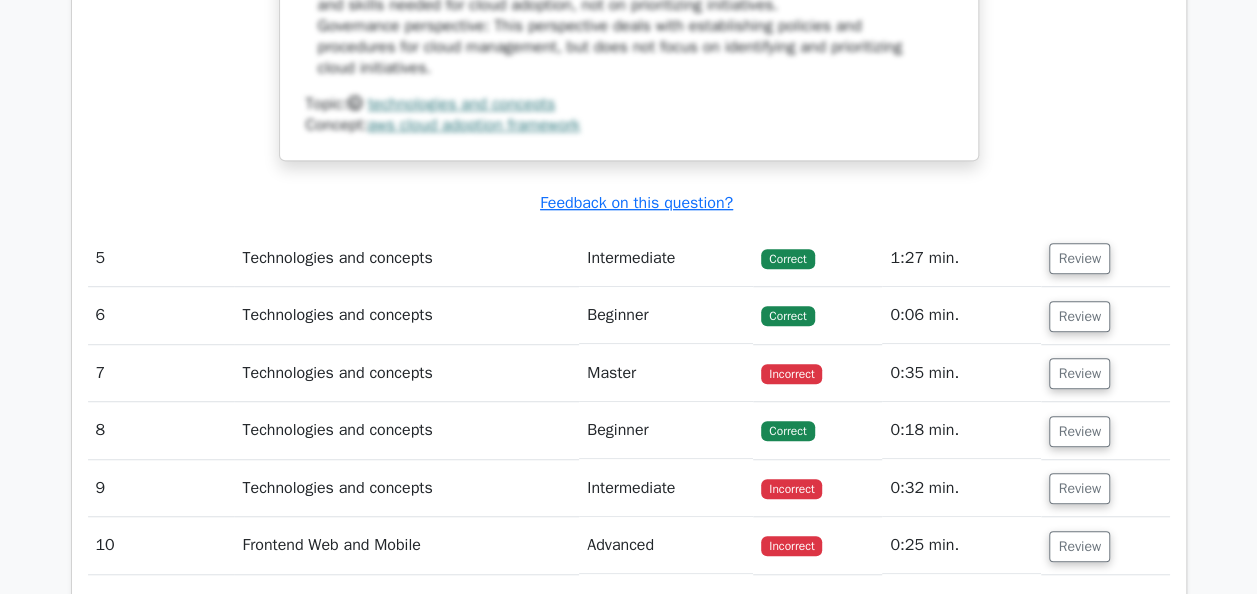 click on "Incorrect" at bounding box center [791, 374] 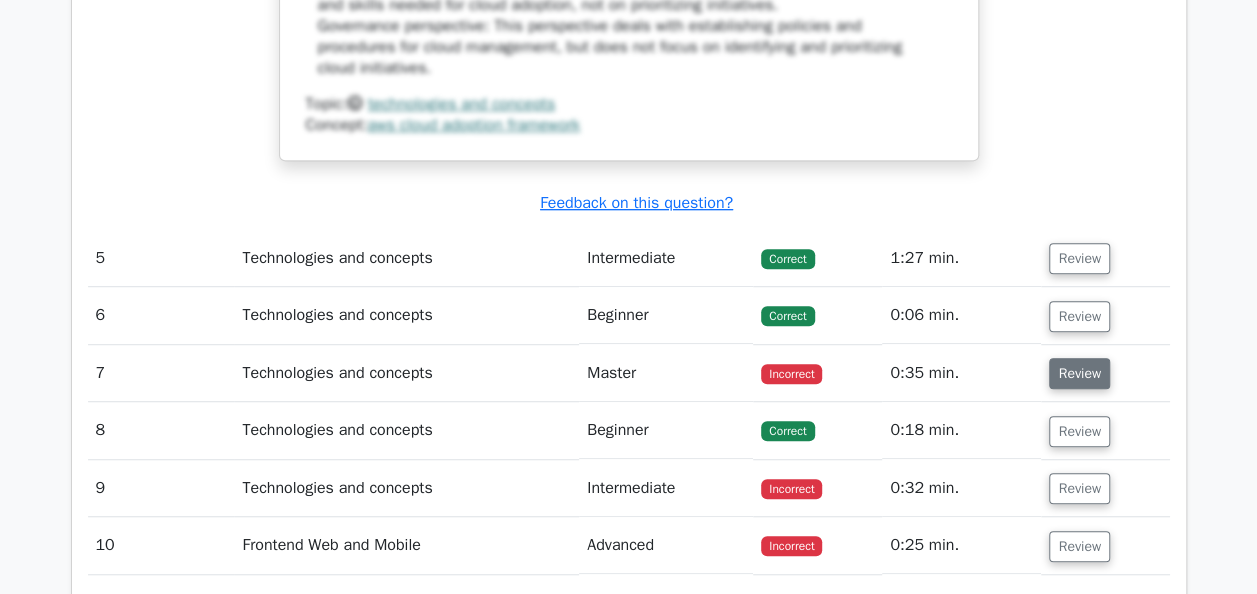 click on "Review" at bounding box center [1079, 373] 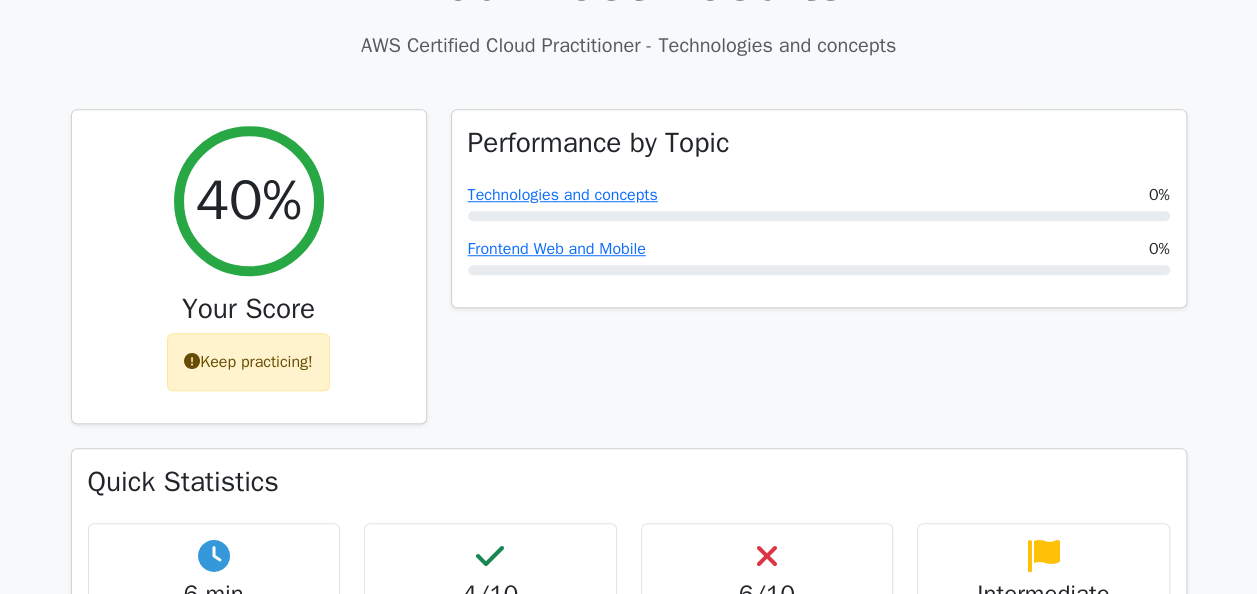 scroll, scrollTop: 632, scrollLeft: 0, axis: vertical 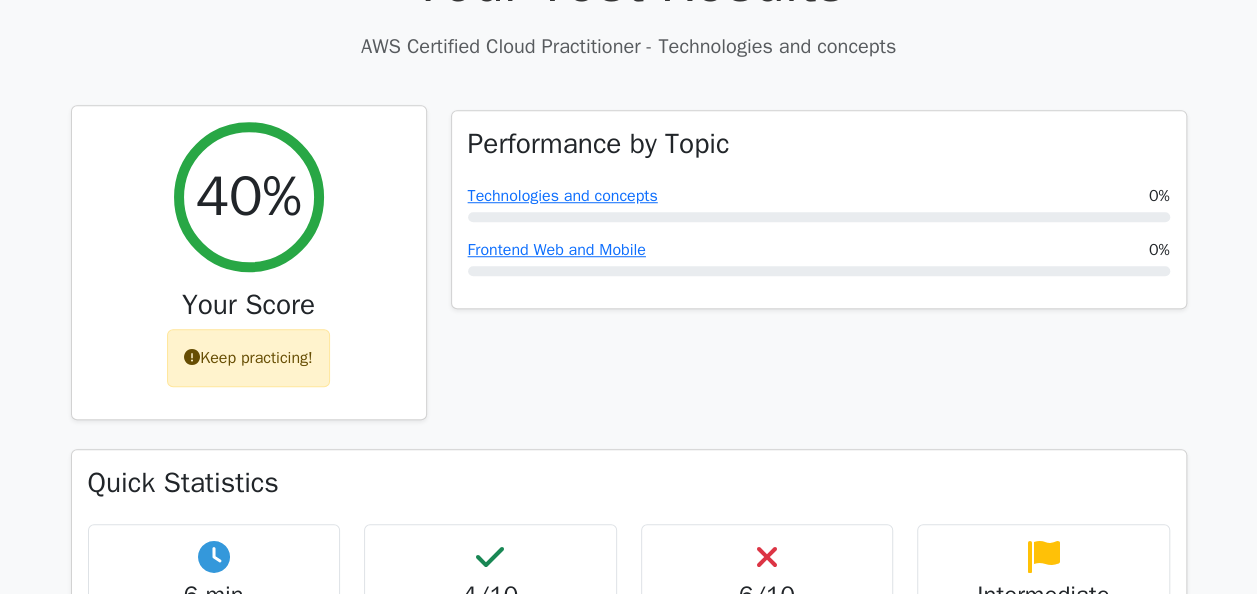 click on "Keep practicing!" at bounding box center (248, 358) 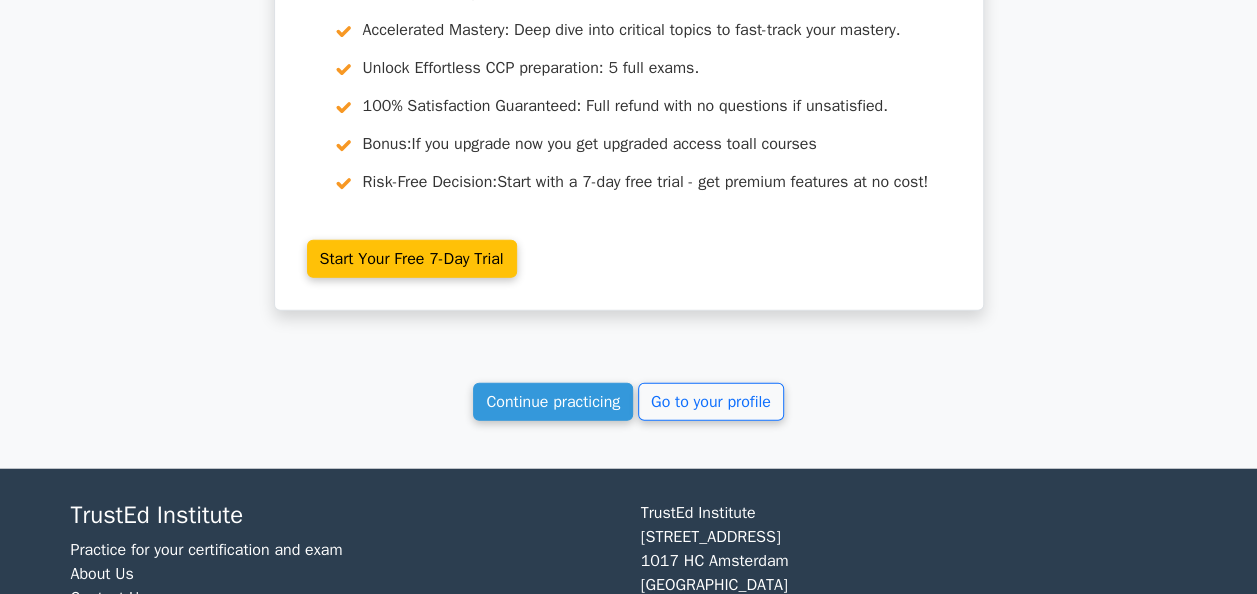 scroll, scrollTop: 6116, scrollLeft: 0, axis: vertical 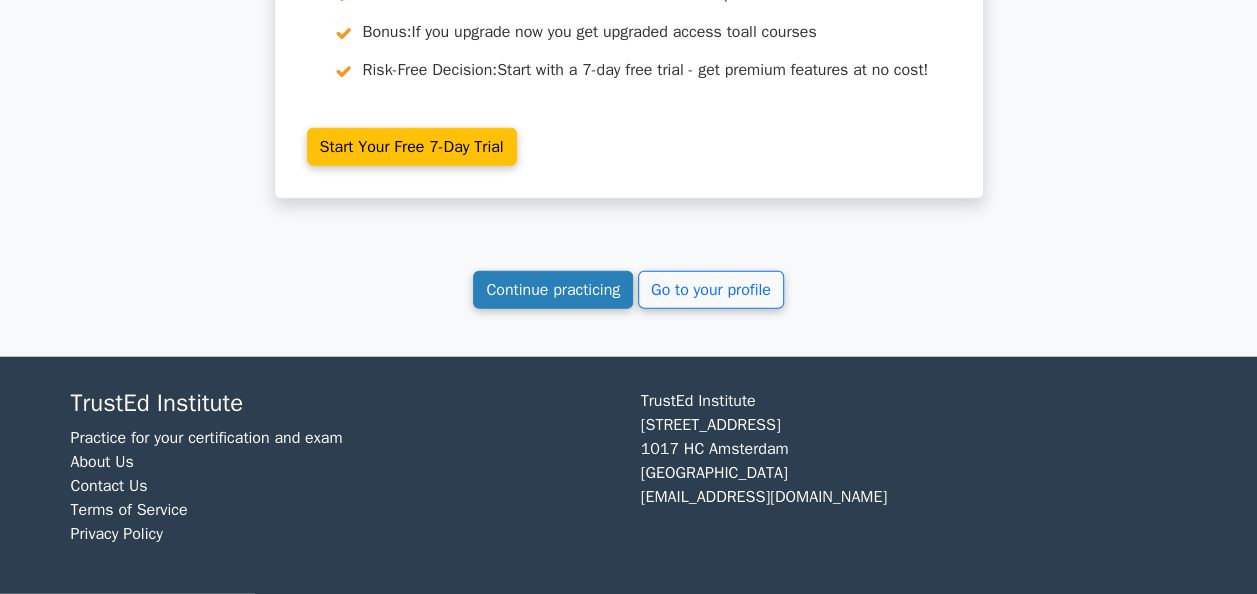 click on "Continue practicing" at bounding box center (553, 290) 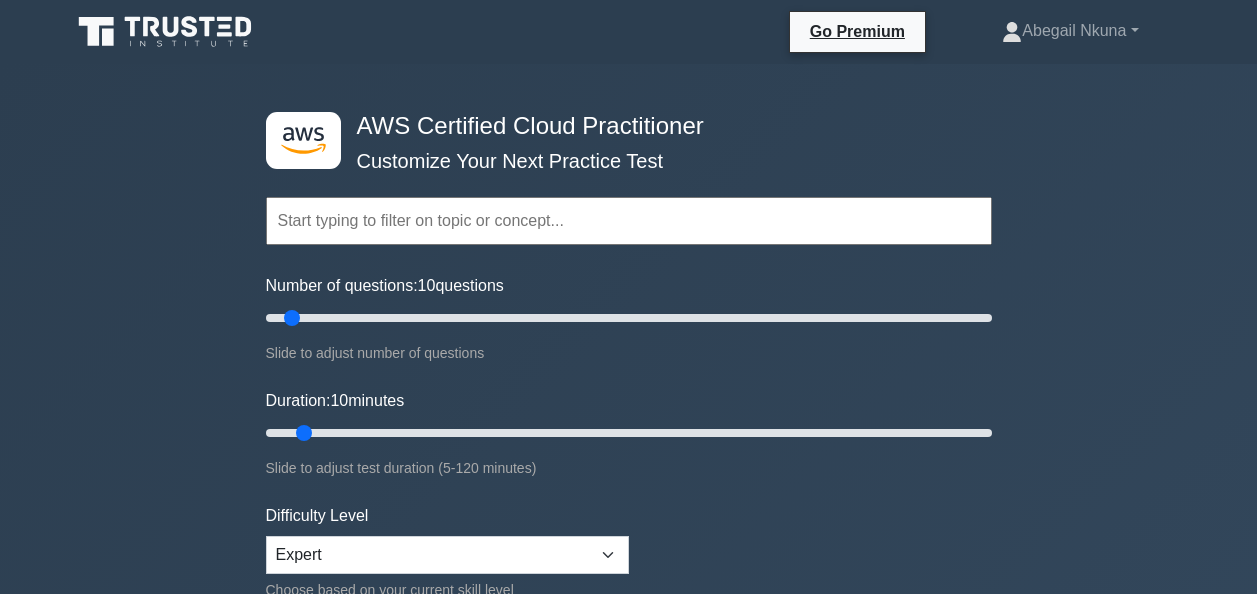 scroll, scrollTop: 0, scrollLeft: 0, axis: both 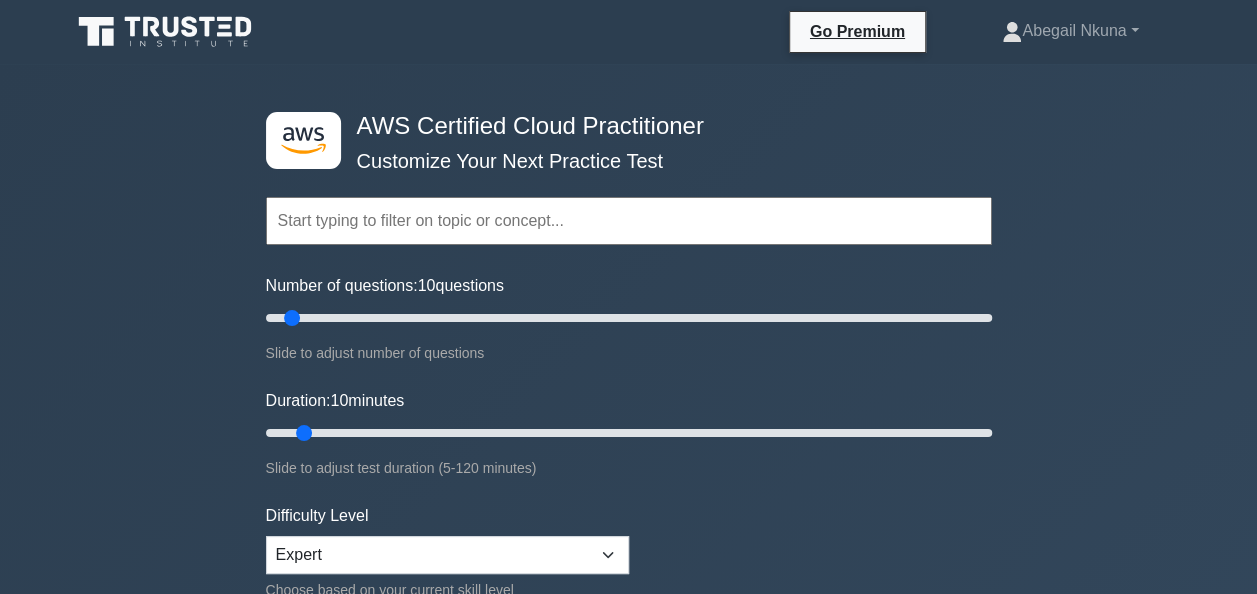click at bounding box center [629, 221] 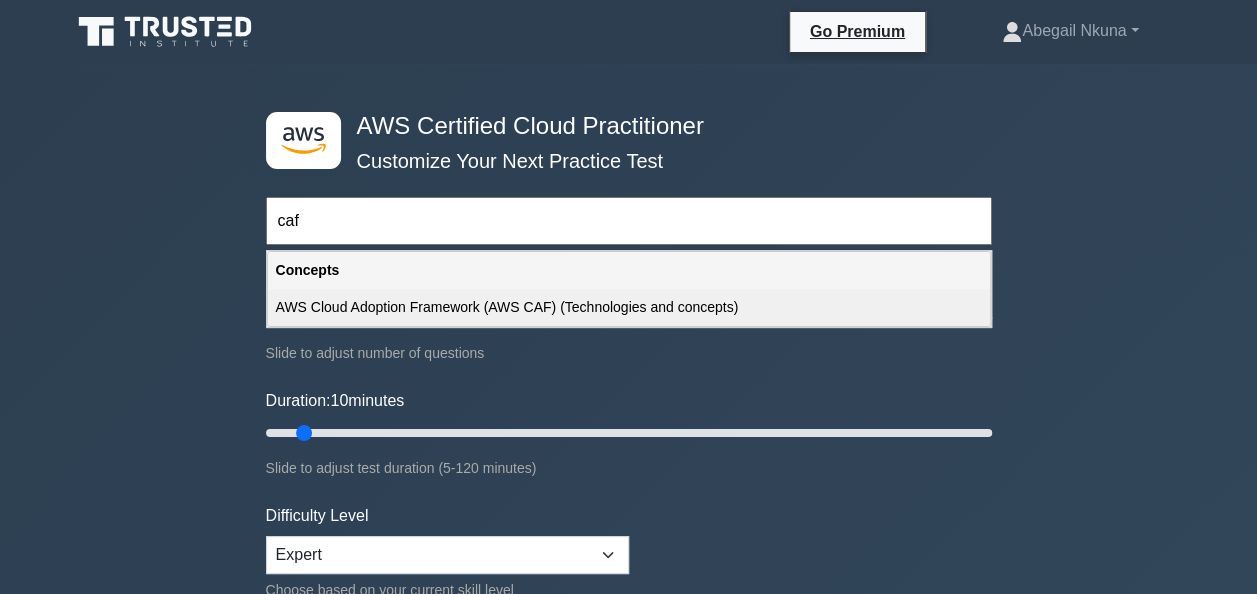 click on "AWS Cloud Adoption Framework (AWS CAF) (Technologies and concepts)" at bounding box center [629, 307] 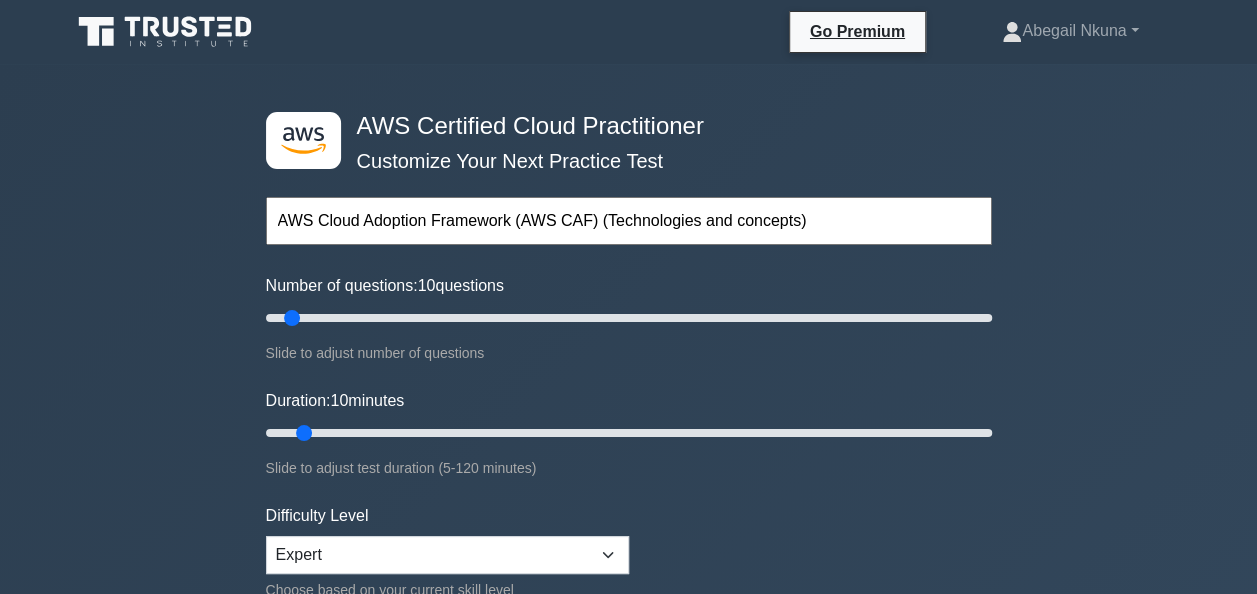 click on "Number of questions:  10  questions
Slide to adjust number of questions" at bounding box center (629, 319) 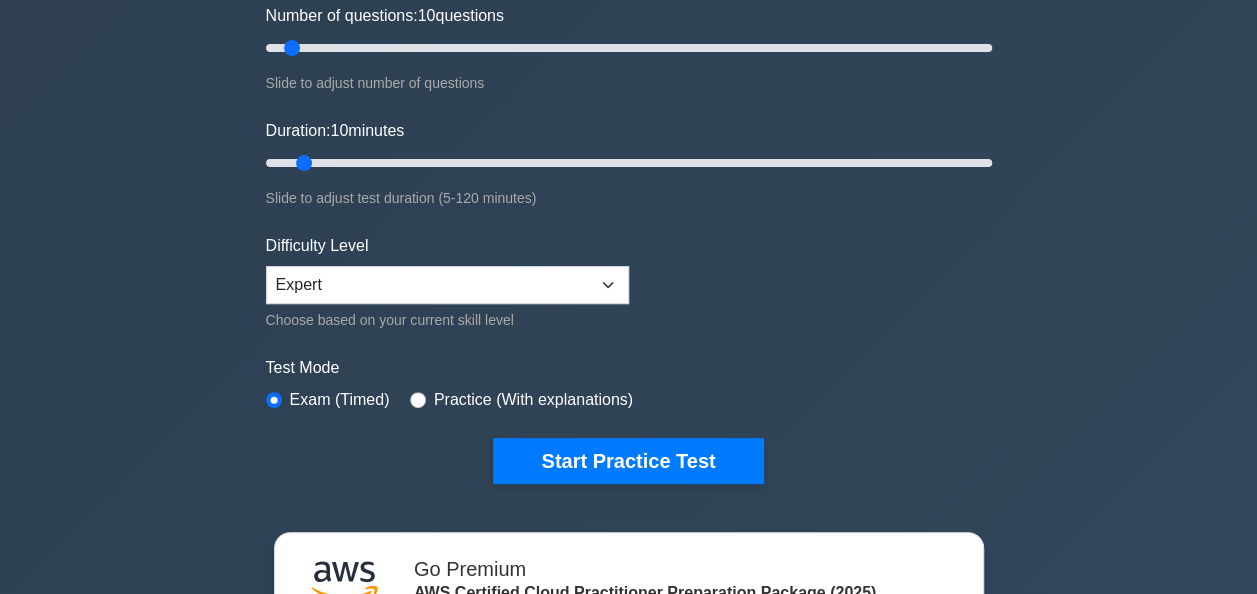 scroll, scrollTop: 271, scrollLeft: 0, axis: vertical 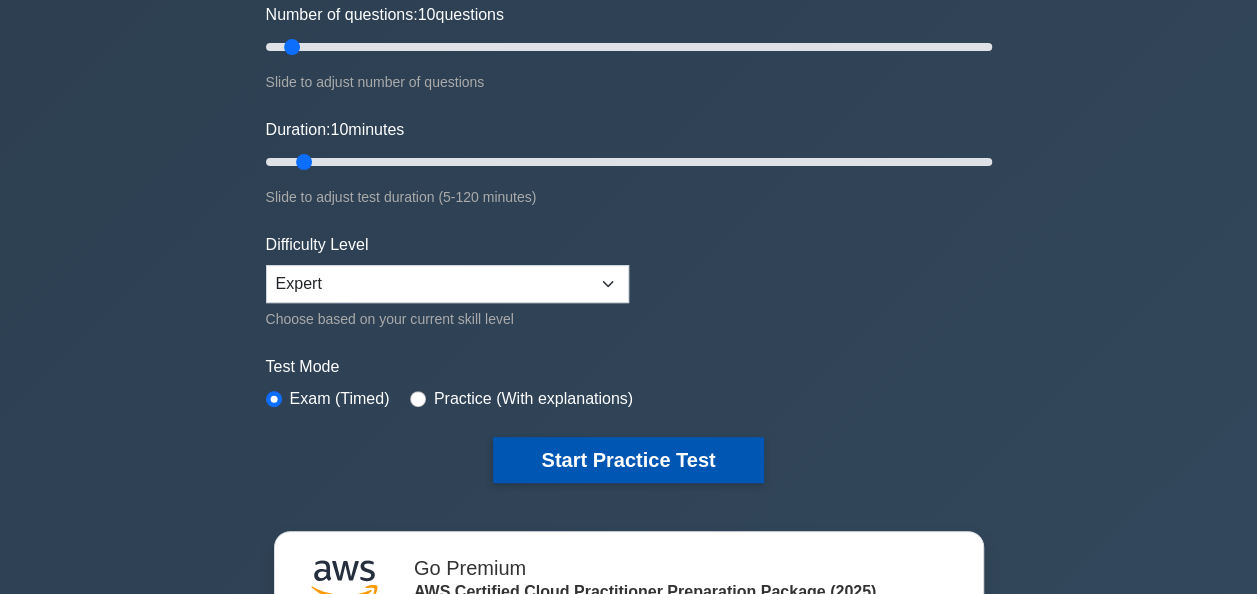 click on "Start Practice Test" at bounding box center (628, 460) 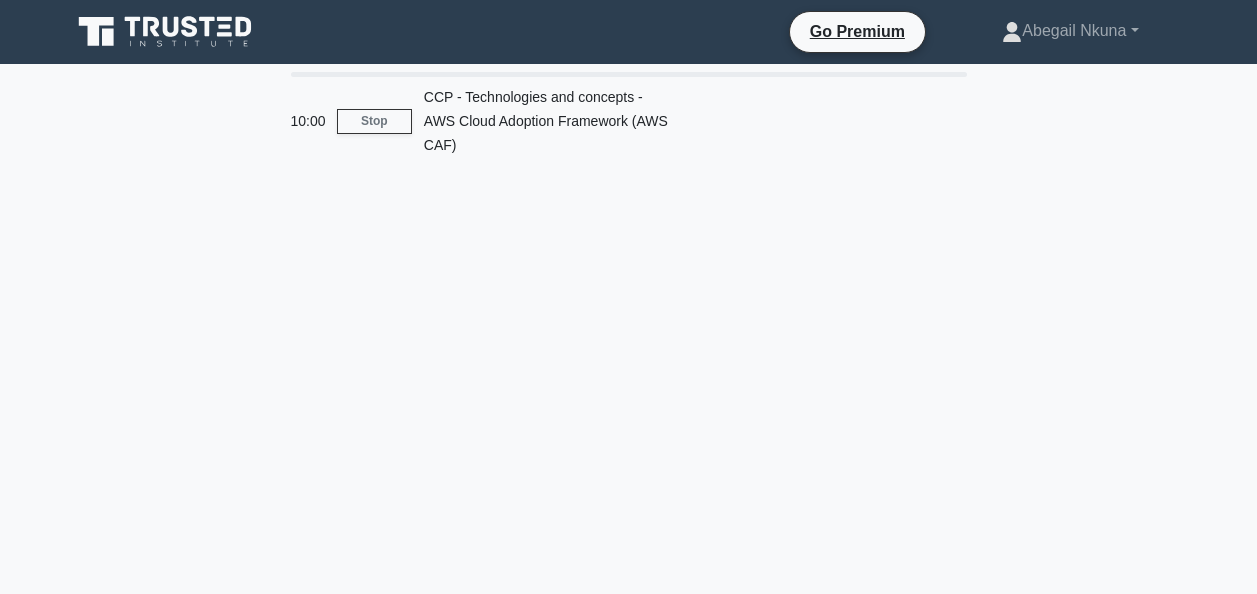 scroll, scrollTop: 0, scrollLeft: 0, axis: both 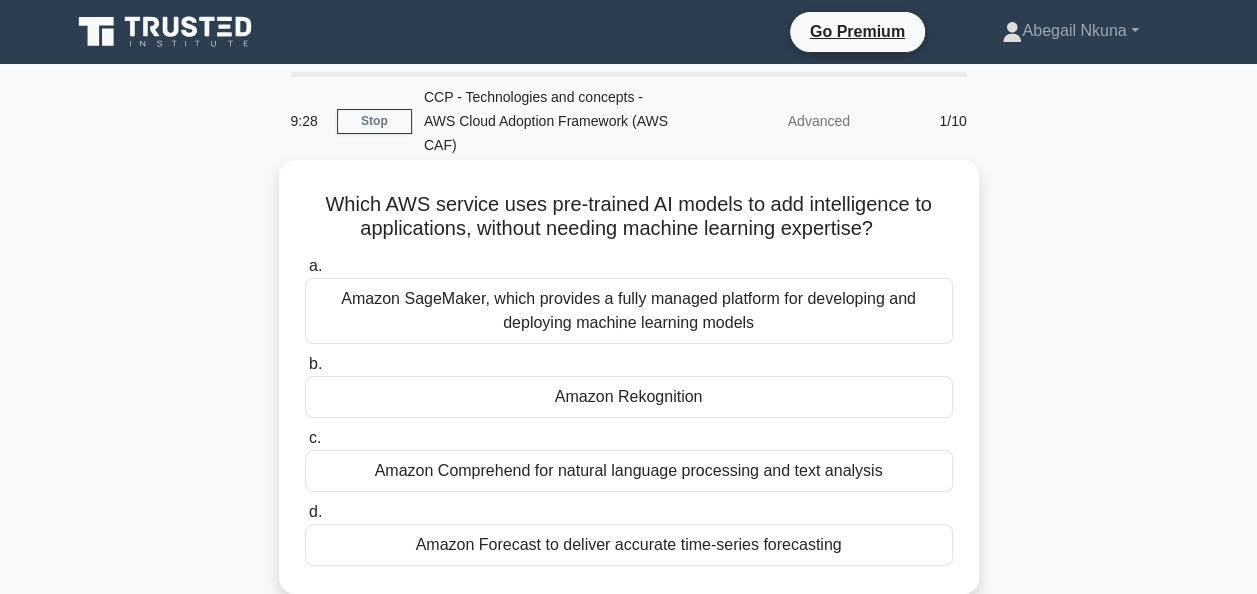 click on "Amazon SageMaker, which provides a fully managed platform for developing and deploying machine learning models" at bounding box center [629, 311] 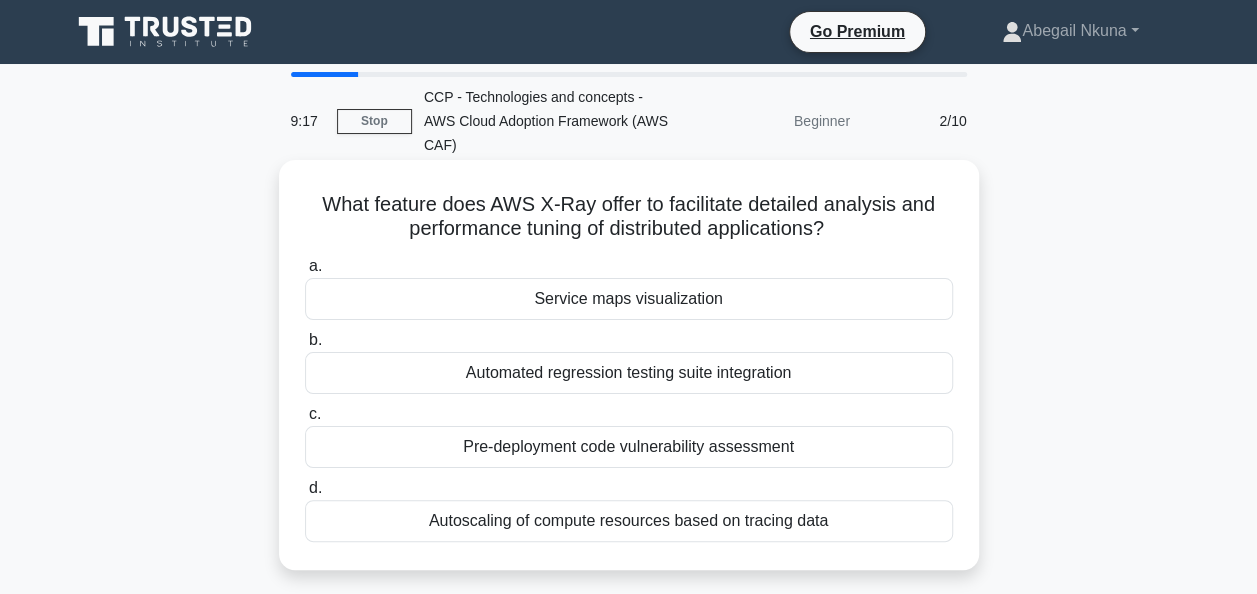 click on "Service maps visualization" at bounding box center (629, 299) 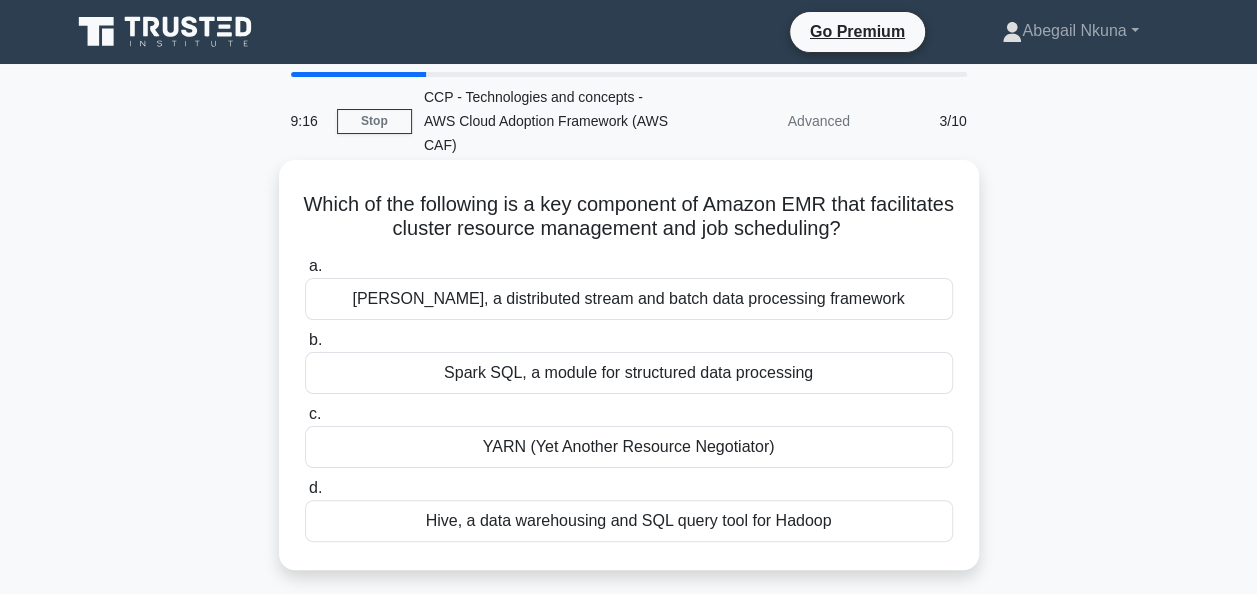 drag, startPoint x: 534, startPoint y: 281, endPoint x: 424, endPoint y: 223, distance: 124.35433 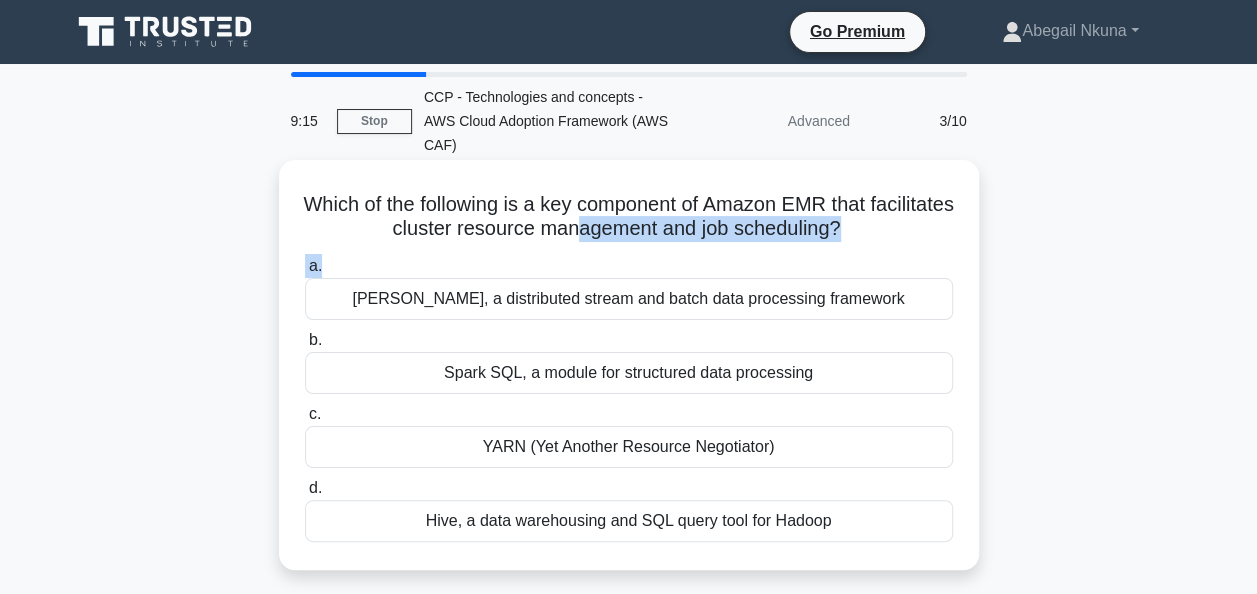 drag, startPoint x: 424, startPoint y: 223, endPoint x: 616, endPoint y: 223, distance: 192 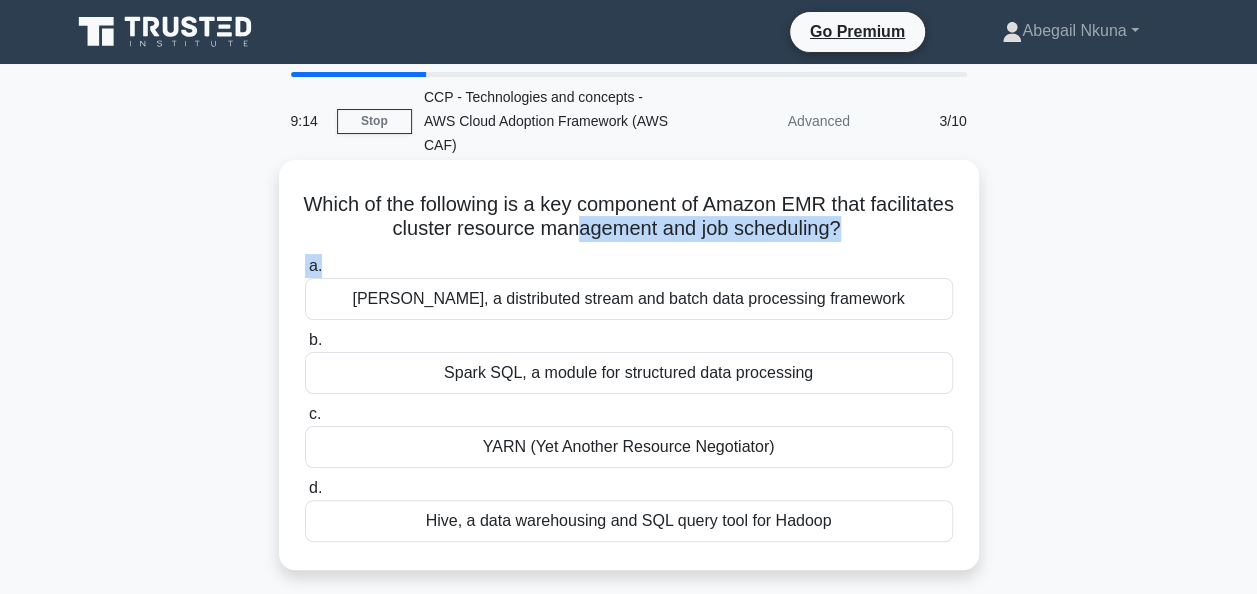drag, startPoint x: 616, startPoint y: 223, endPoint x: 894, endPoint y: 251, distance: 279.40652 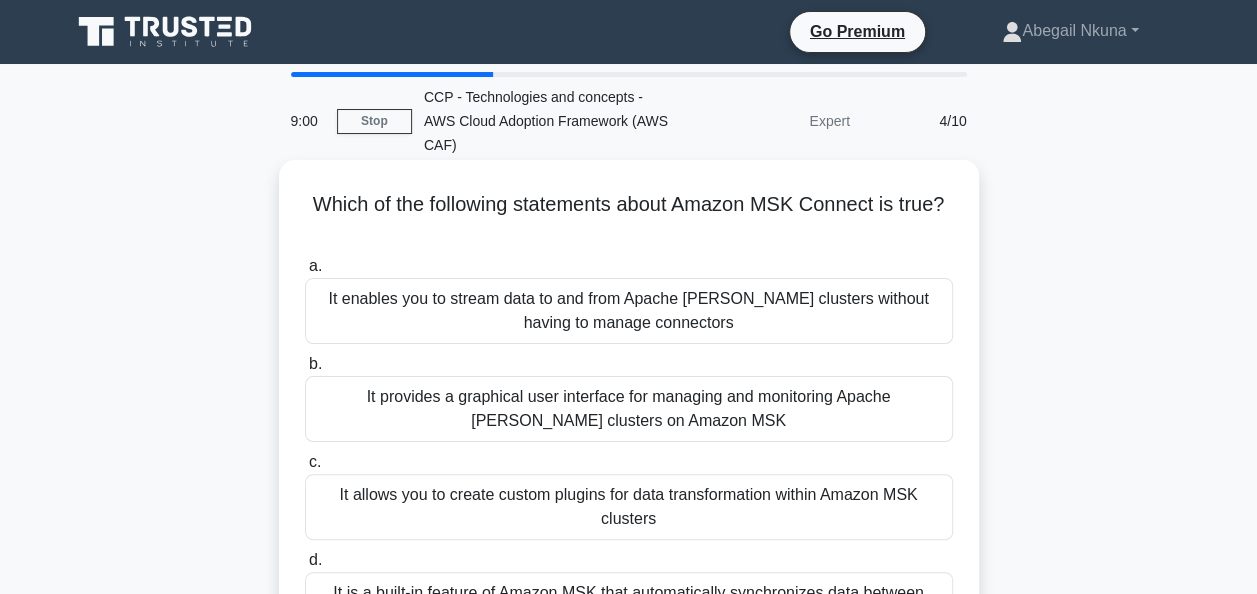 click on "It provides a graphical user interface for managing and monitoring Apache Kafka clusters on Amazon MSK" at bounding box center (629, 409) 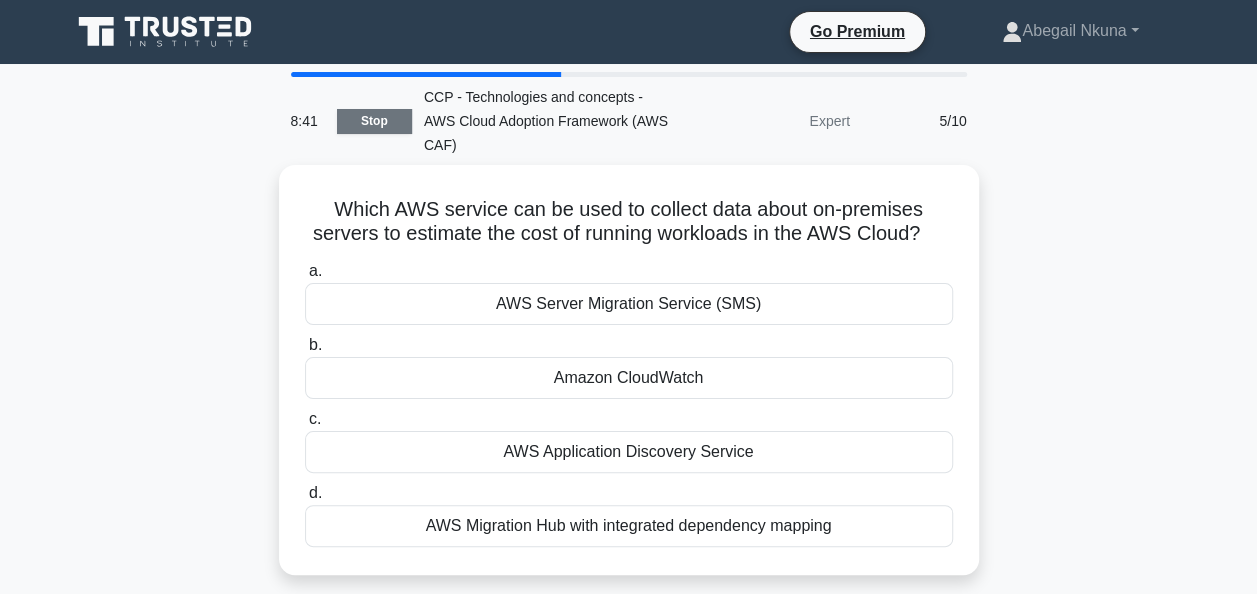 click on "Stop" at bounding box center [374, 121] 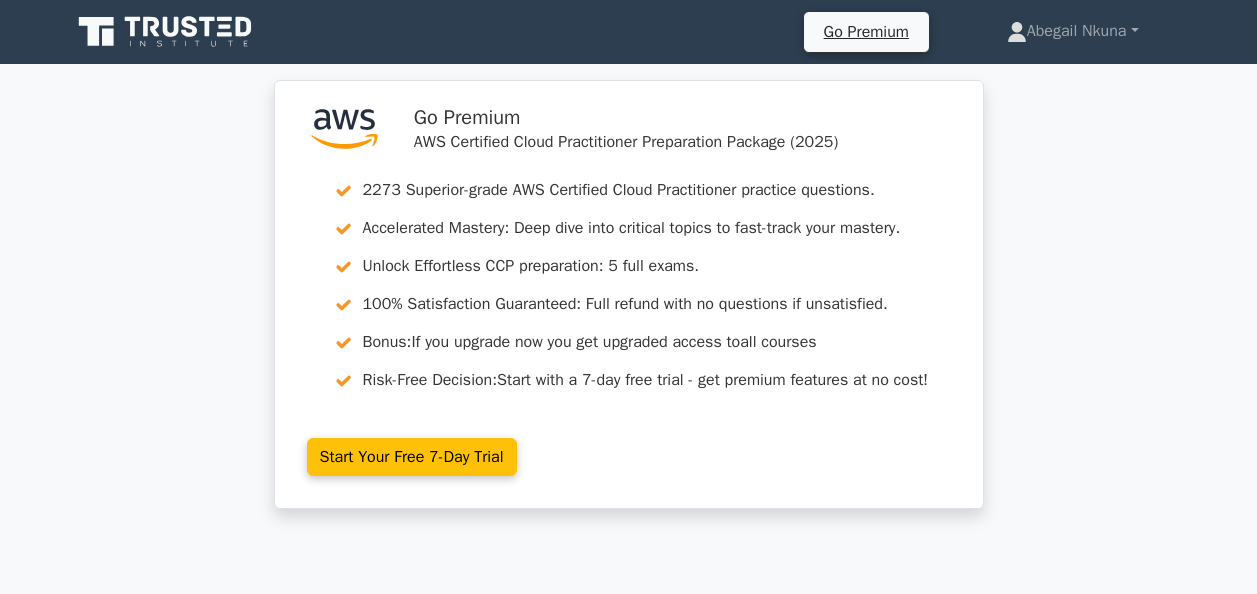 scroll, scrollTop: 0, scrollLeft: 0, axis: both 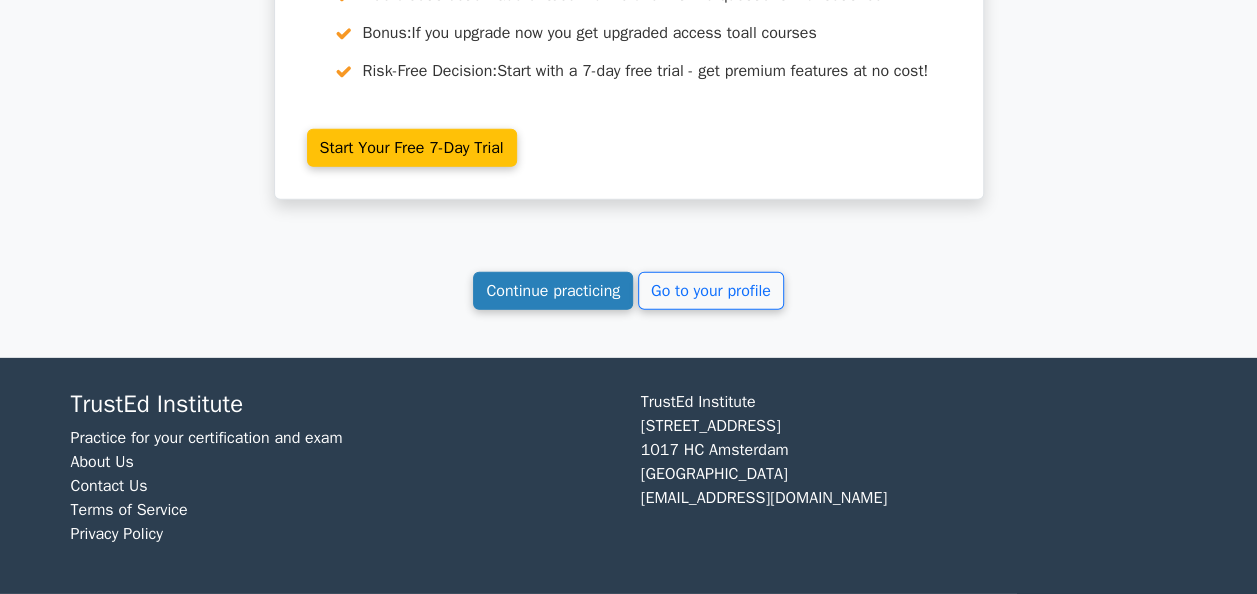 click on "Continue practicing" at bounding box center [553, 291] 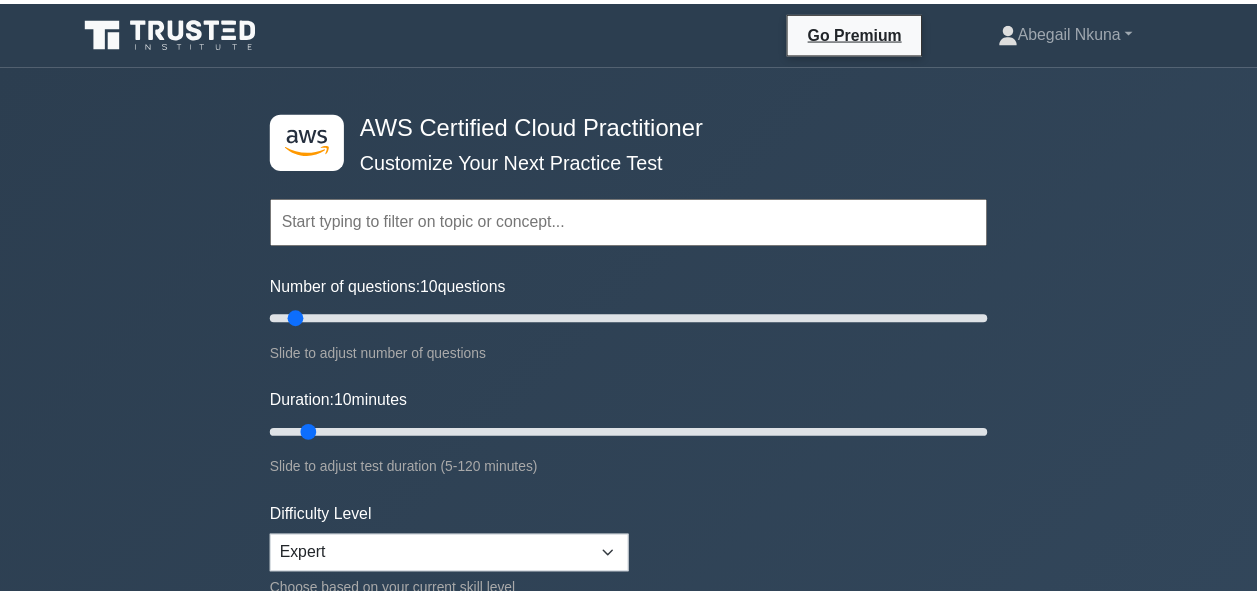 scroll, scrollTop: 0, scrollLeft: 0, axis: both 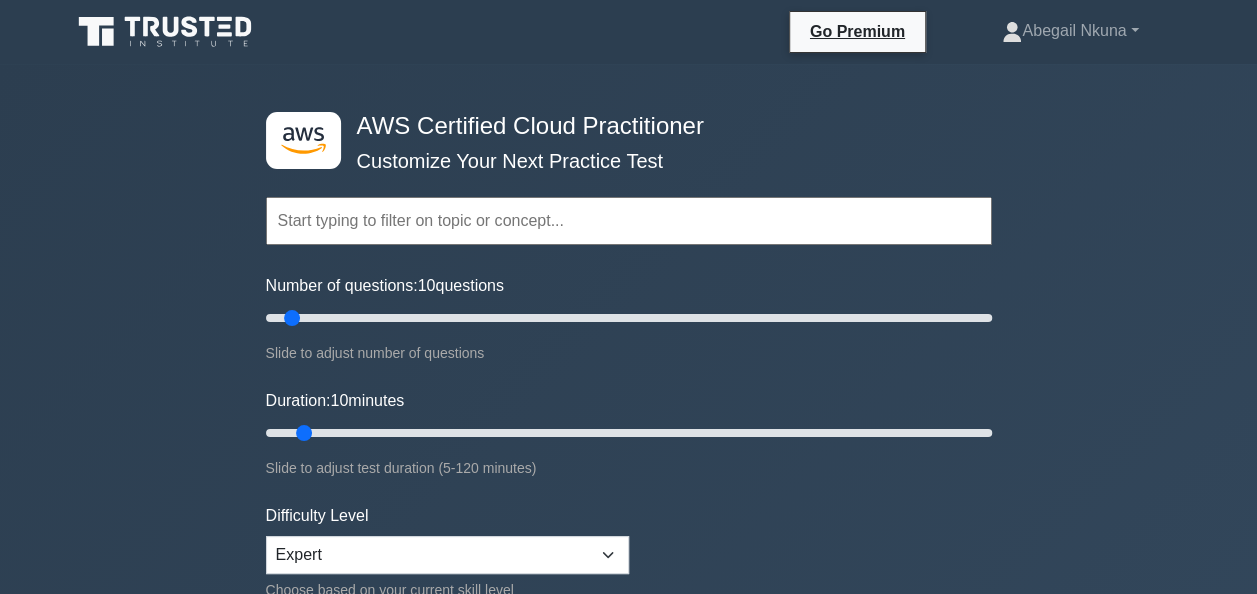 click at bounding box center (629, 221) 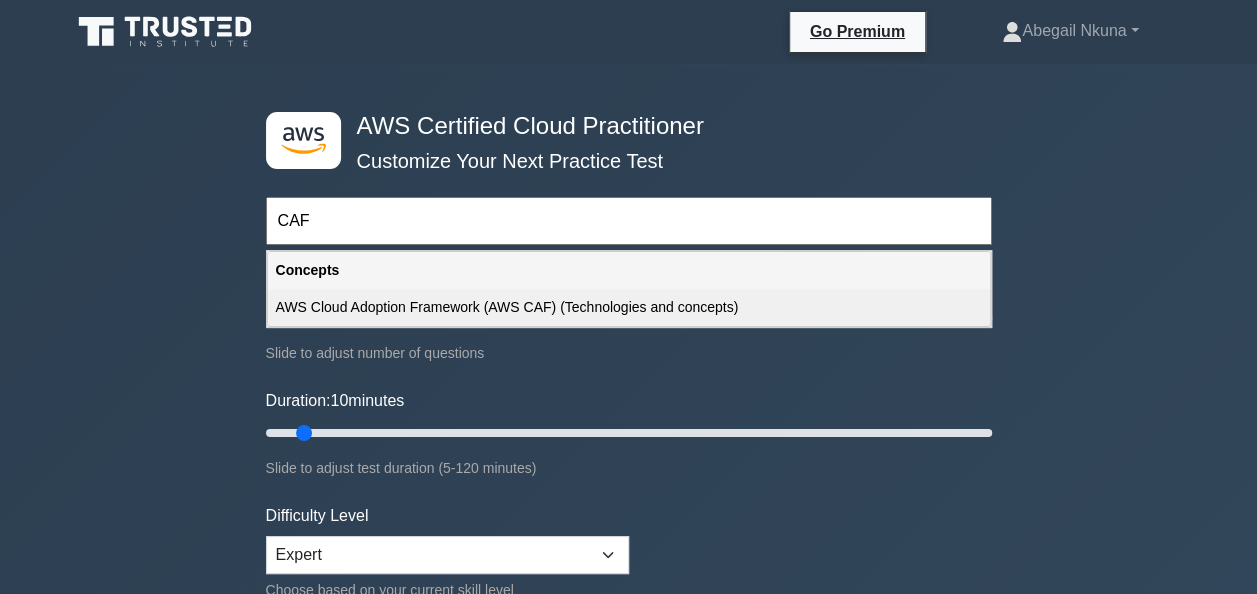 click on "AWS Cloud Adoption Framework (AWS CAF) (Technologies and concepts)" at bounding box center [629, 307] 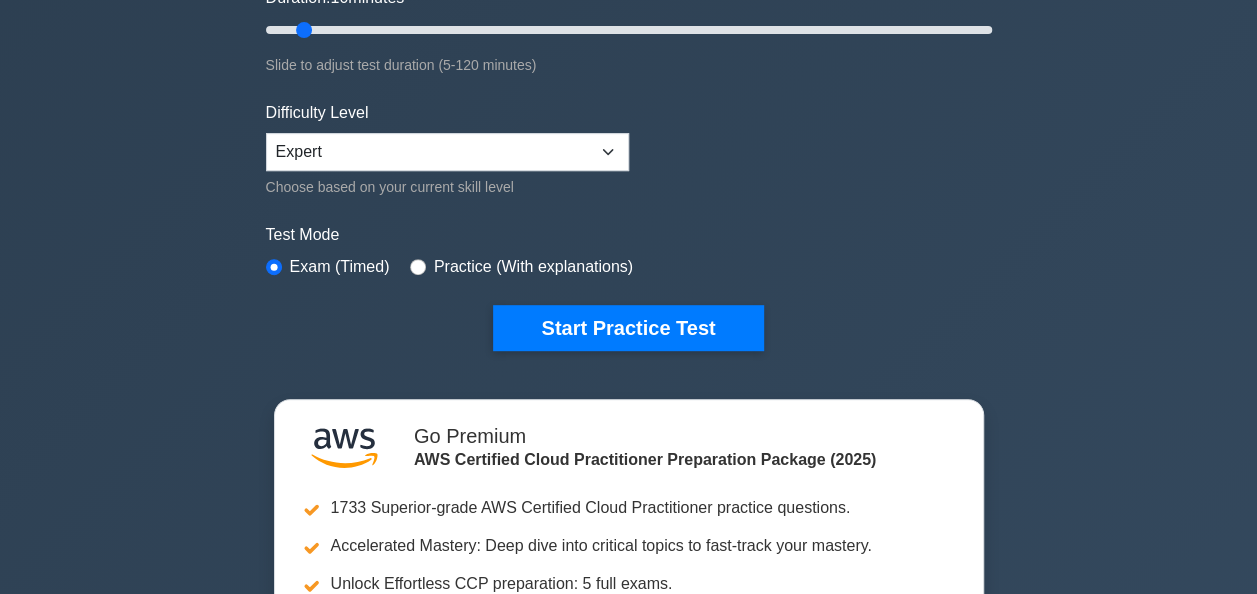 scroll, scrollTop: 424, scrollLeft: 0, axis: vertical 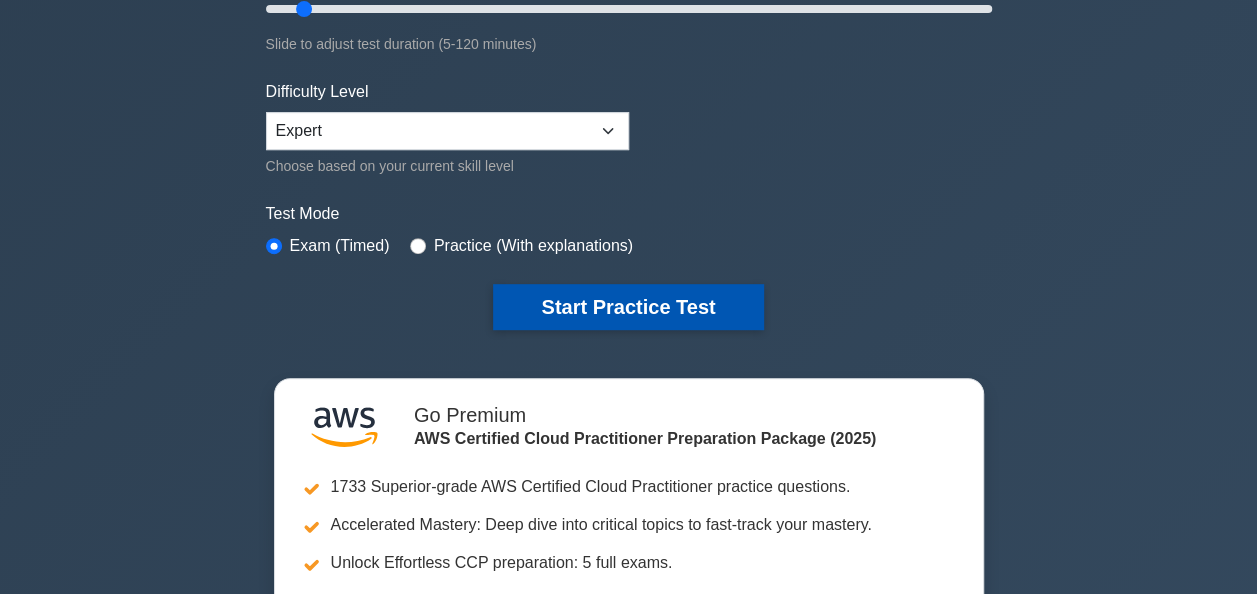 click on "Start Practice Test" at bounding box center (628, 307) 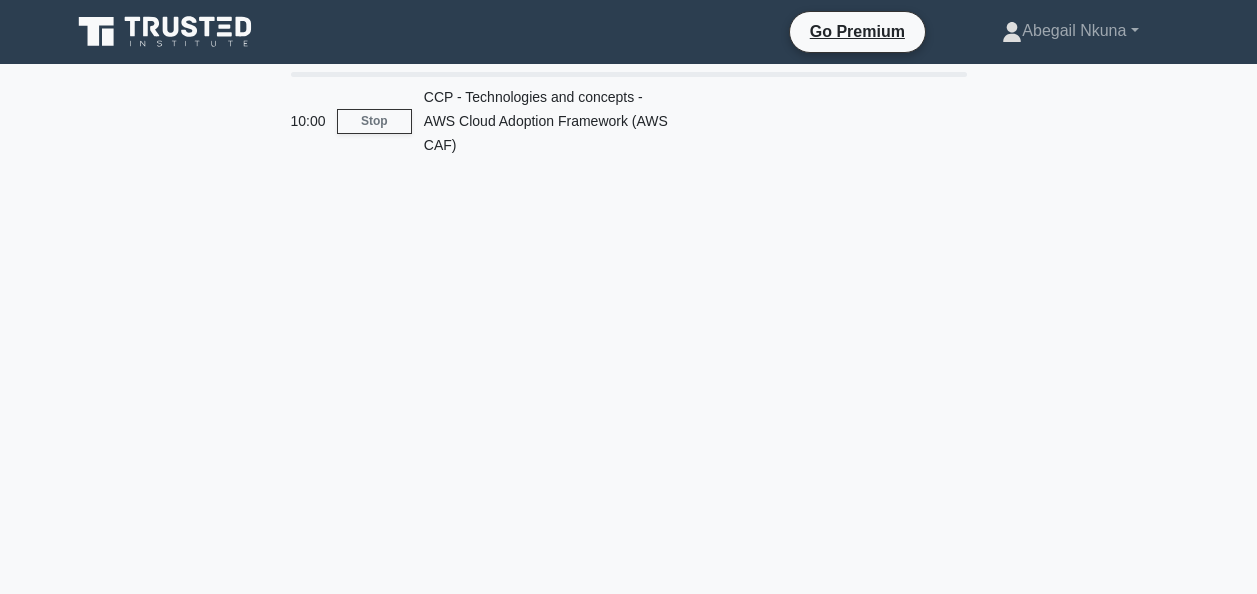 scroll, scrollTop: 0, scrollLeft: 0, axis: both 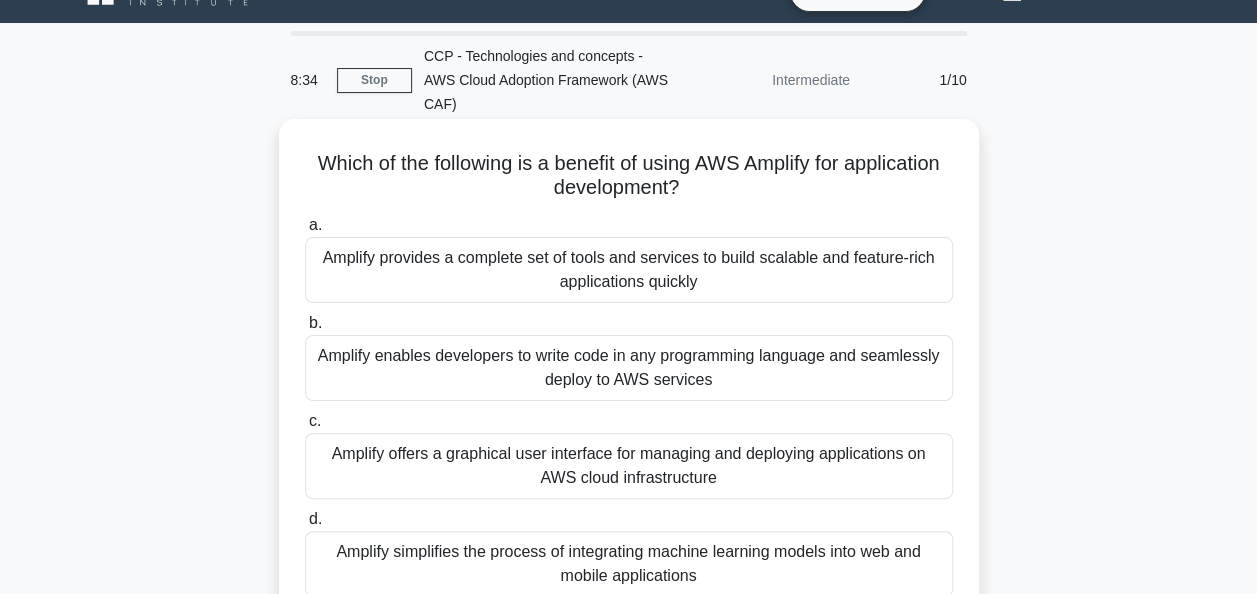 click on "Amplify provides a complete set of tools and services to build scalable and feature-rich applications quickly" at bounding box center [629, 270] 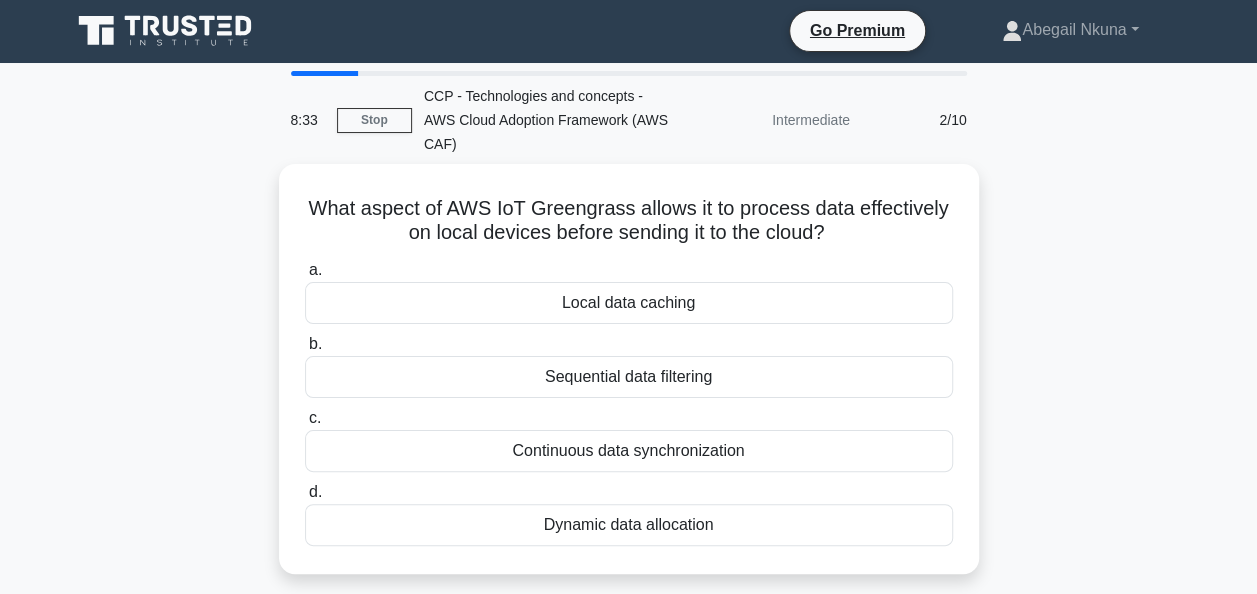 scroll, scrollTop: 0, scrollLeft: 0, axis: both 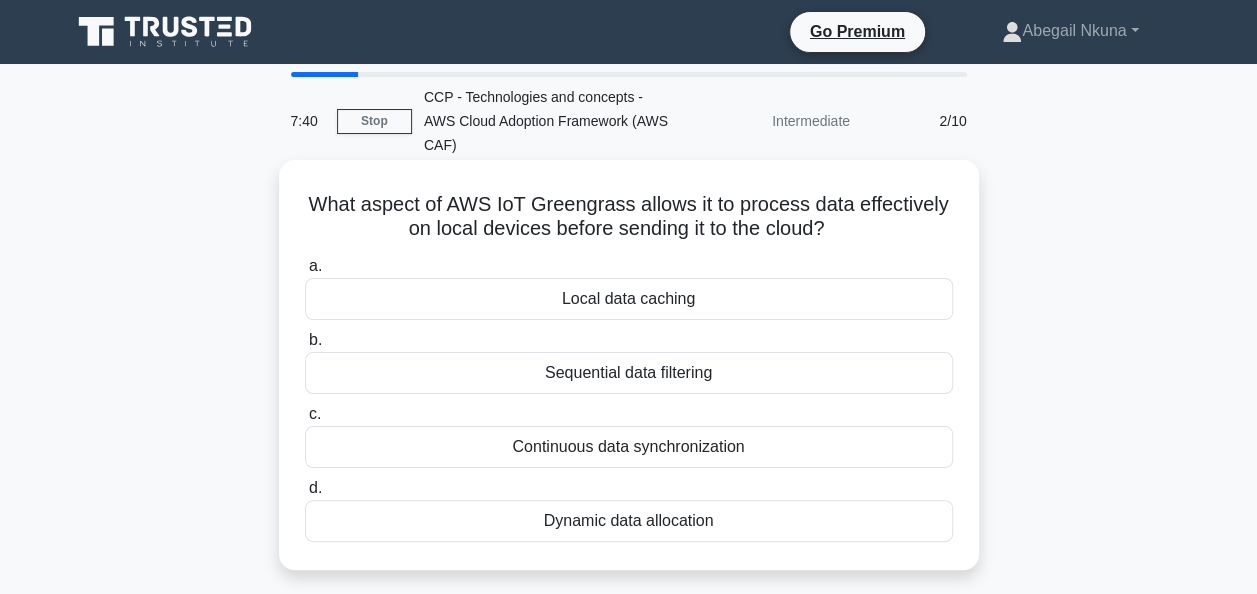click on "Local data caching" at bounding box center [629, 299] 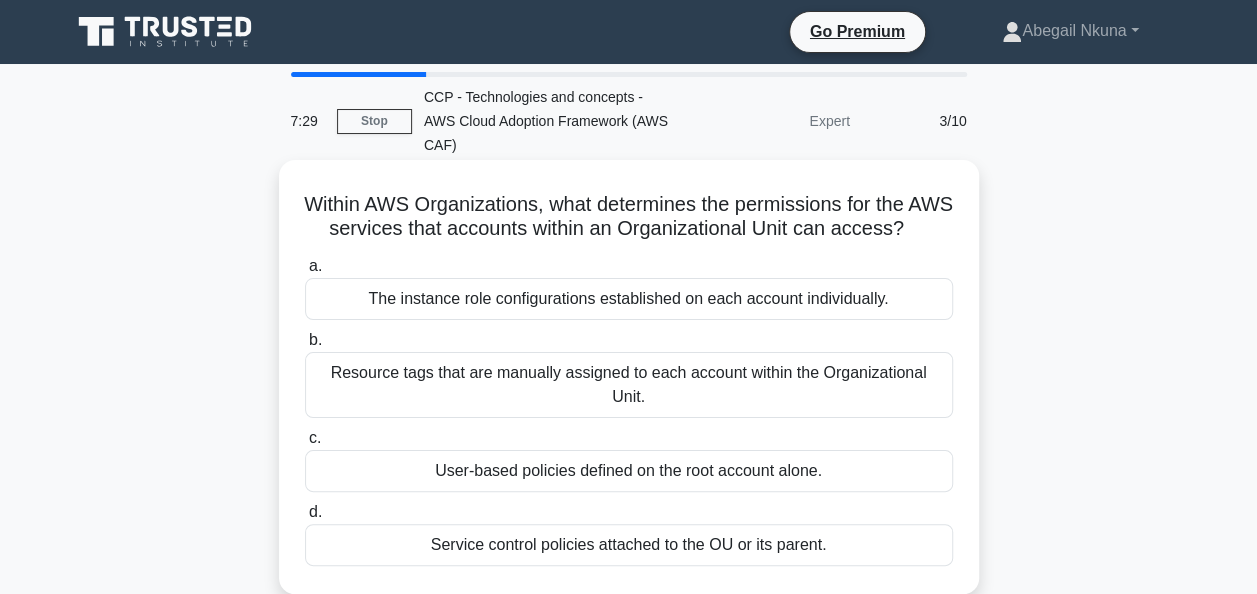 click on "Resource tags that are manually assigned to each account within the Organizational Unit." at bounding box center (629, 385) 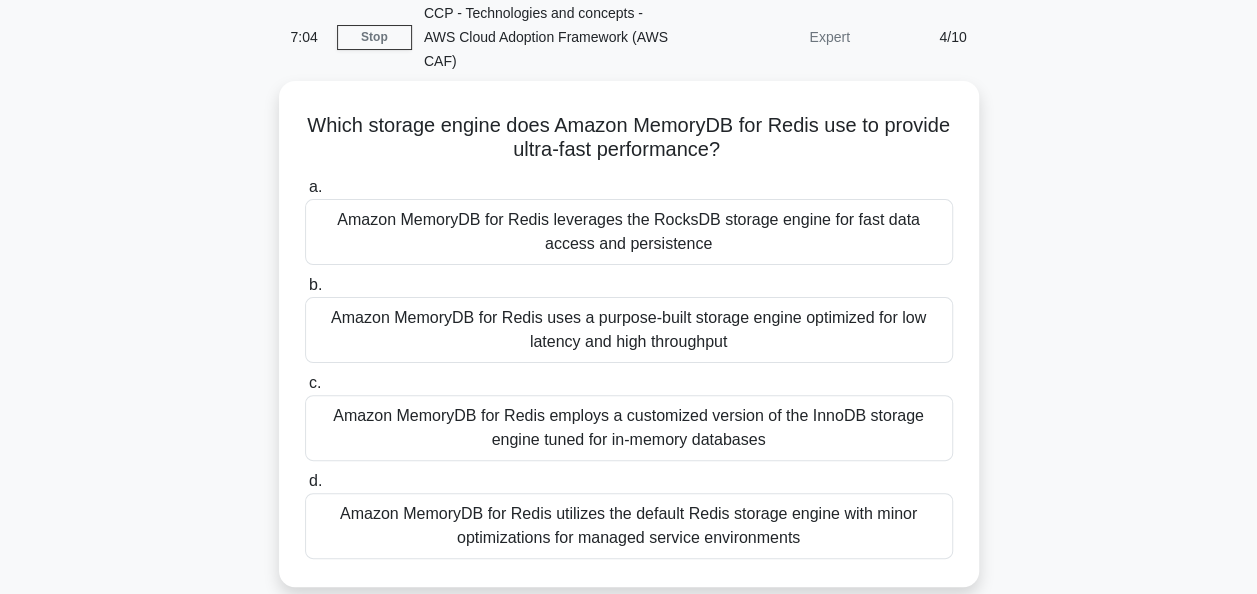 scroll, scrollTop: 100, scrollLeft: 0, axis: vertical 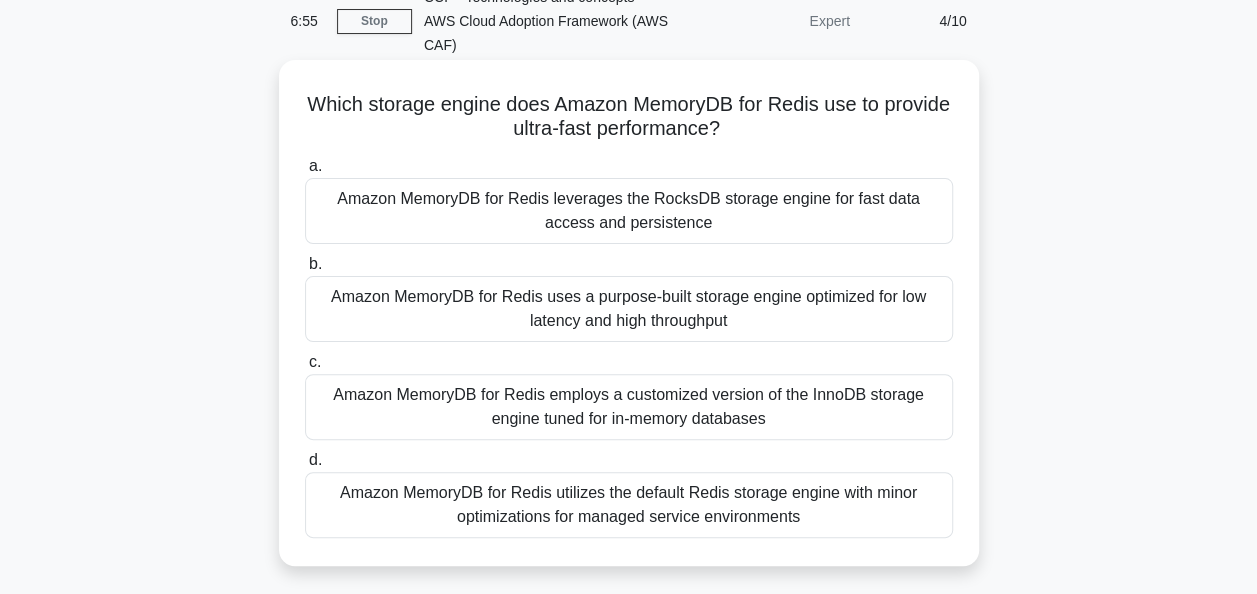 click on "Amazon MemoryDB for Redis leverages the RocksDB storage engine for fast data access and persistence" at bounding box center [629, 211] 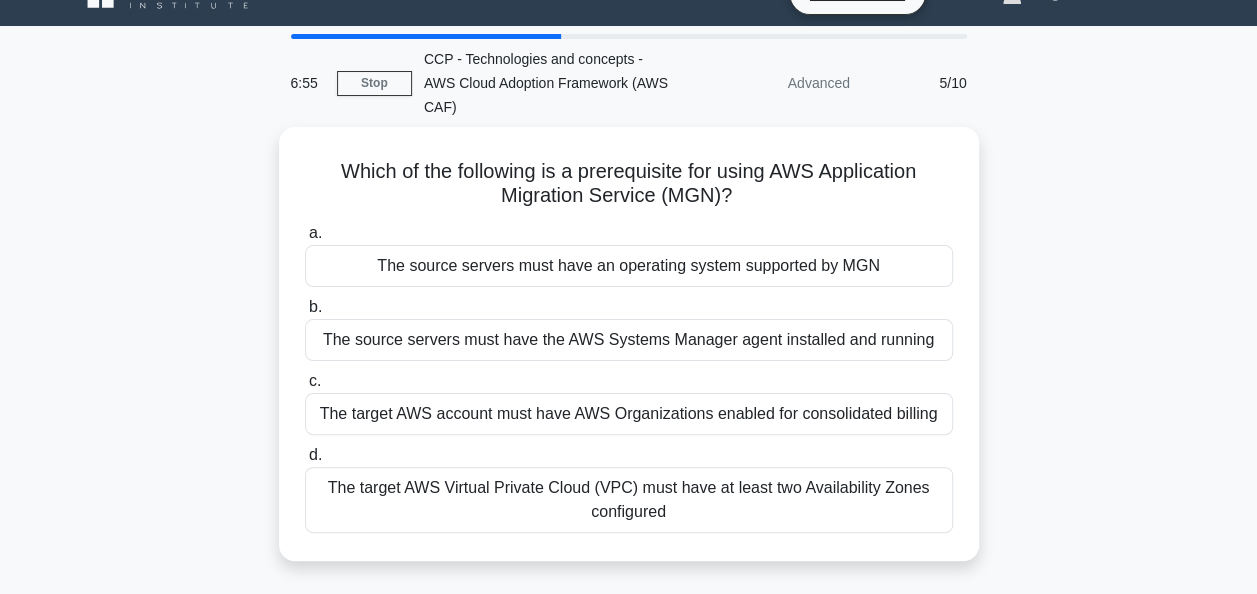 scroll, scrollTop: 0, scrollLeft: 0, axis: both 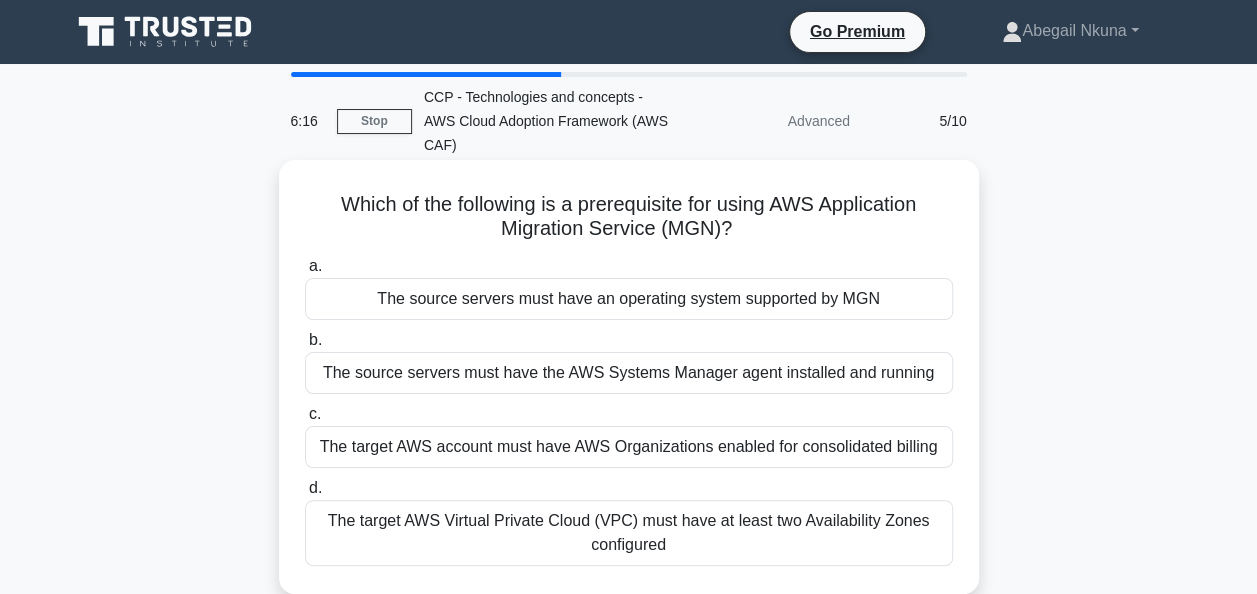click on "The target AWS Virtual Private Cloud (VPC) must have at least two Availability Zones configured" at bounding box center [629, 533] 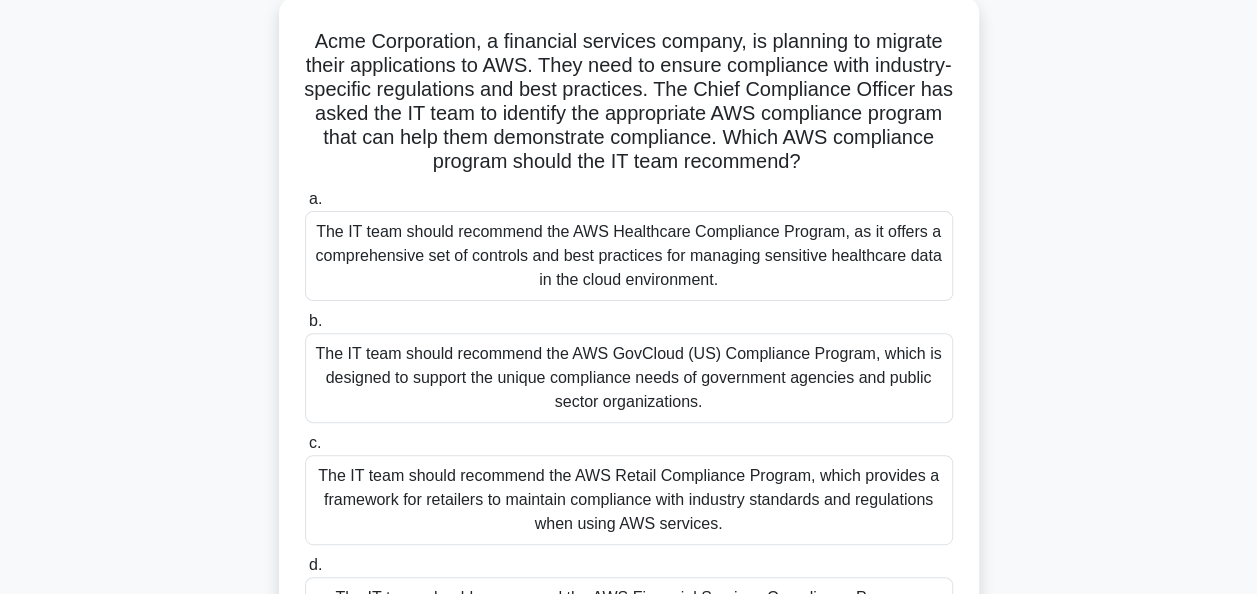 scroll, scrollTop: 162, scrollLeft: 0, axis: vertical 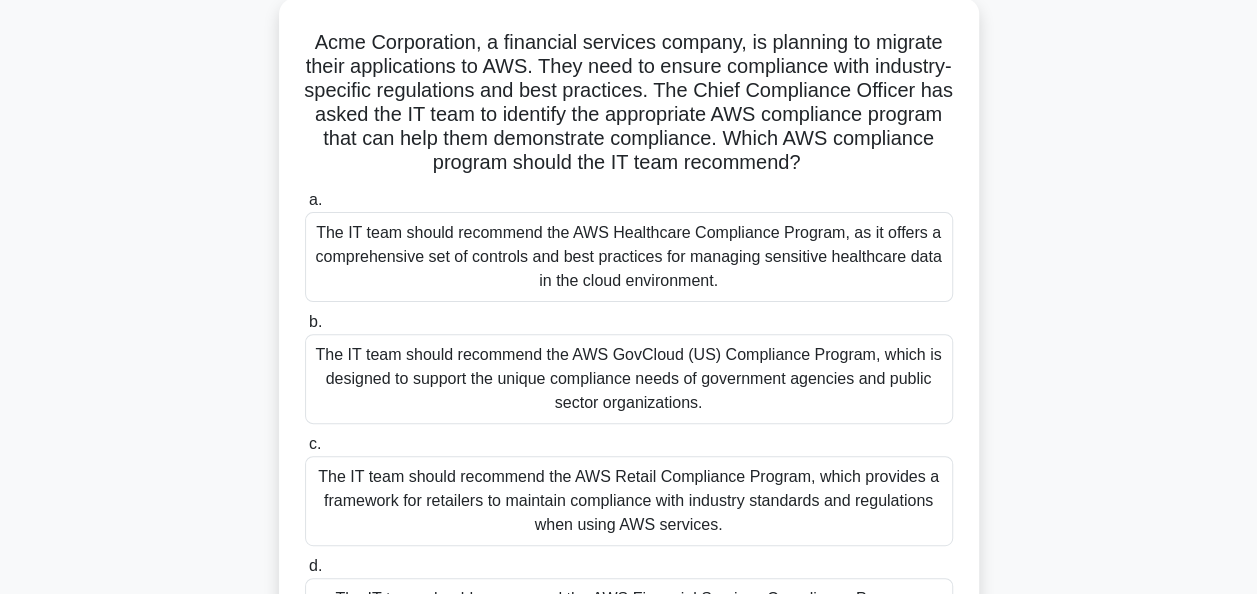 click on "The IT team should recommend the AWS GovCloud (US) Compliance Program, which is designed to support the unique compliance needs of government agencies and public sector organizations." at bounding box center (629, 379) 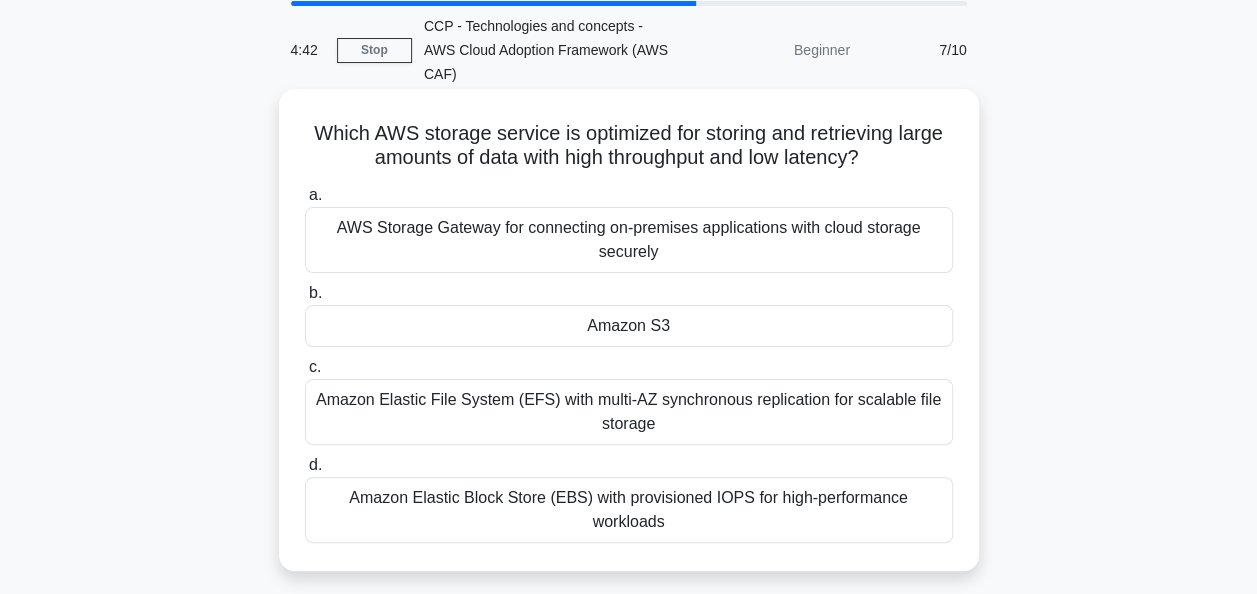 scroll, scrollTop: 76, scrollLeft: 0, axis: vertical 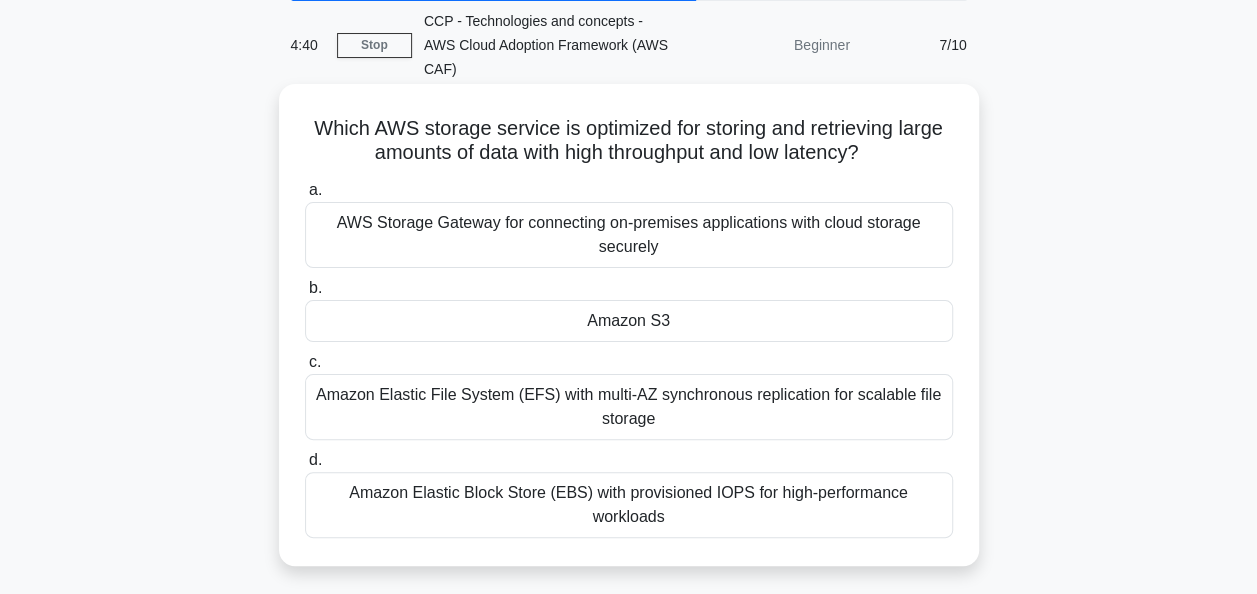 click on "Amazon Elastic Block Store (EBS) with provisioned IOPS for high-performance workloads" at bounding box center [629, 505] 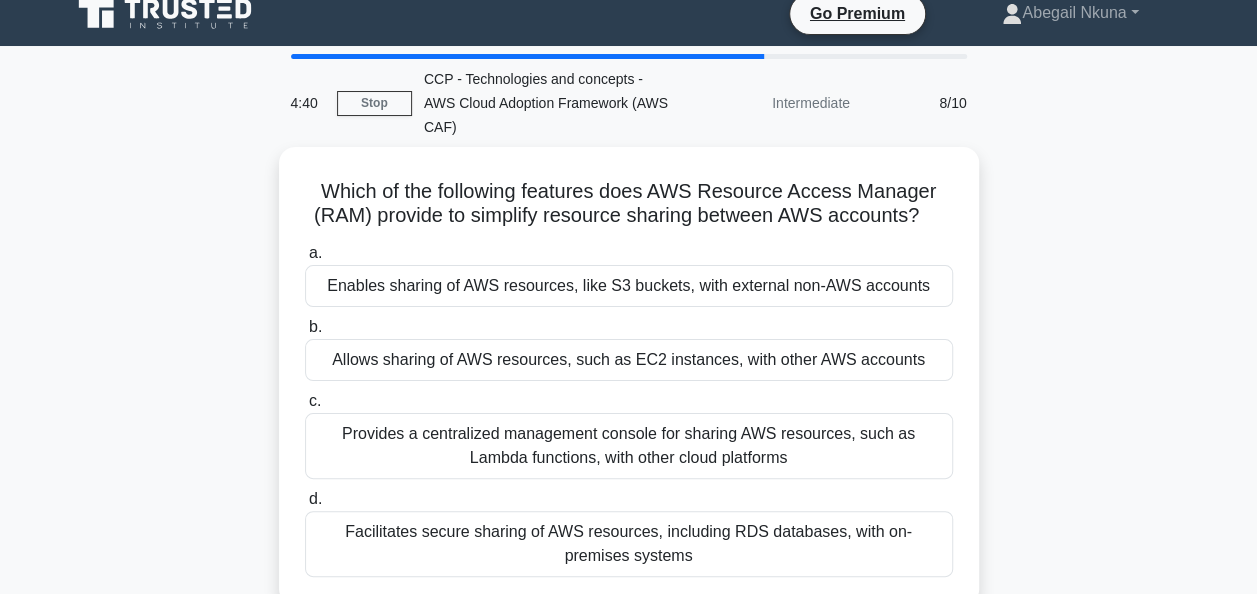 scroll, scrollTop: 0, scrollLeft: 0, axis: both 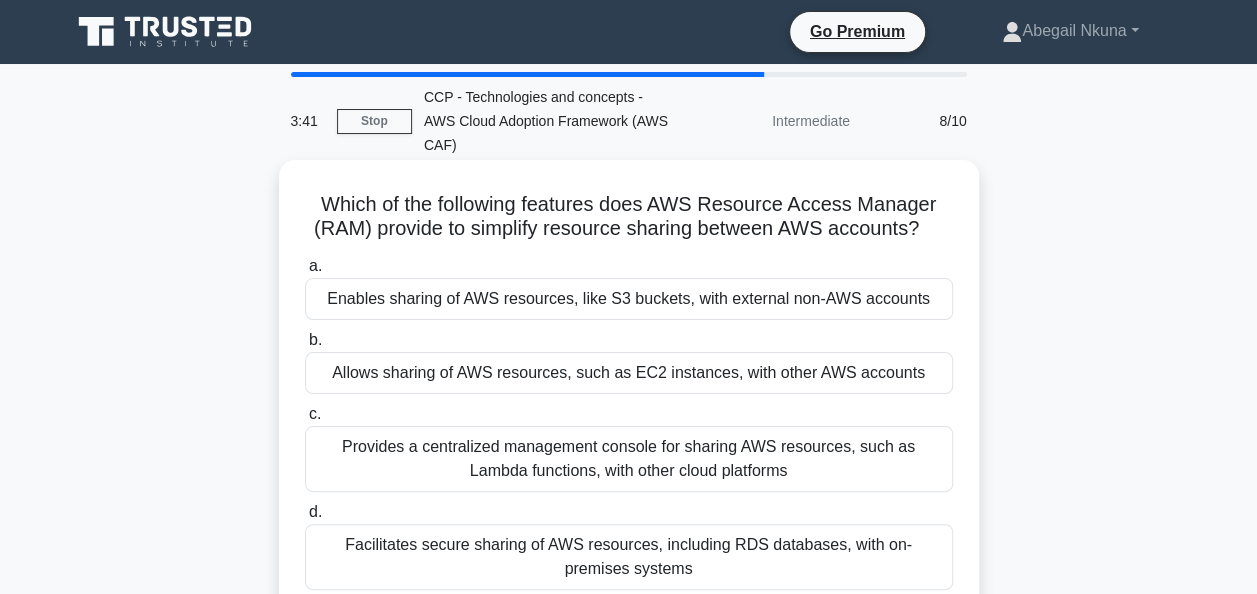 click on "Provides a centralized management console for sharing AWS resources, such as Lambda functions, with other cloud platforms" at bounding box center [629, 459] 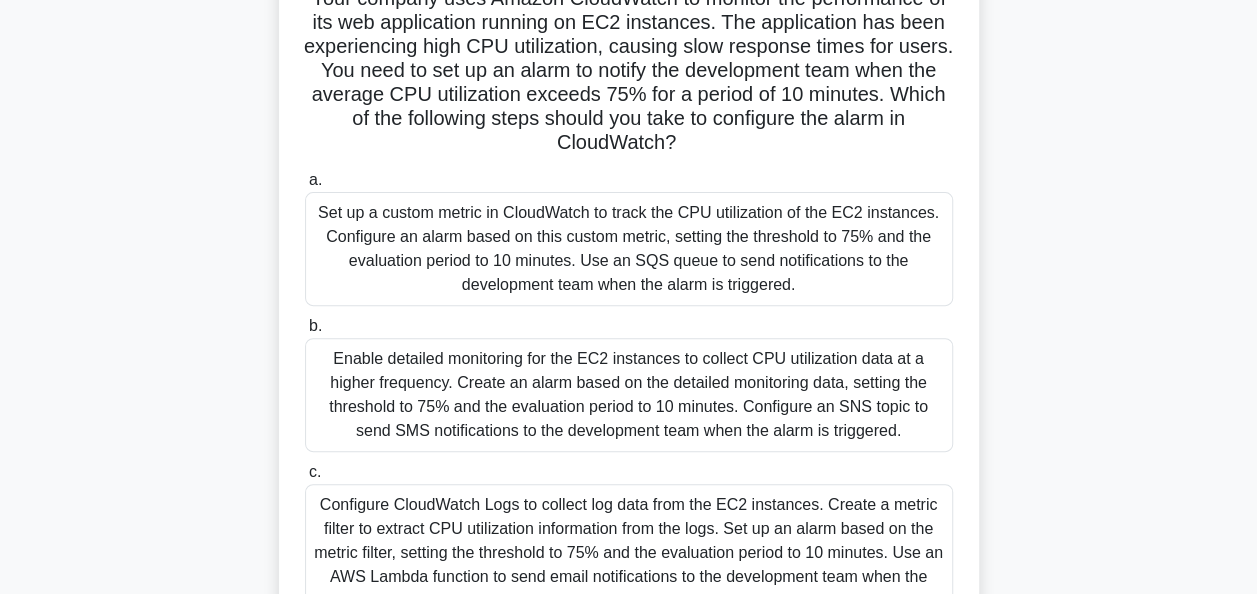 scroll, scrollTop: 223, scrollLeft: 0, axis: vertical 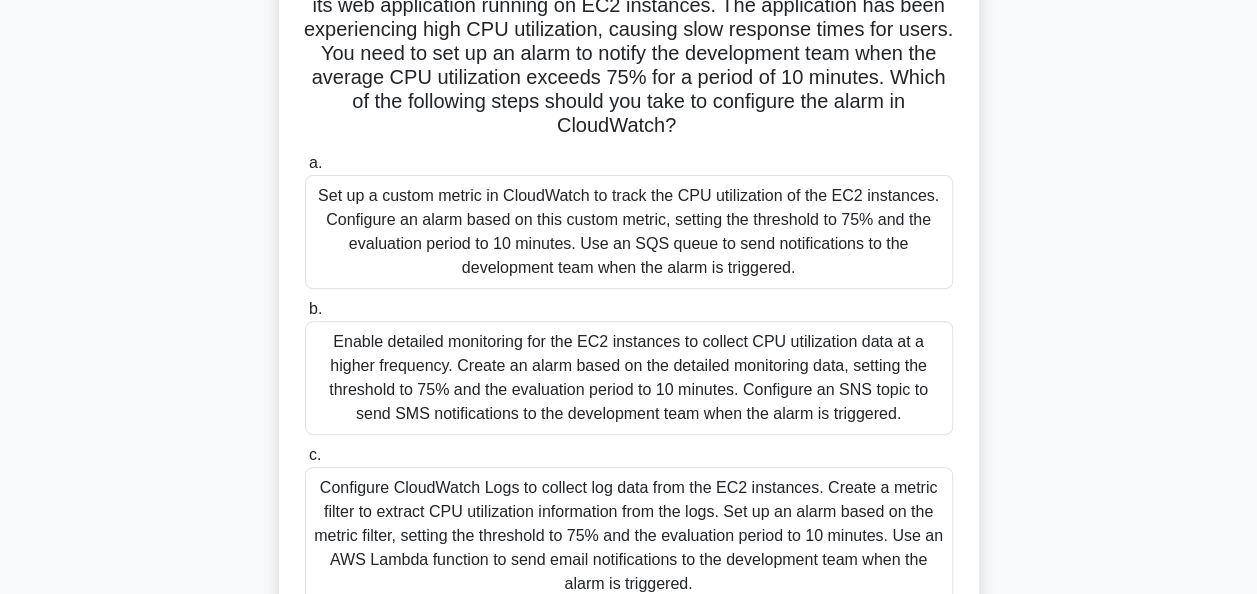 click on "Configure CloudWatch Logs to collect log data from the EC2 instances. Create a metric filter to extract CPU utilization information from the logs. Set up an alarm based on the metric filter, setting the threshold to 75% and the evaluation period to 10 minutes. Use an AWS Lambda function to send email notifications to the development team when the alarm is triggered." at bounding box center (629, 536) 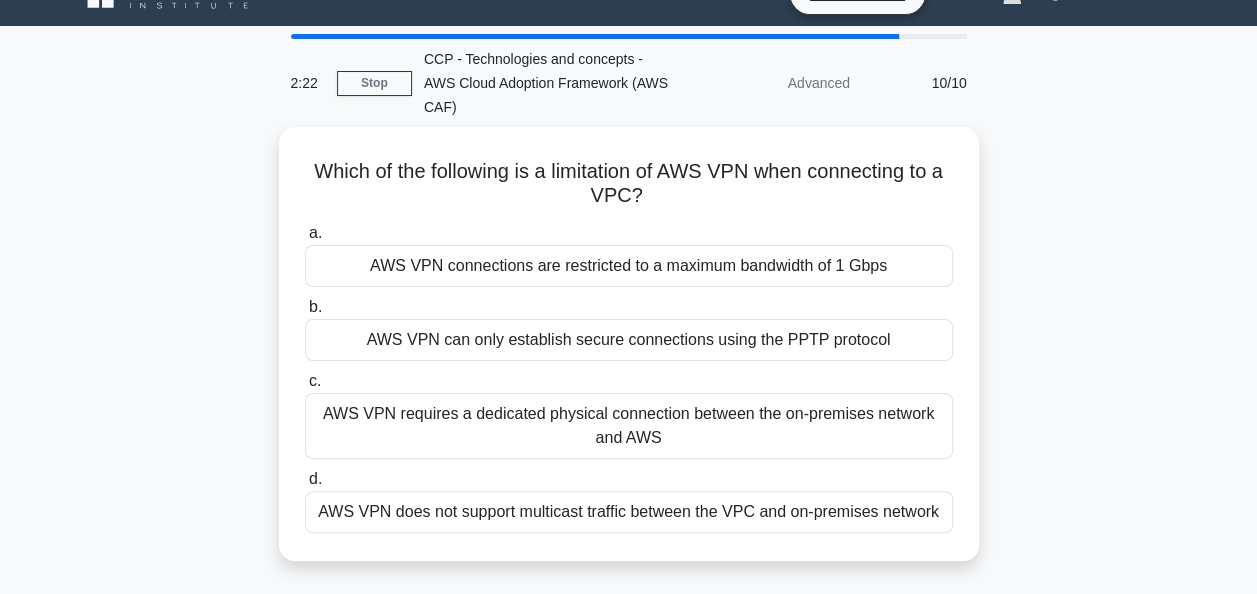 scroll, scrollTop: 0, scrollLeft: 0, axis: both 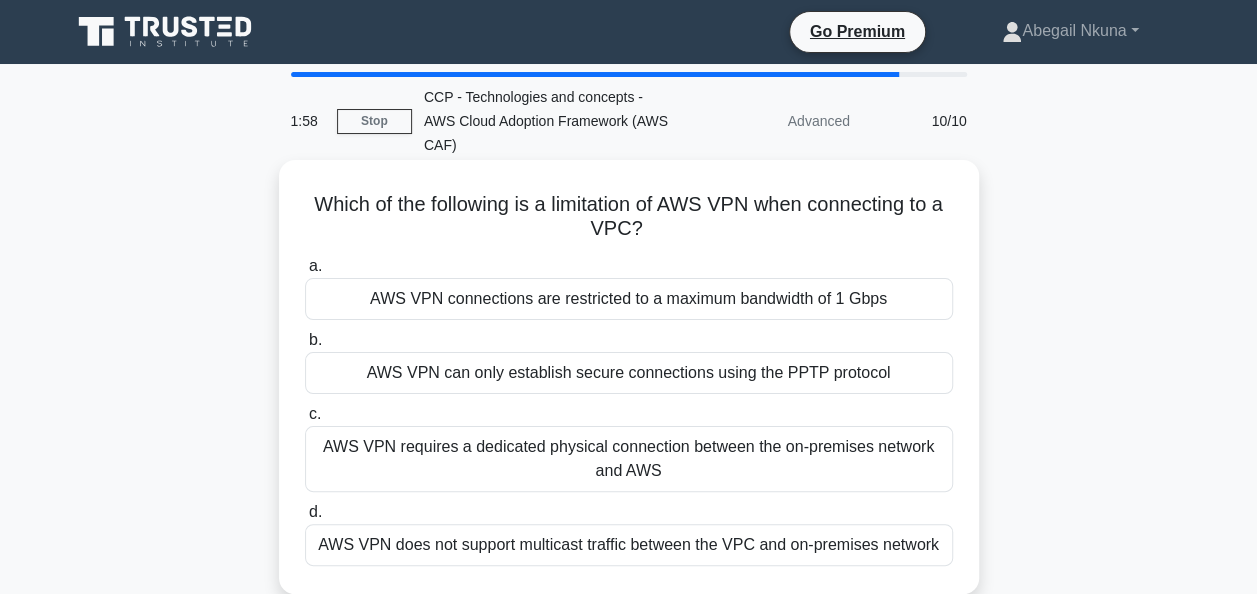 click on "AWS VPN connections are restricted to a maximum bandwidth of 1 Gbps" at bounding box center [629, 299] 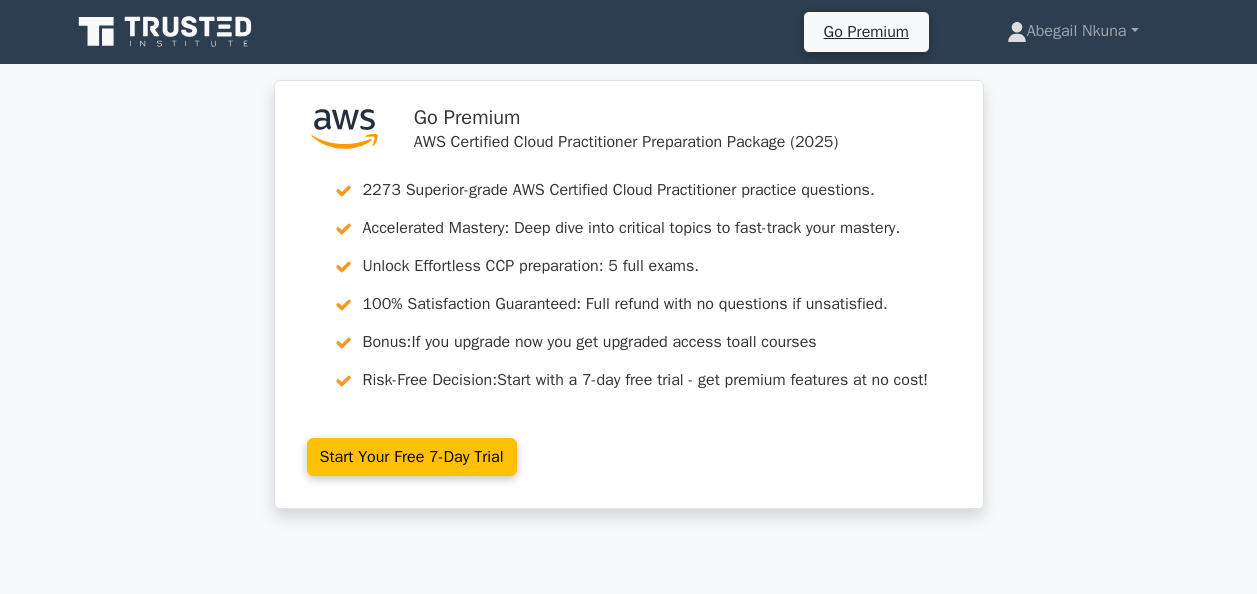 scroll, scrollTop: 0, scrollLeft: 0, axis: both 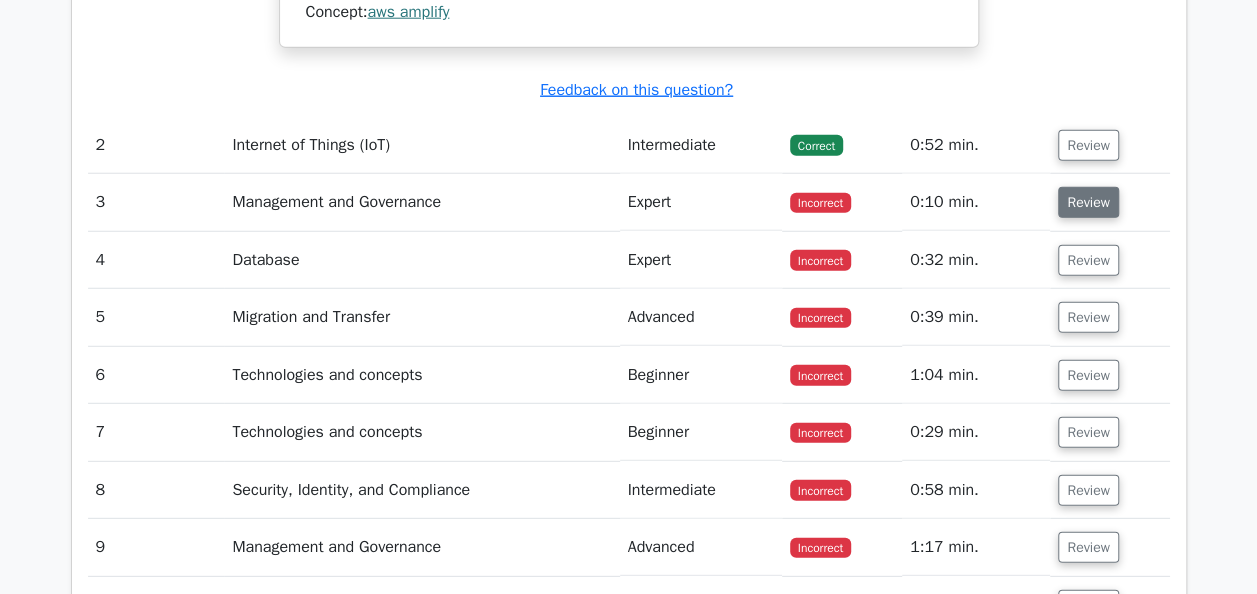click on "Review" at bounding box center (1088, 202) 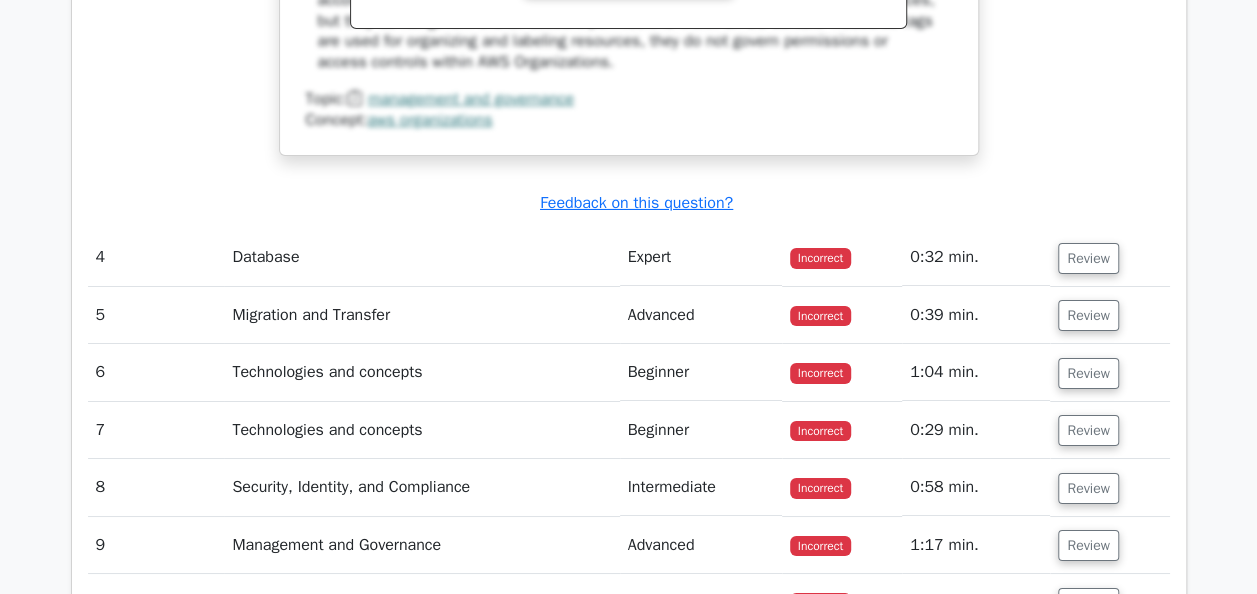 scroll, scrollTop: 3386, scrollLeft: 0, axis: vertical 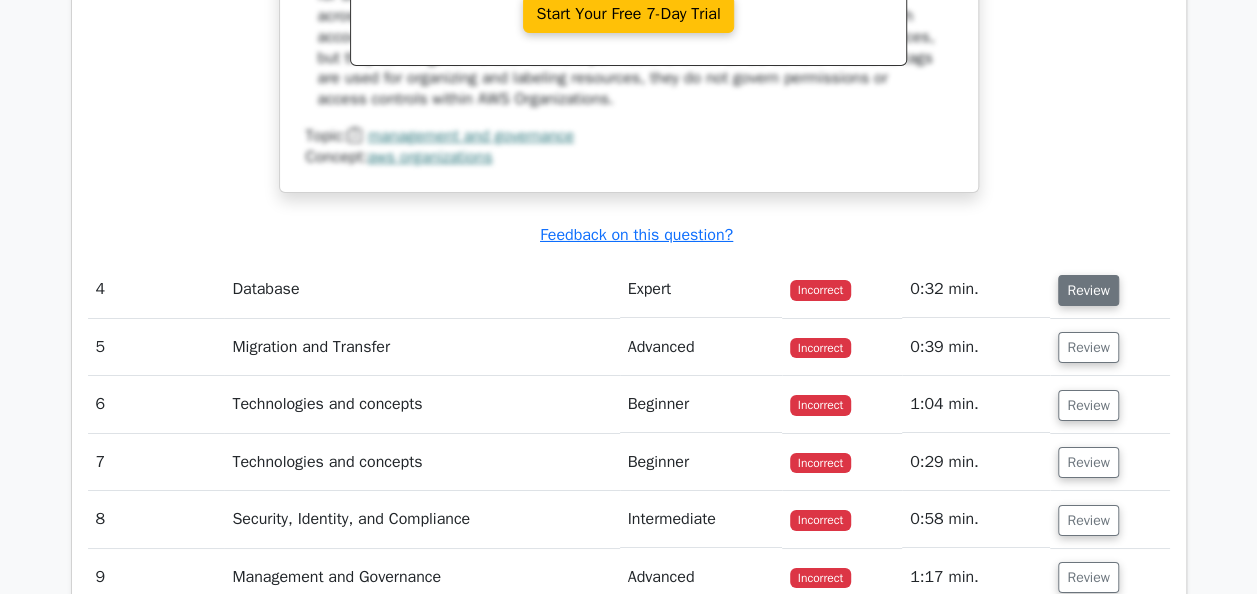 click on "Review" at bounding box center (1088, 290) 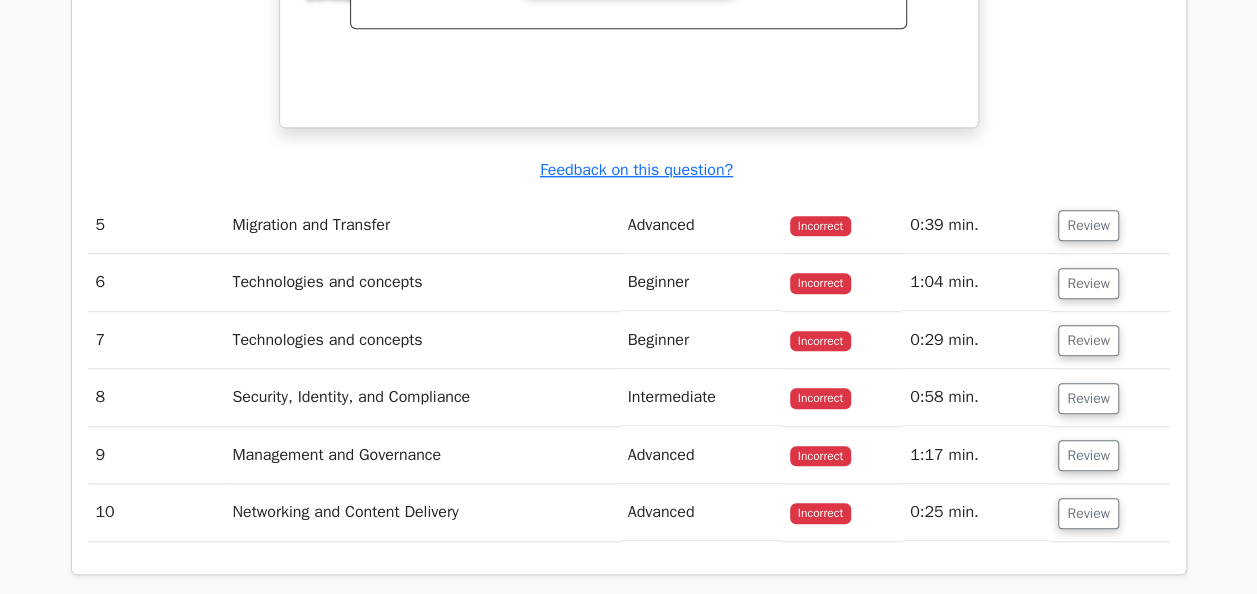 scroll, scrollTop: 4392, scrollLeft: 0, axis: vertical 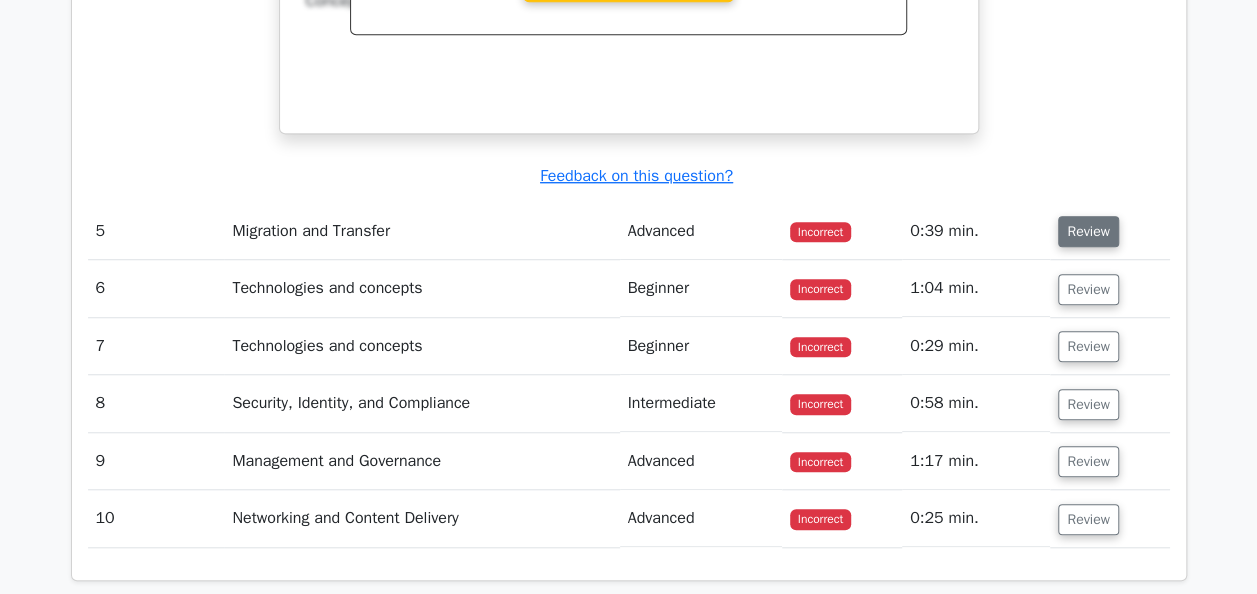 click on "Review" at bounding box center (1088, 231) 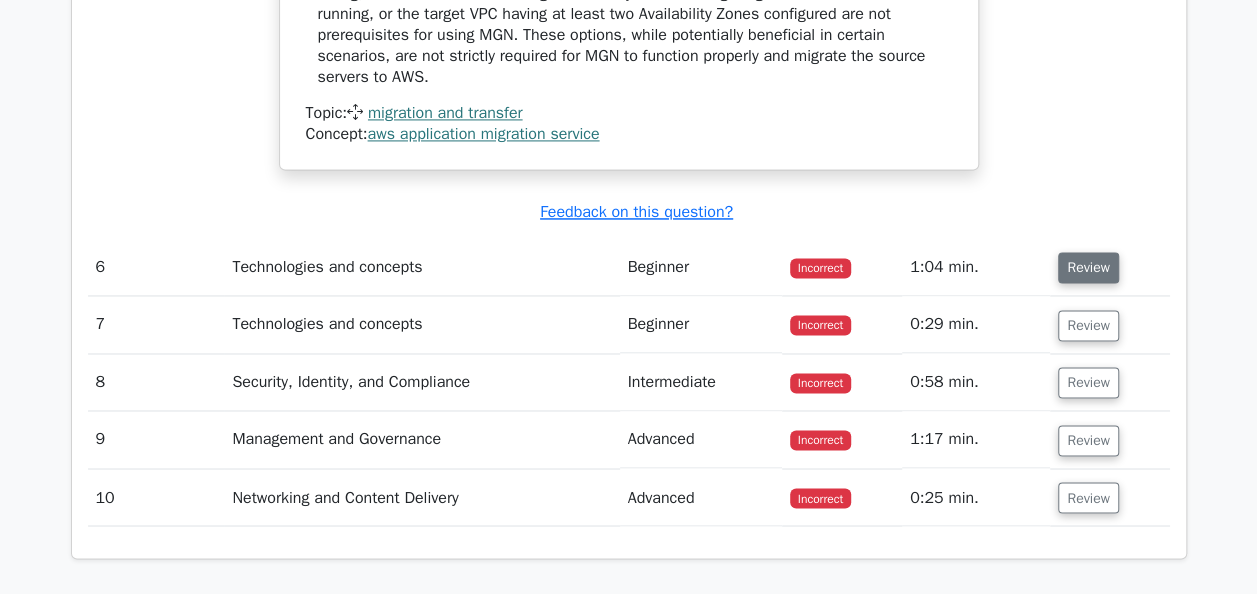scroll, scrollTop: 5206, scrollLeft: 0, axis: vertical 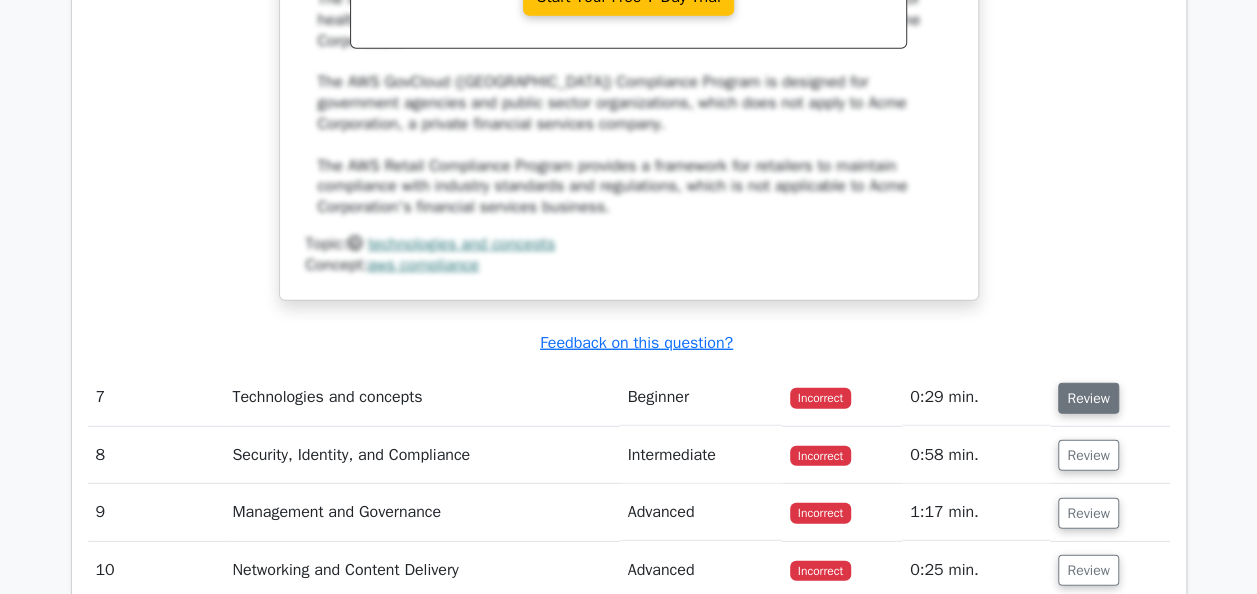 click on "Review" at bounding box center [1088, 398] 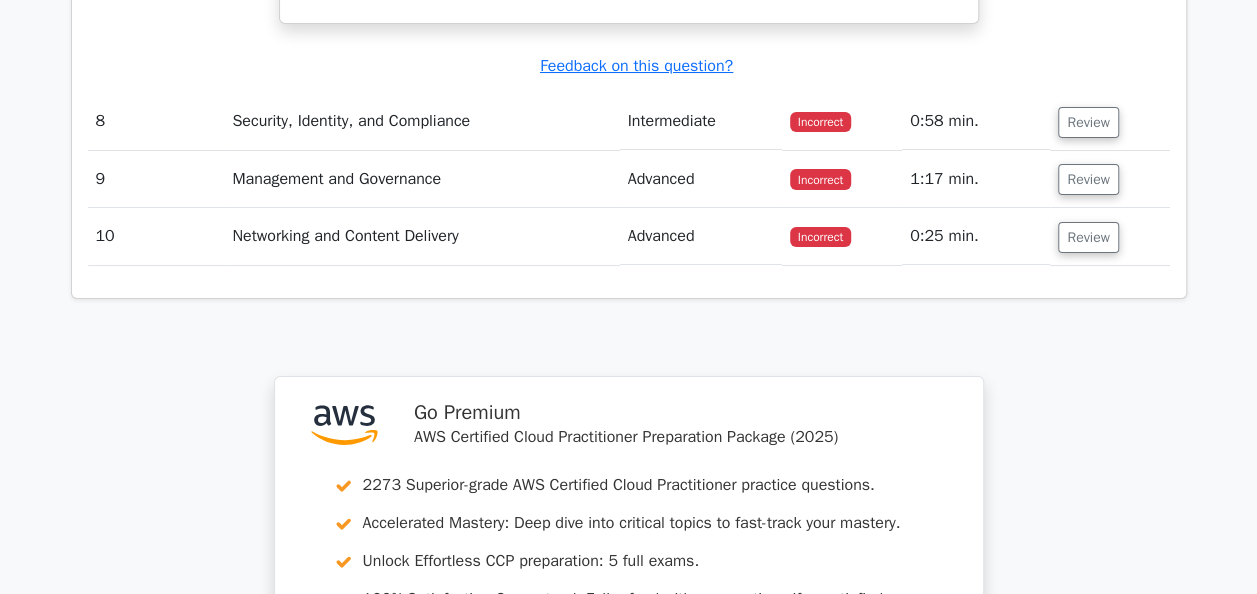 scroll, scrollTop: 7534, scrollLeft: 0, axis: vertical 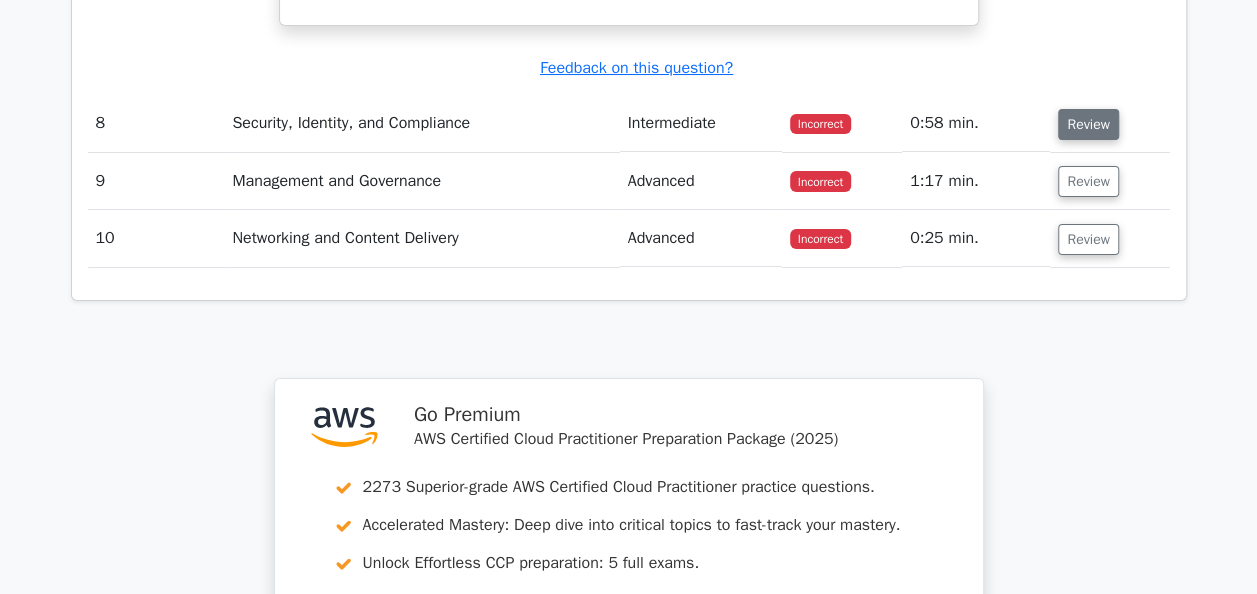 click on "Review" at bounding box center (1088, 124) 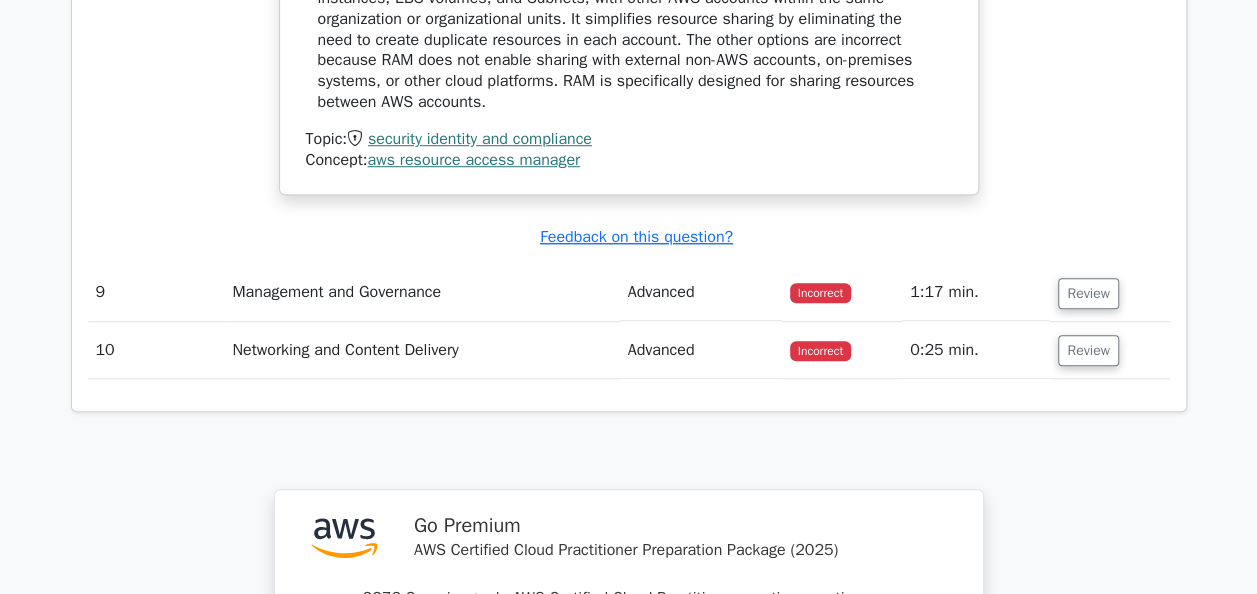 scroll, scrollTop: 8168, scrollLeft: 0, axis: vertical 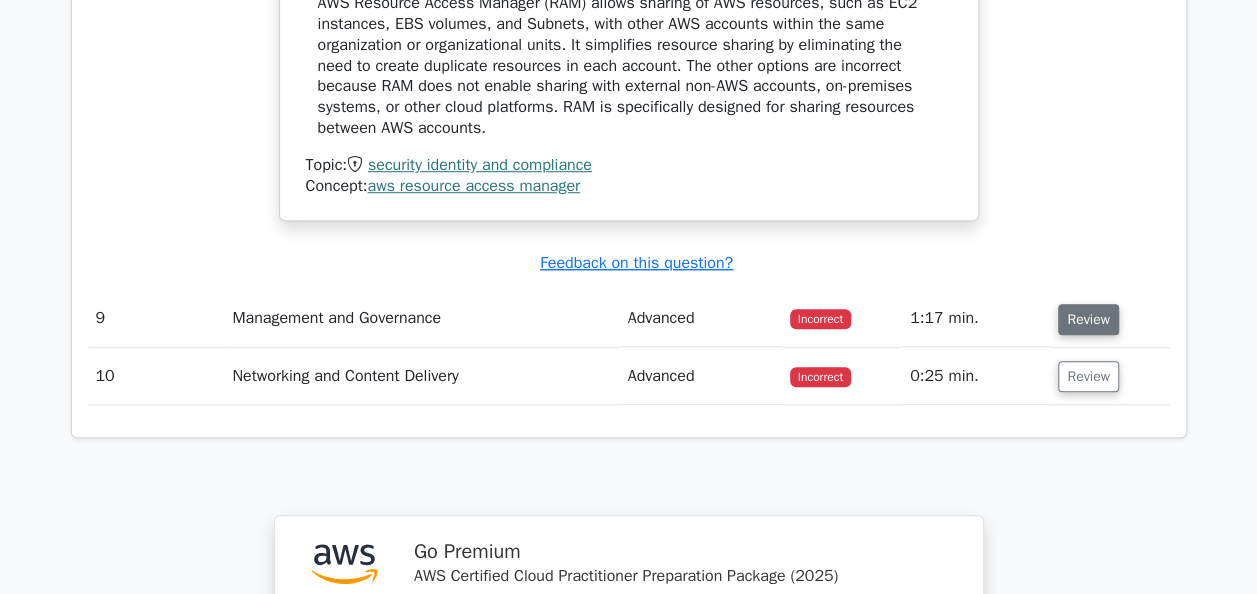 click on "Review" at bounding box center (1088, 319) 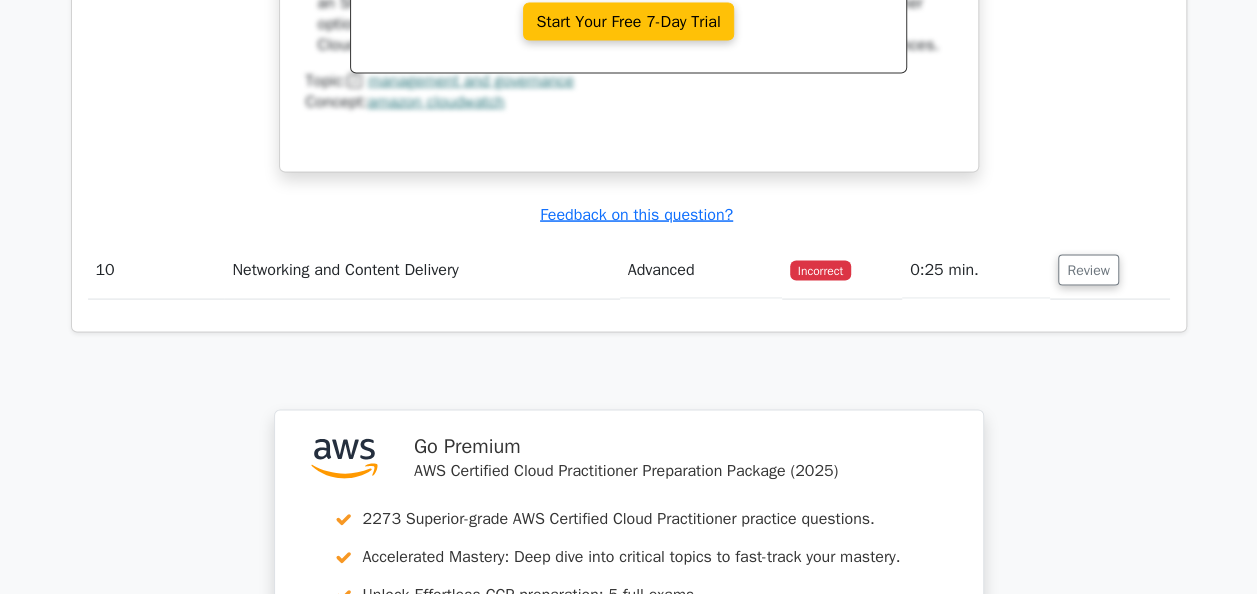 scroll, scrollTop: 9428, scrollLeft: 0, axis: vertical 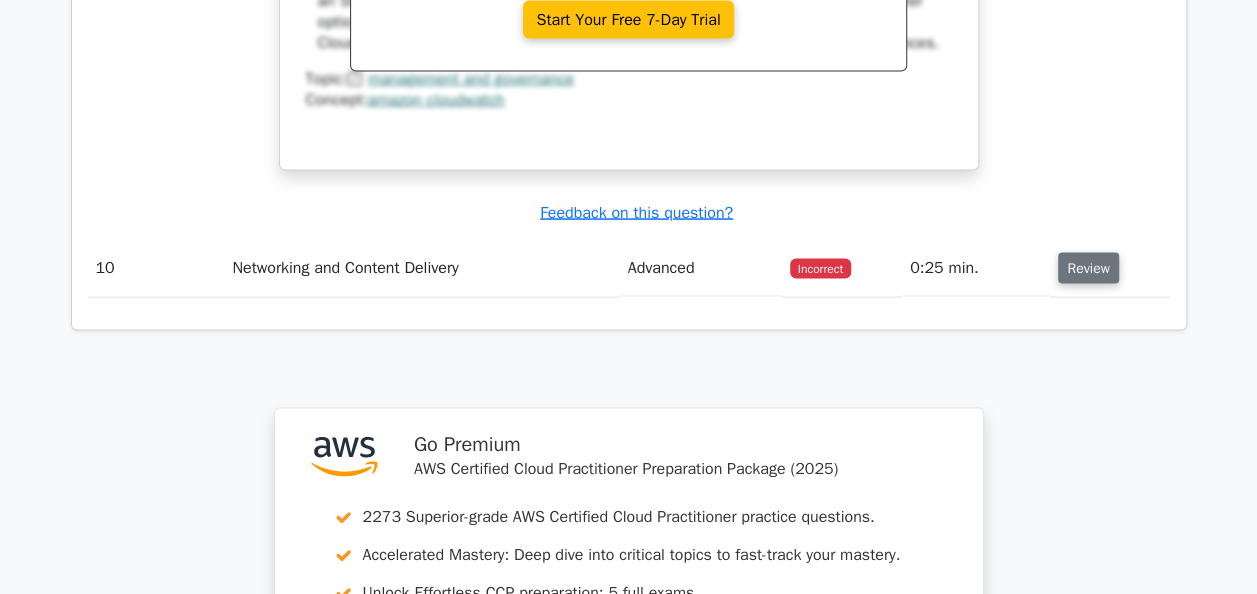 click on "Review" at bounding box center (1088, 268) 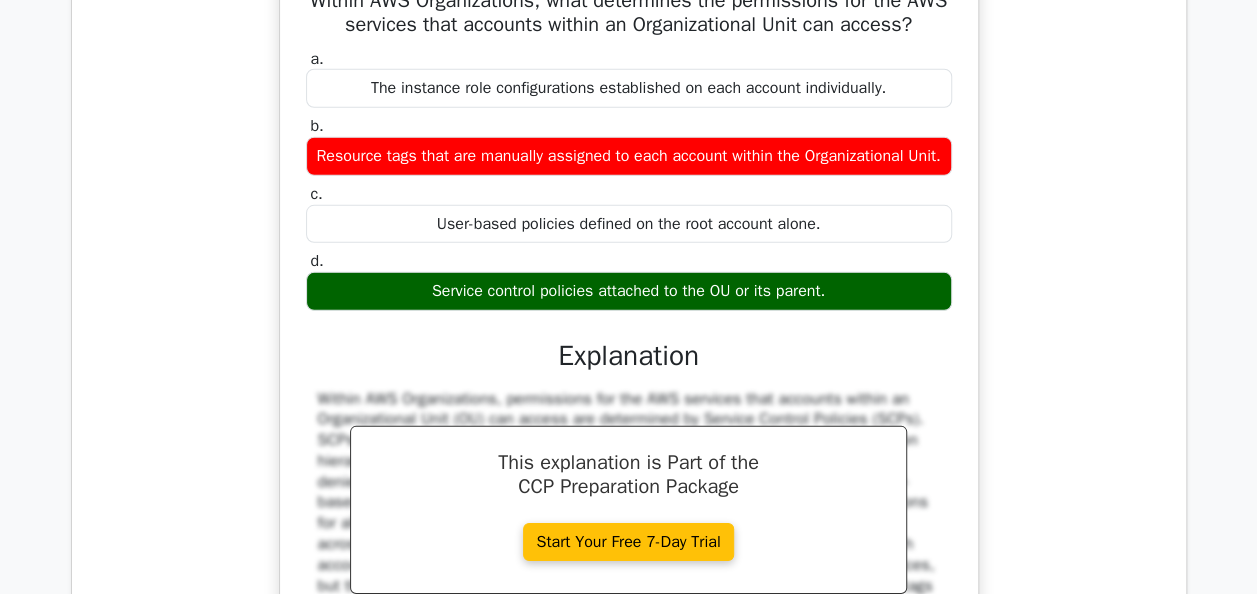 scroll, scrollTop: 2686, scrollLeft: 0, axis: vertical 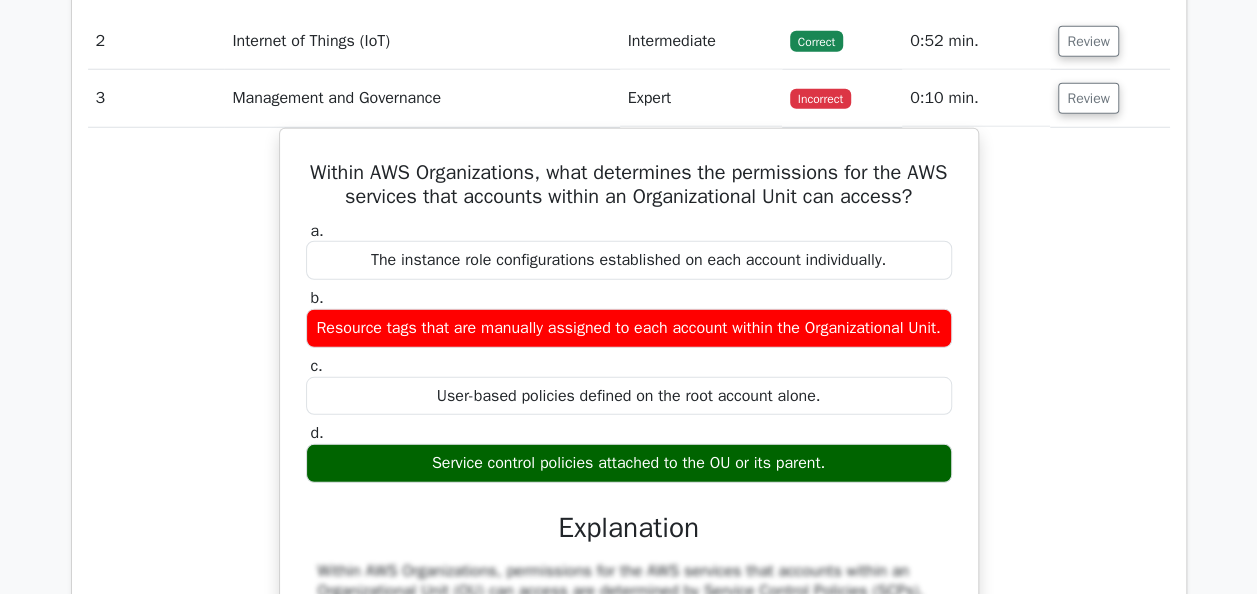 click on "Within AWS Organizations, what determines the permissions for the AWS services that accounts within an Organizational Unit can access?
a.
The instance role configurations established on each account individually.
b.
c. d." at bounding box center (629, 522) 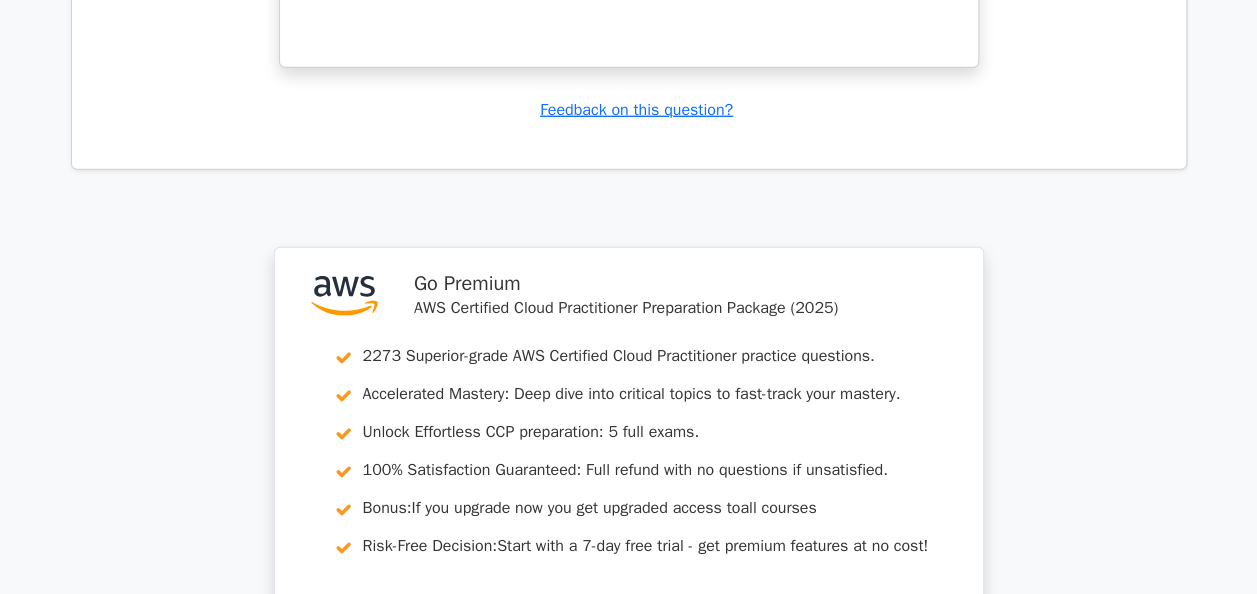 scroll, scrollTop: 10932, scrollLeft: 0, axis: vertical 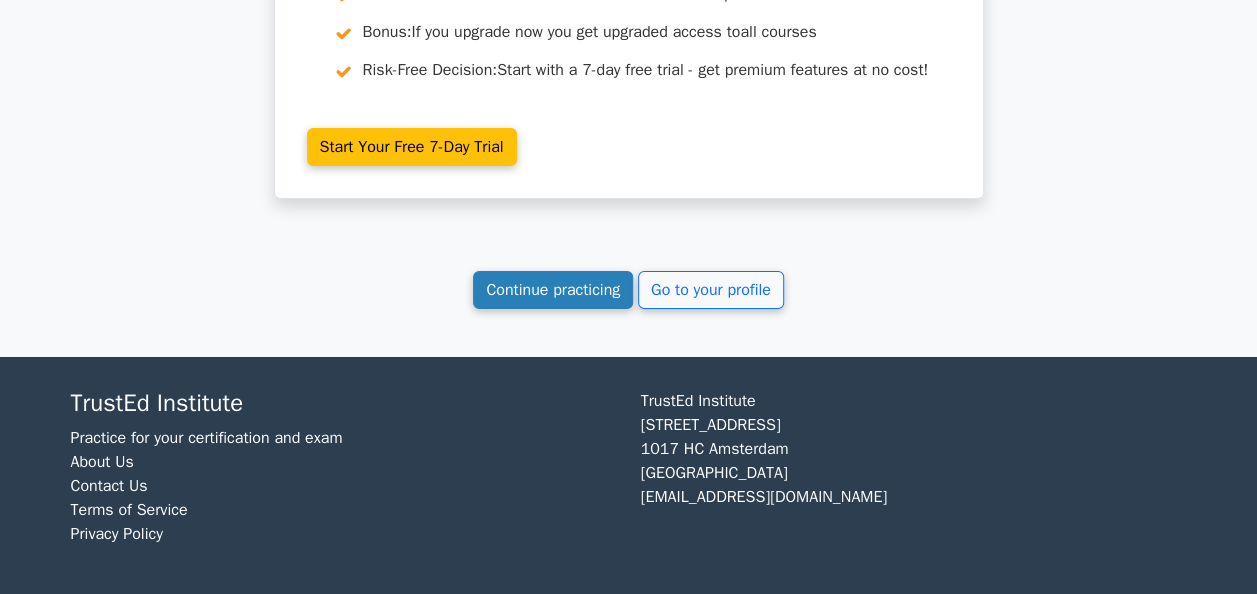click on "Continue practicing" at bounding box center (553, 290) 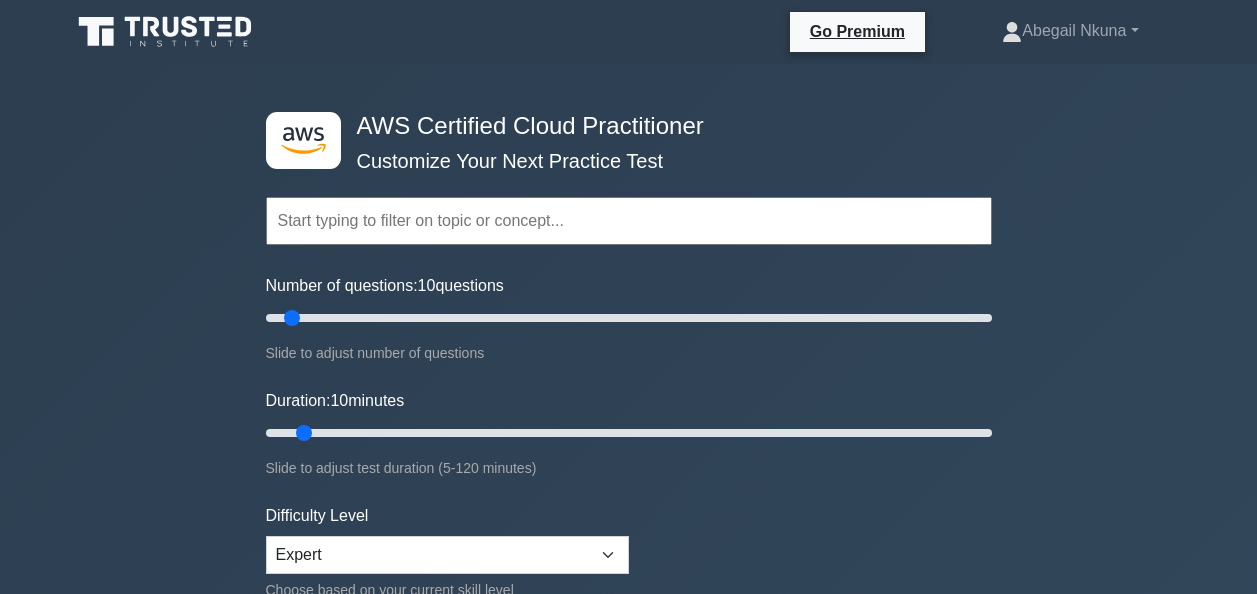scroll, scrollTop: 0, scrollLeft: 0, axis: both 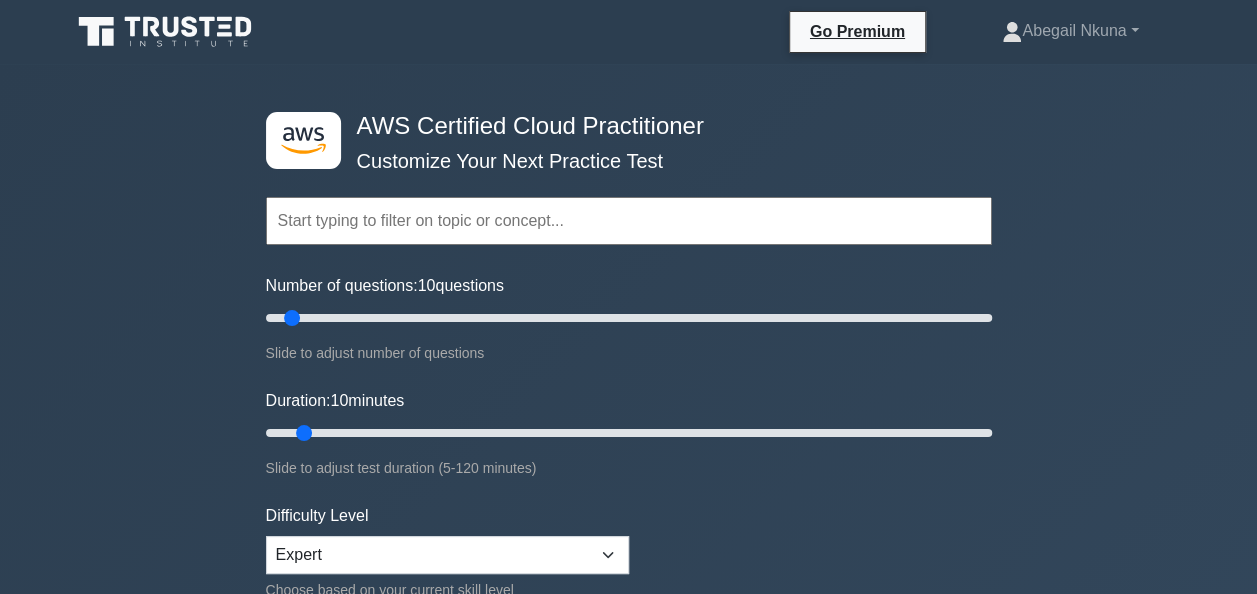 click at bounding box center [629, 221] 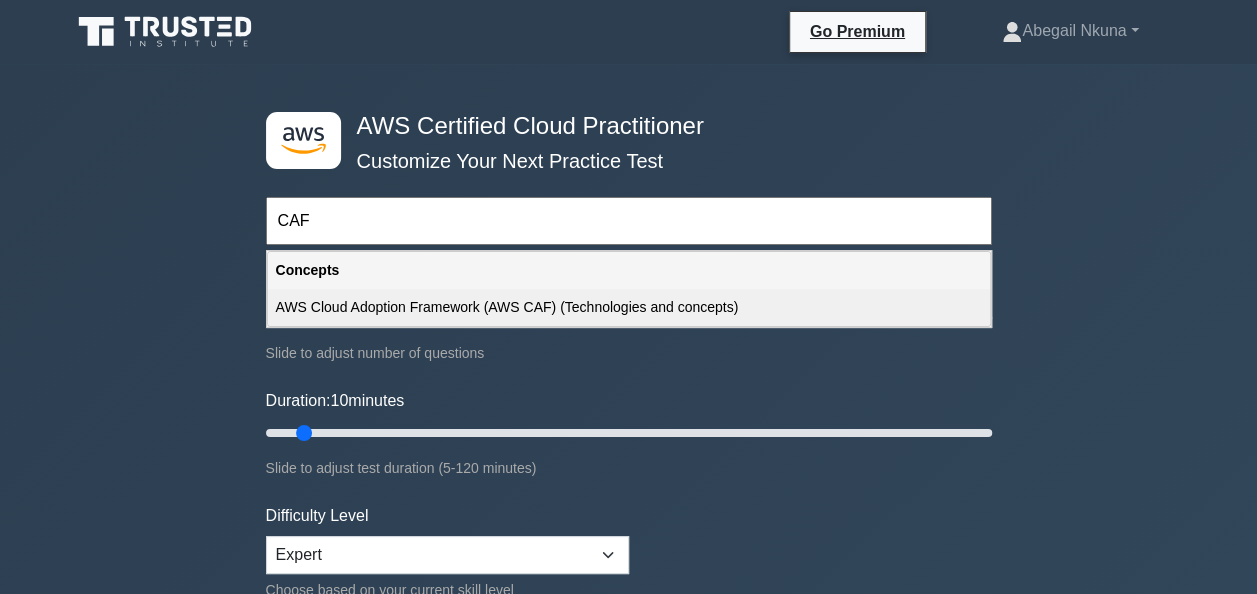 click on "AWS Cloud Adoption Framework (AWS CAF) (Technologies and concepts)" at bounding box center [629, 307] 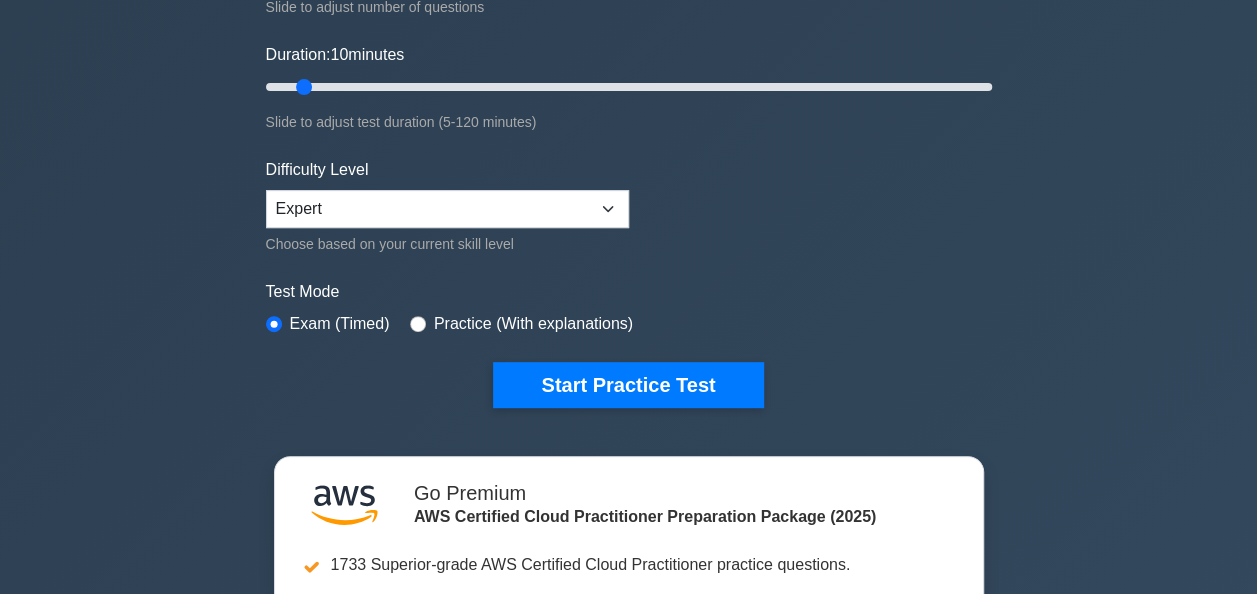 scroll, scrollTop: 350, scrollLeft: 0, axis: vertical 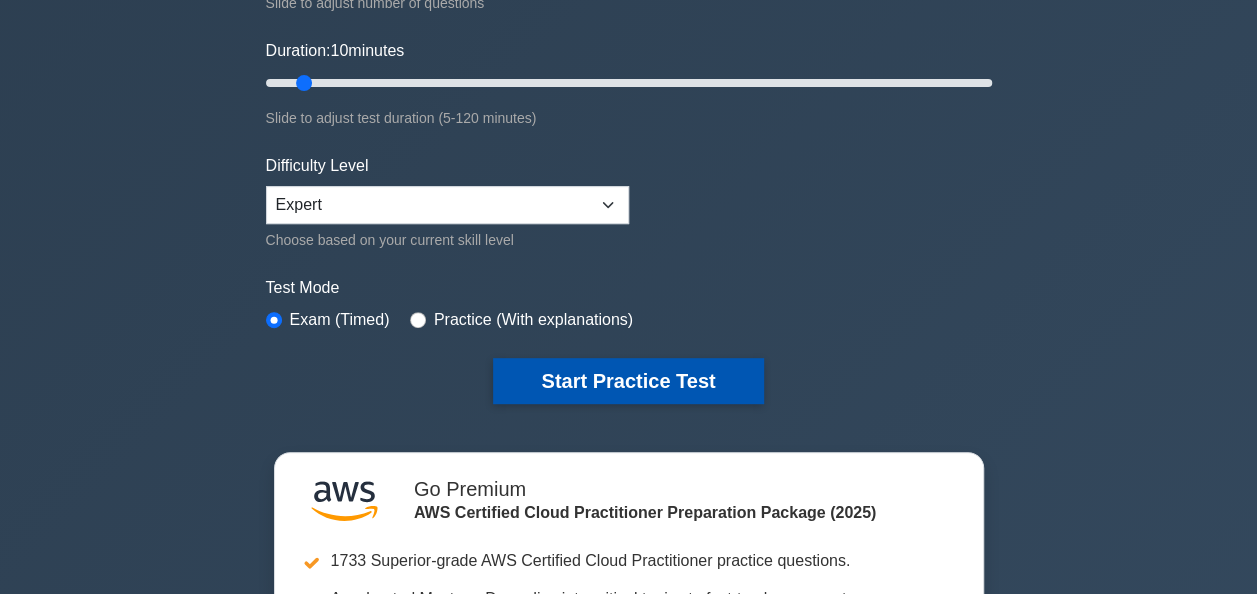click on "Start Practice Test" at bounding box center (628, 381) 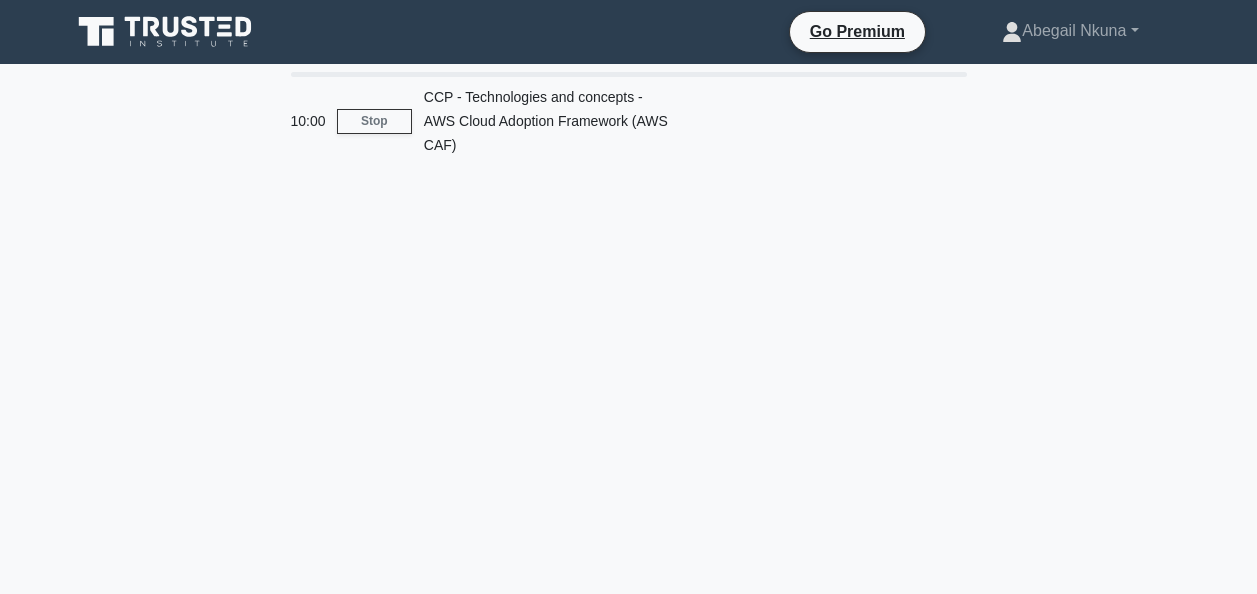 scroll, scrollTop: 0, scrollLeft: 0, axis: both 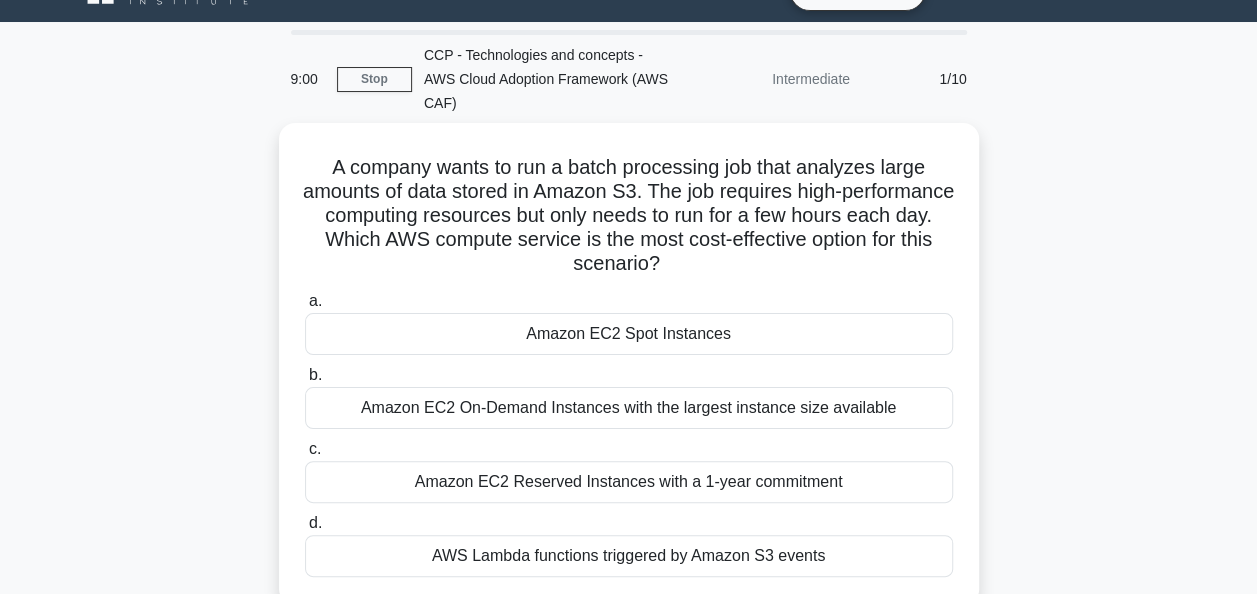 drag, startPoint x: 158, startPoint y: 437, endPoint x: 45, endPoint y: 483, distance: 122.0041 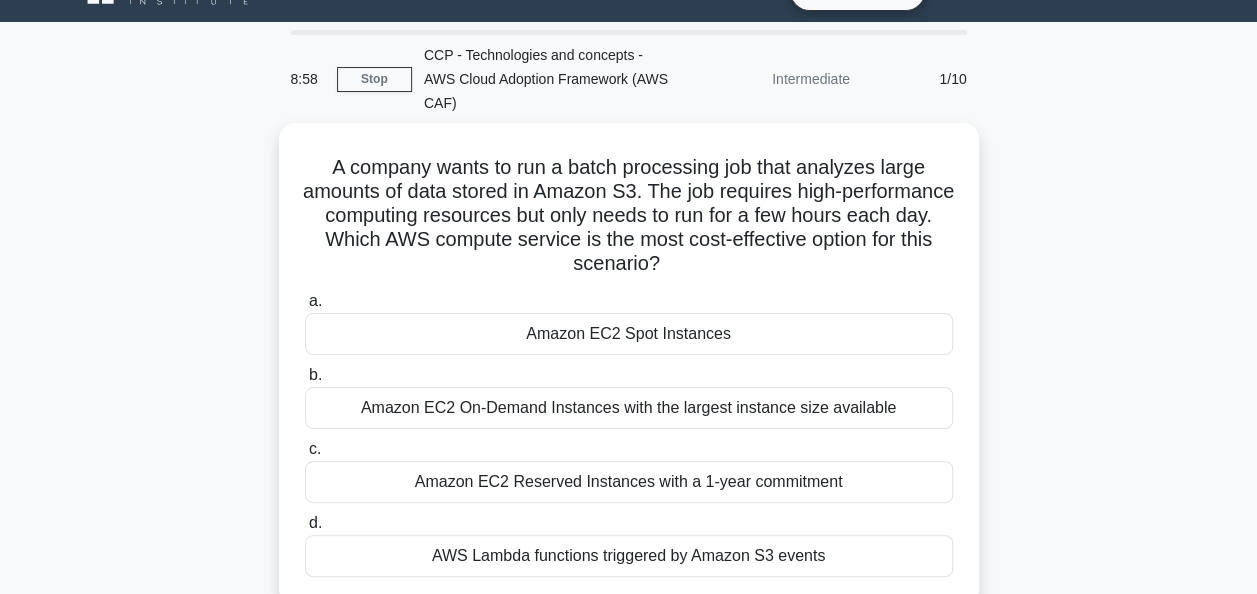 click on "8:58
Stop
CCP  - Technologies and concepts  - AWS Cloud Adoption Framework (AWS CAF)
Intermediate
1/10
A company wants to run a batch processing job that analyzes large amounts of data stored in Amazon S3. The job requires high-performance computing resources but only needs to run for a few hours each day. Which AWS compute service is the most cost-effective option for this scenario?
.spinner_0XTQ{transform-origin:center;animation:spinner_y6GP .75s linear infinite}@keyframes spinner_y6GP{100%{transform:rotate(360deg)}}
a. b. c. d." at bounding box center [628, 530] 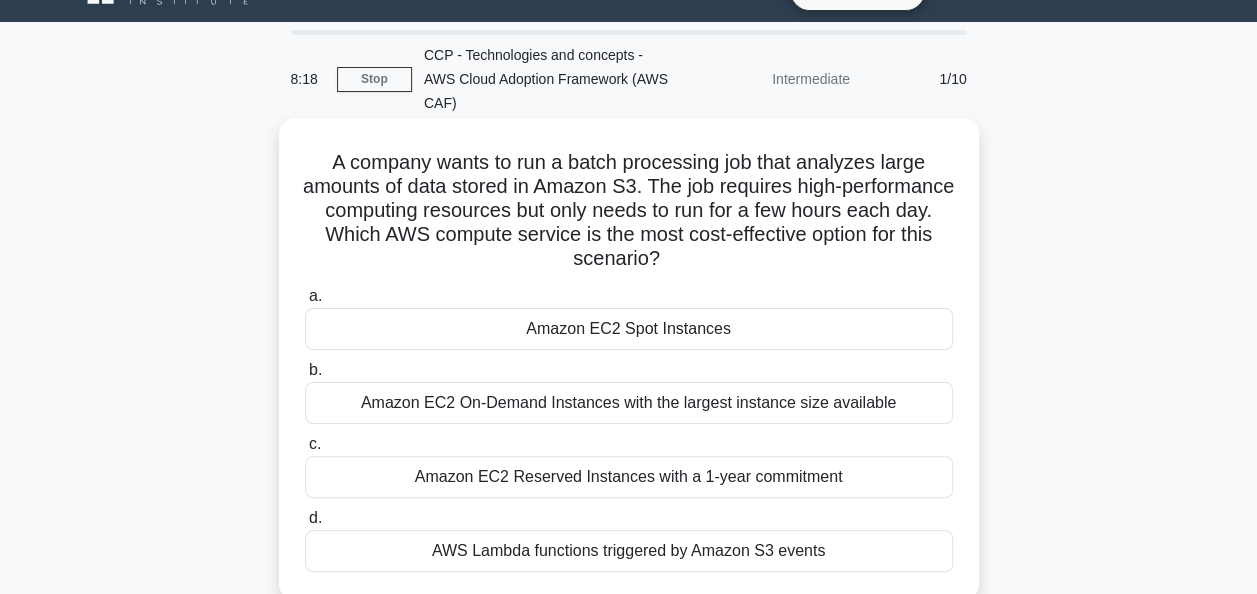 click on "Amazon EC2 On-Demand Instances with the largest instance size available" at bounding box center (629, 403) 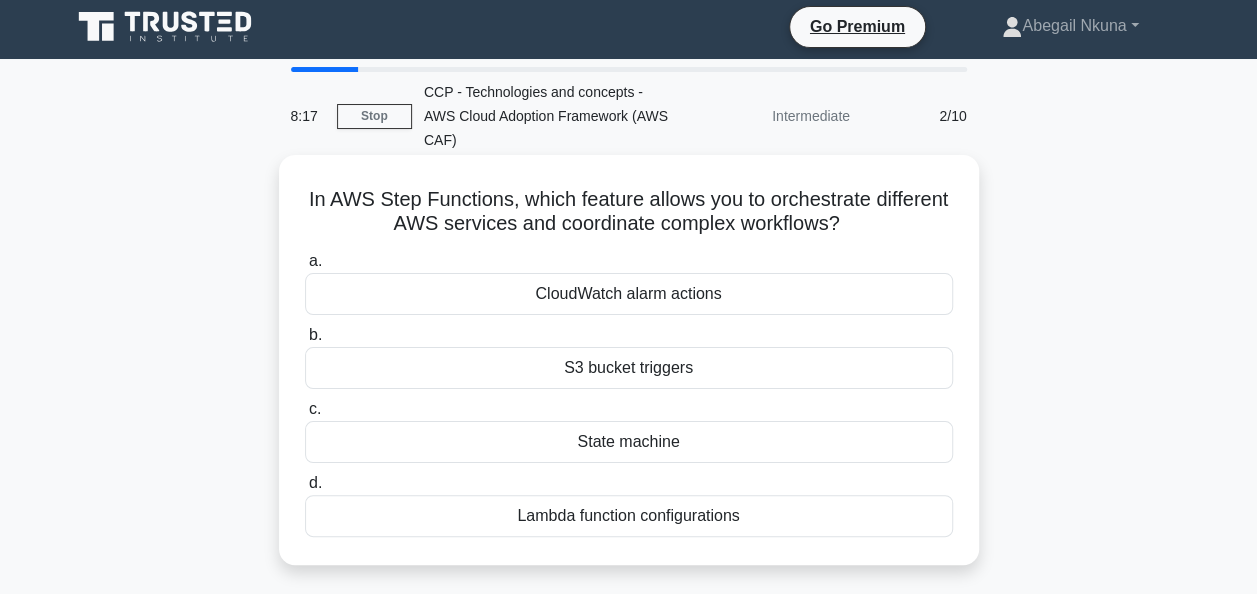 scroll, scrollTop: 0, scrollLeft: 0, axis: both 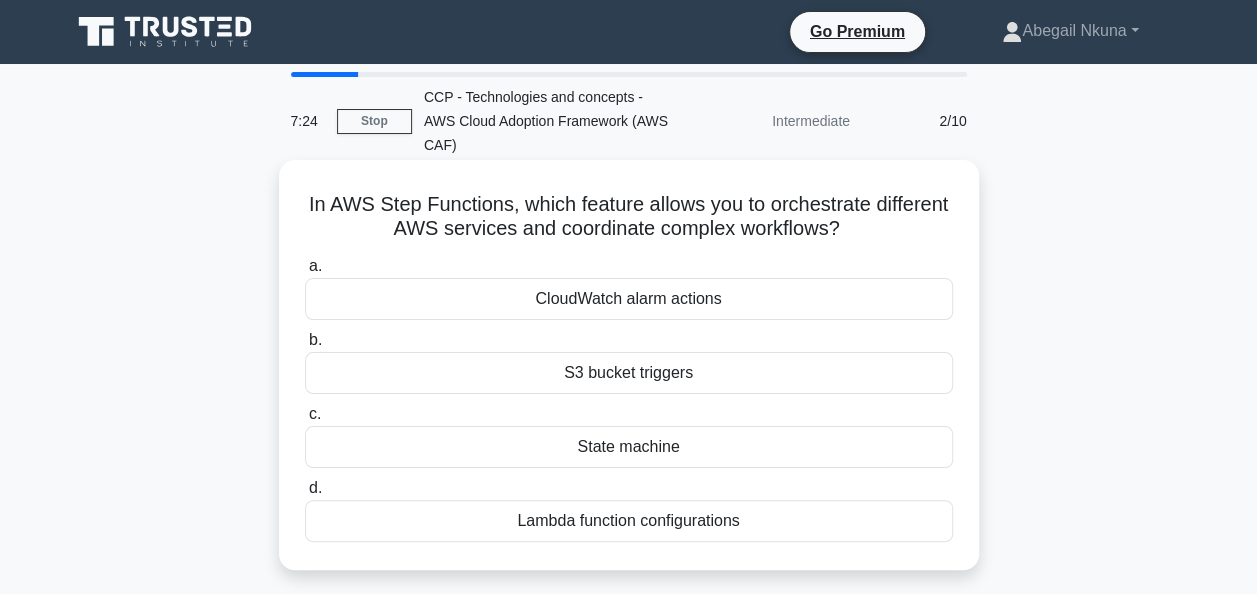 click on "c.
State machine" at bounding box center (629, 435) 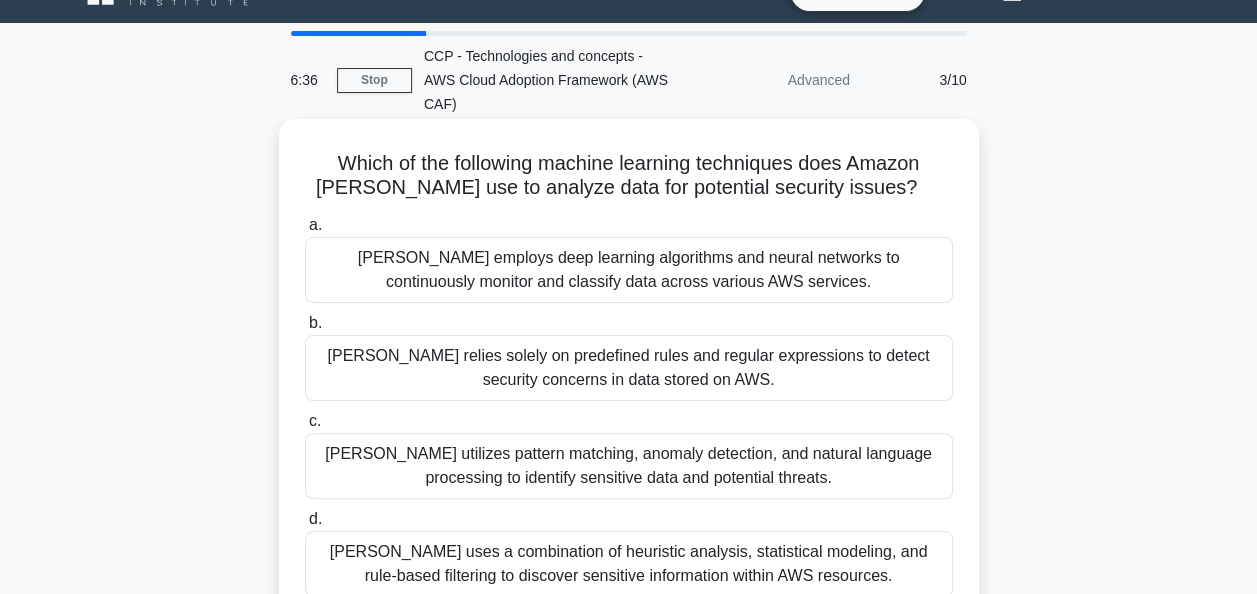 scroll, scrollTop: 42, scrollLeft: 0, axis: vertical 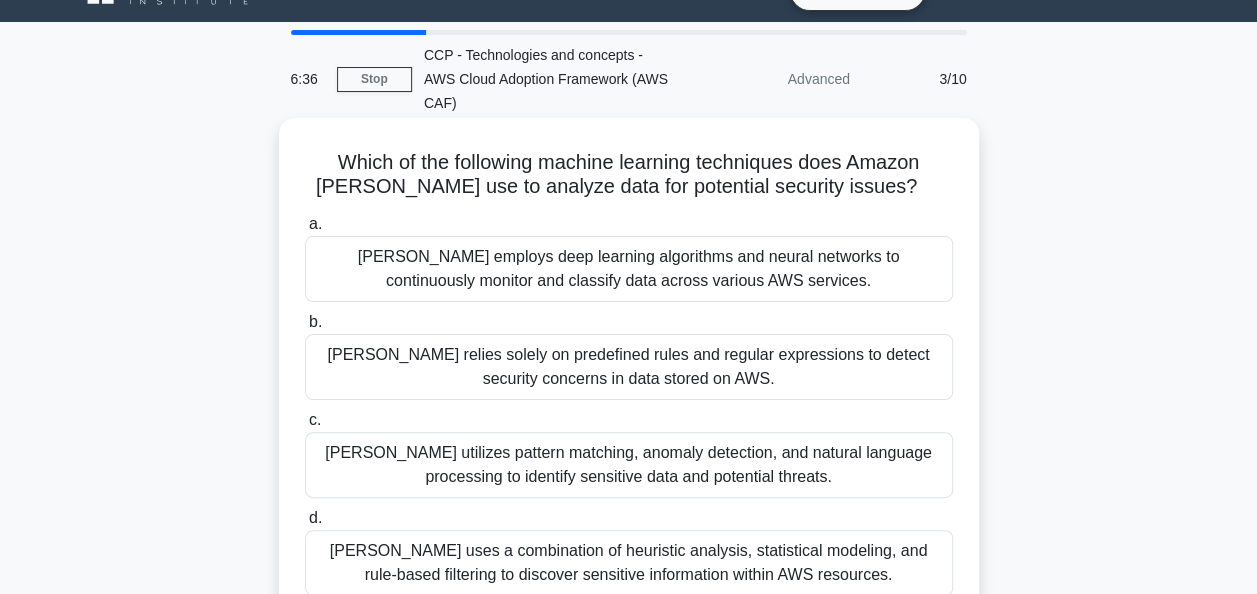 drag, startPoint x: 626, startPoint y: 472, endPoint x: 626, endPoint y: 436, distance: 36 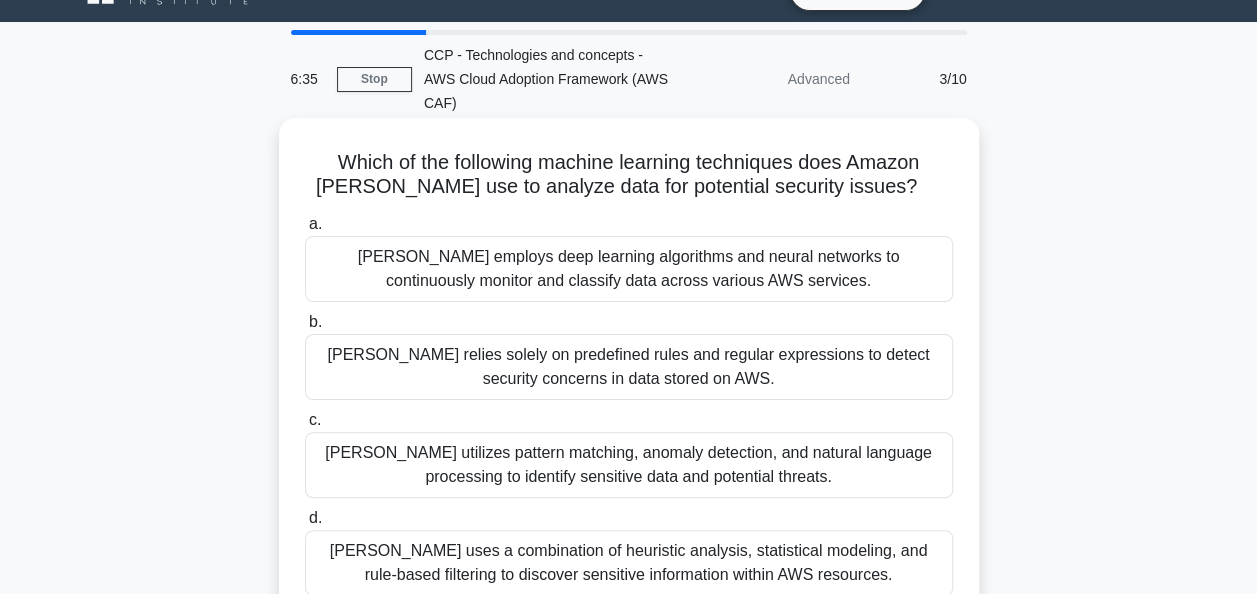 click on "[PERSON_NAME] utilizes pattern matching, anomaly detection, and natural language processing to identify sensitive data and potential threats." at bounding box center [629, 465] 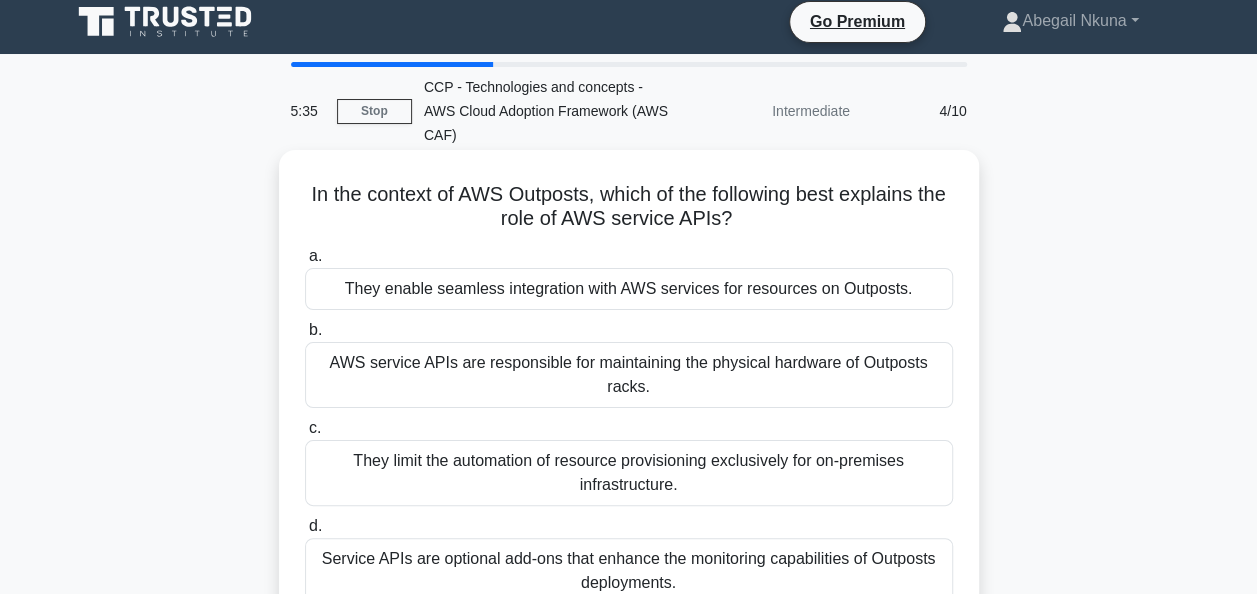 scroll, scrollTop: 9, scrollLeft: 0, axis: vertical 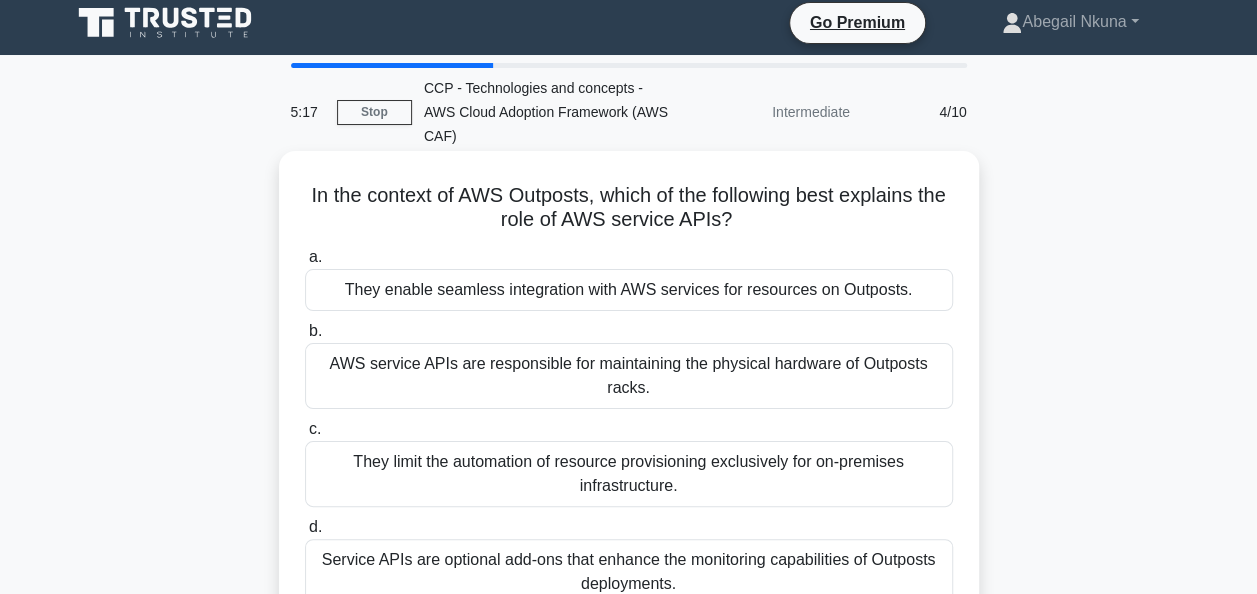 click on "They enable seamless integration with AWS services for resources on Outposts." at bounding box center [629, 290] 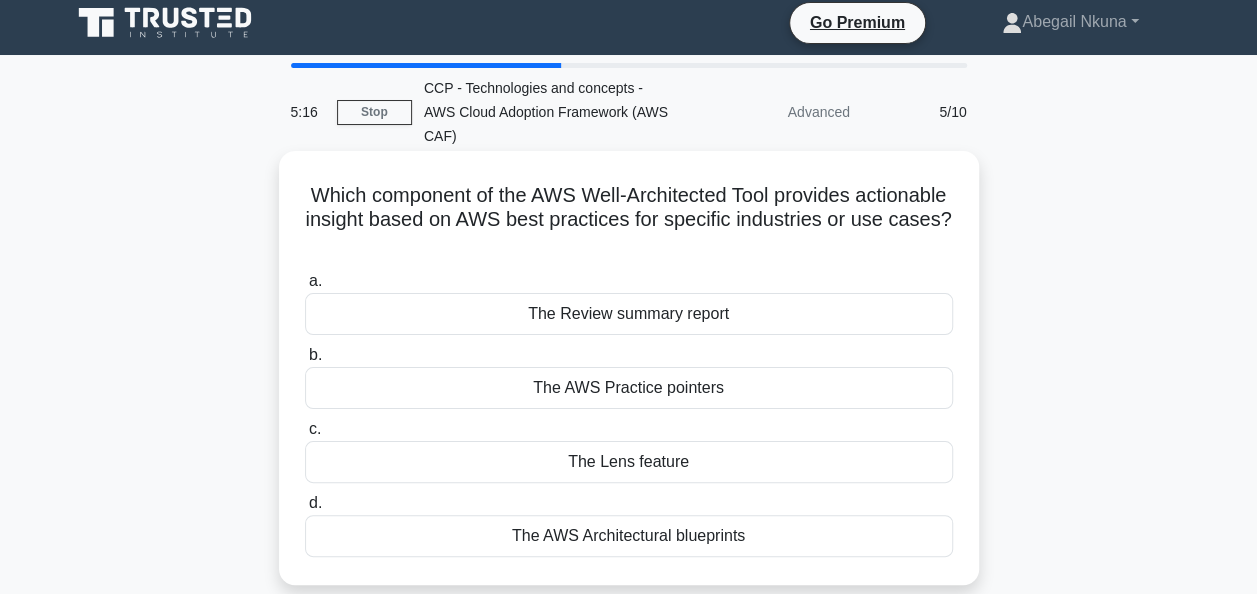 scroll, scrollTop: 0, scrollLeft: 0, axis: both 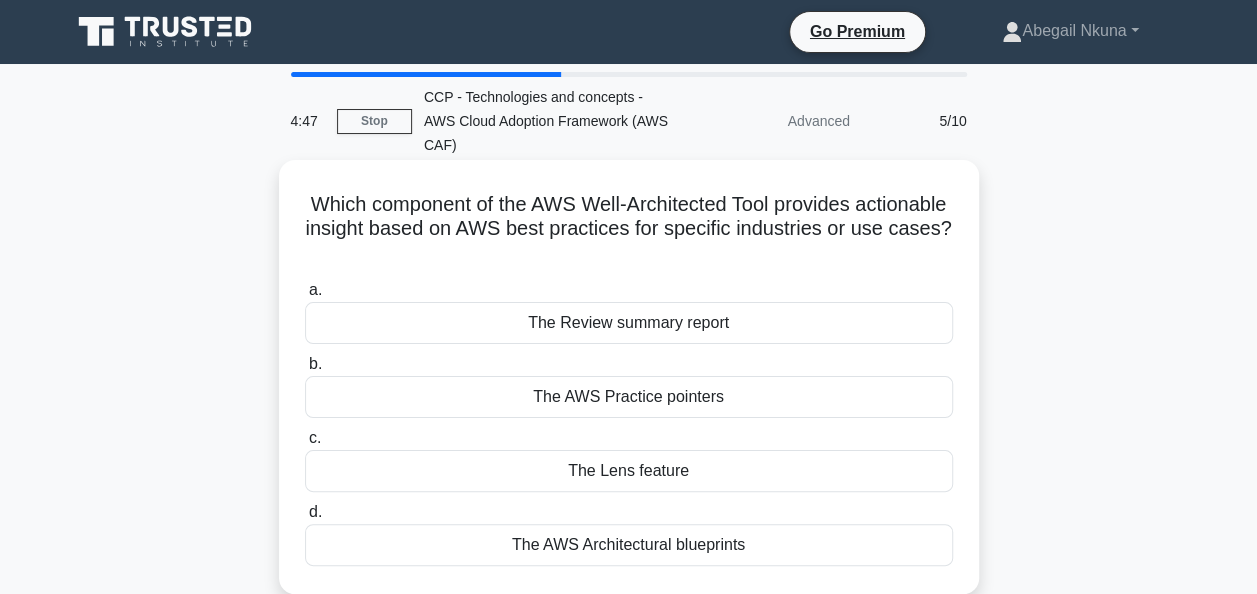 click on "The AWS Practice pointers" at bounding box center (629, 397) 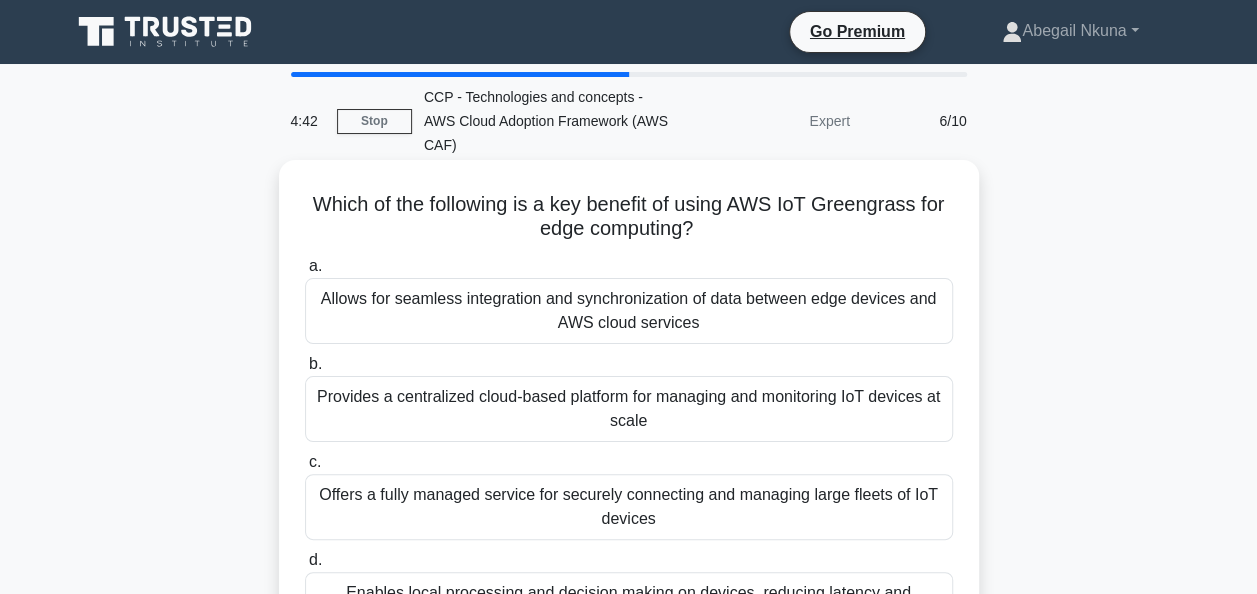 scroll, scrollTop: 61, scrollLeft: 0, axis: vertical 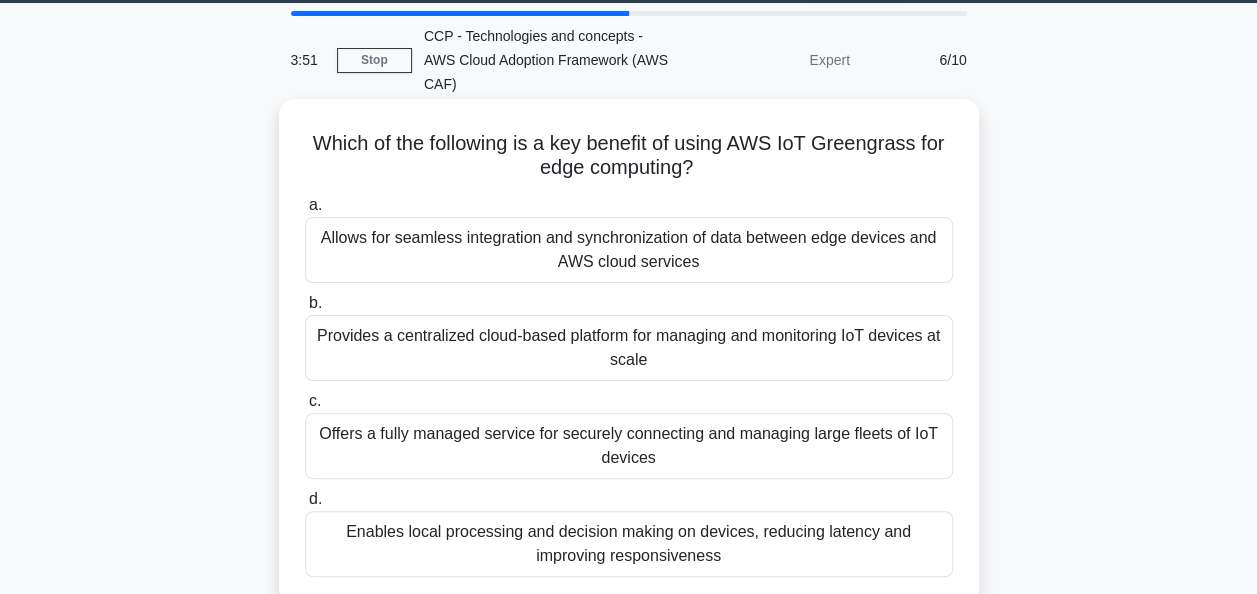 click on "Enables local processing and decision making on devices, reducing latency and improving responsiveness" at bounding box center [629, 544] 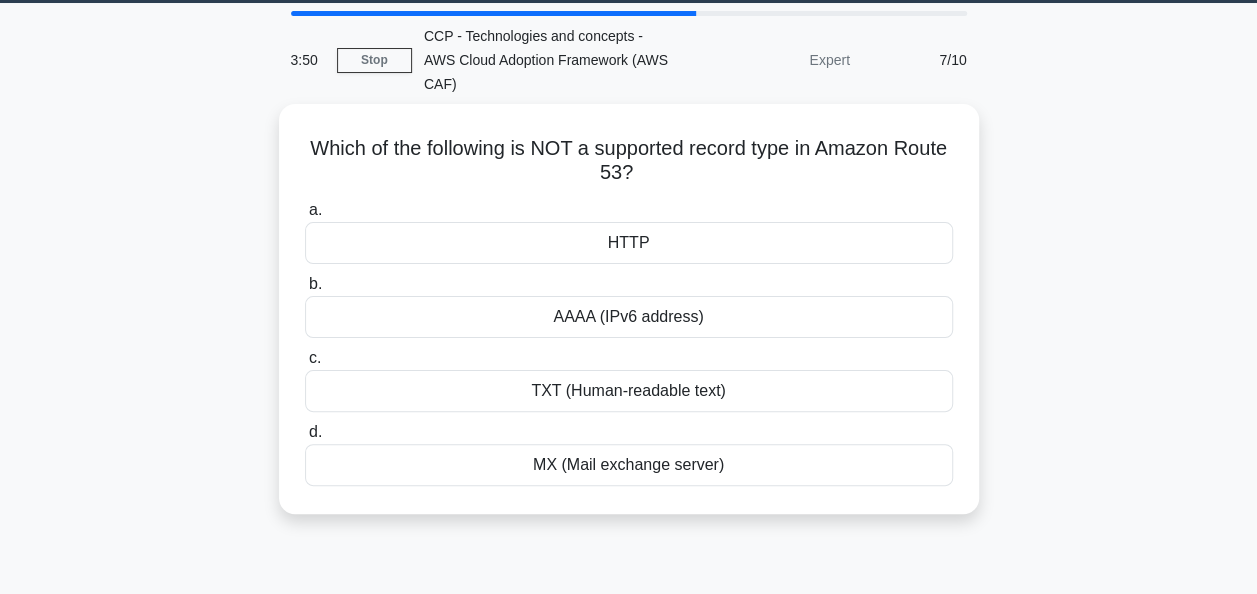 scroll, scrollTop: 0, scrollLeft: 0, axis: both 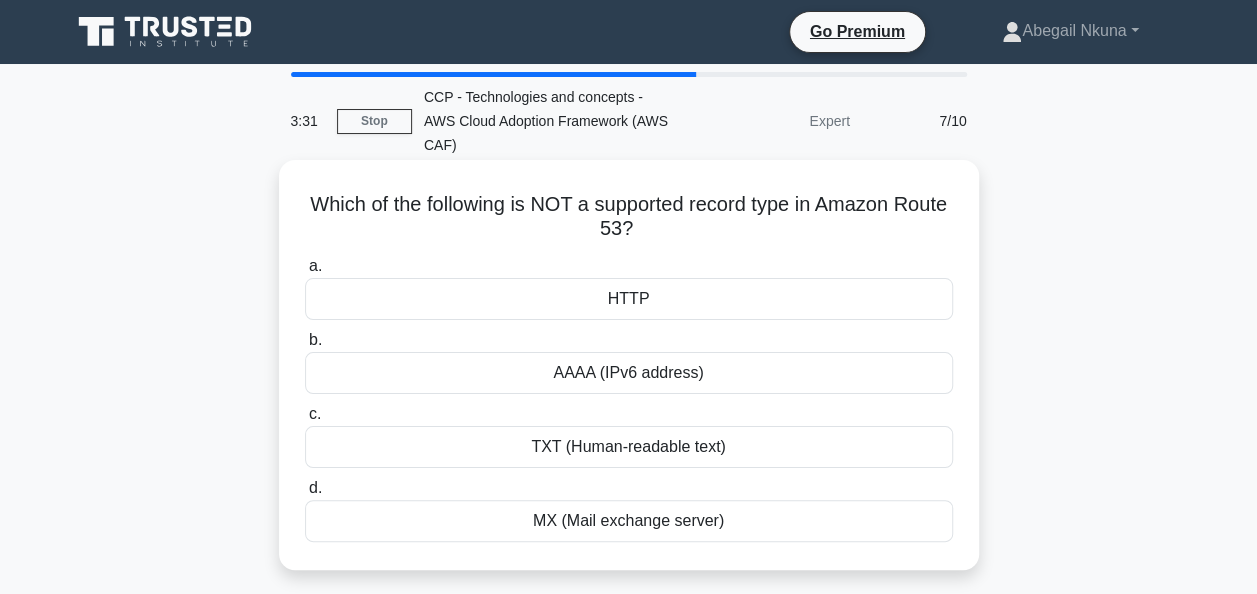click on "TXT (Human-readable text)" at bounding box center (629, 447) 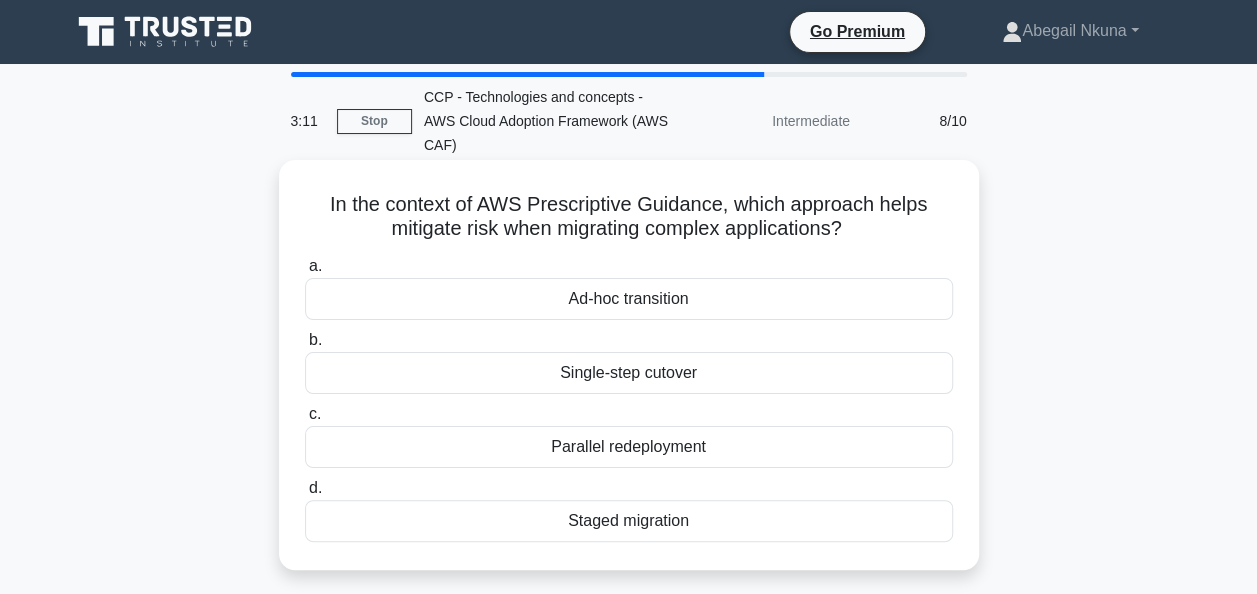 click on "Staged migration" at bounding box center [629, 521] 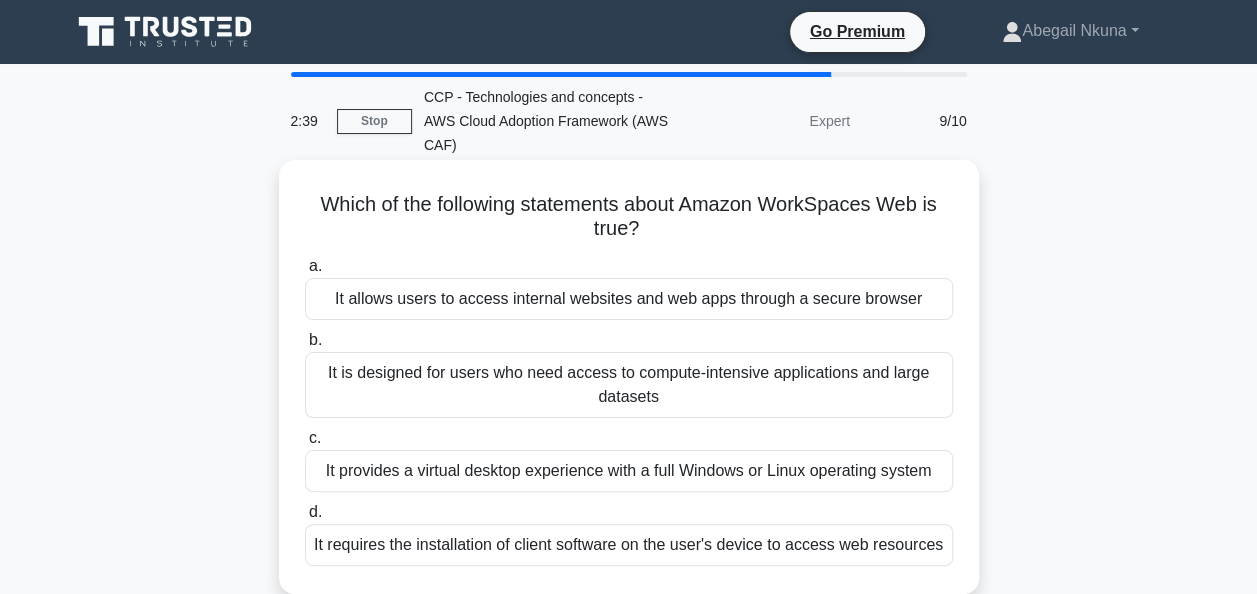 click on "It provides a virtual desktop experience with a full Windows or Linux operating system" at bounding box center (629, 471) 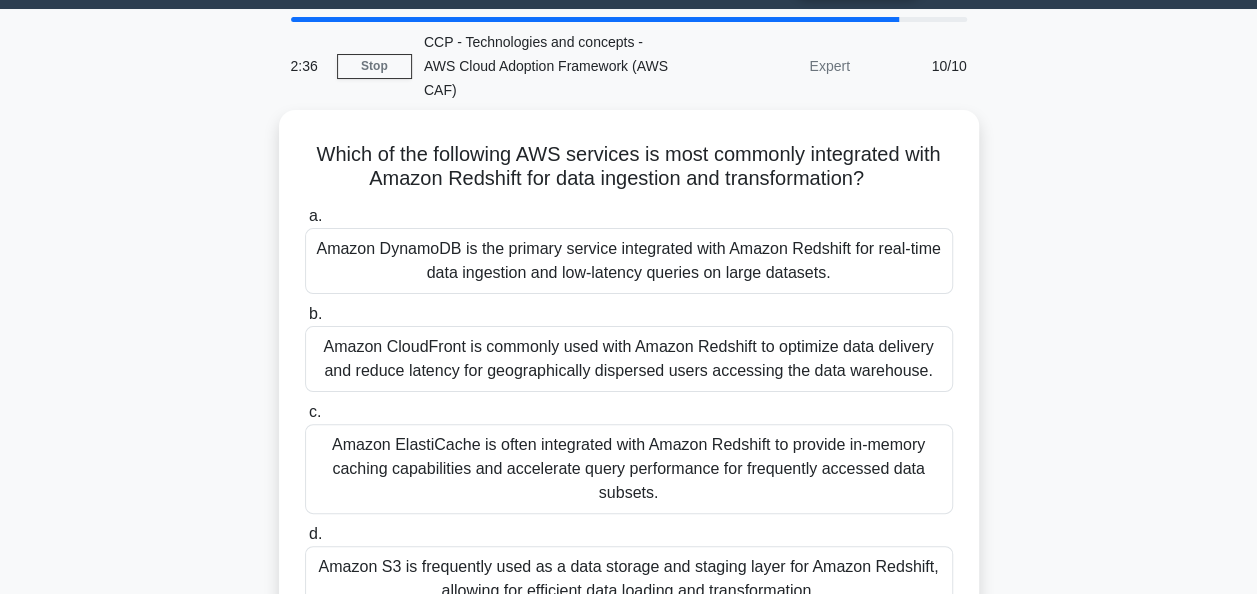 scroll, scrollTop: 54, scrollLeft: 0, axis: vertical 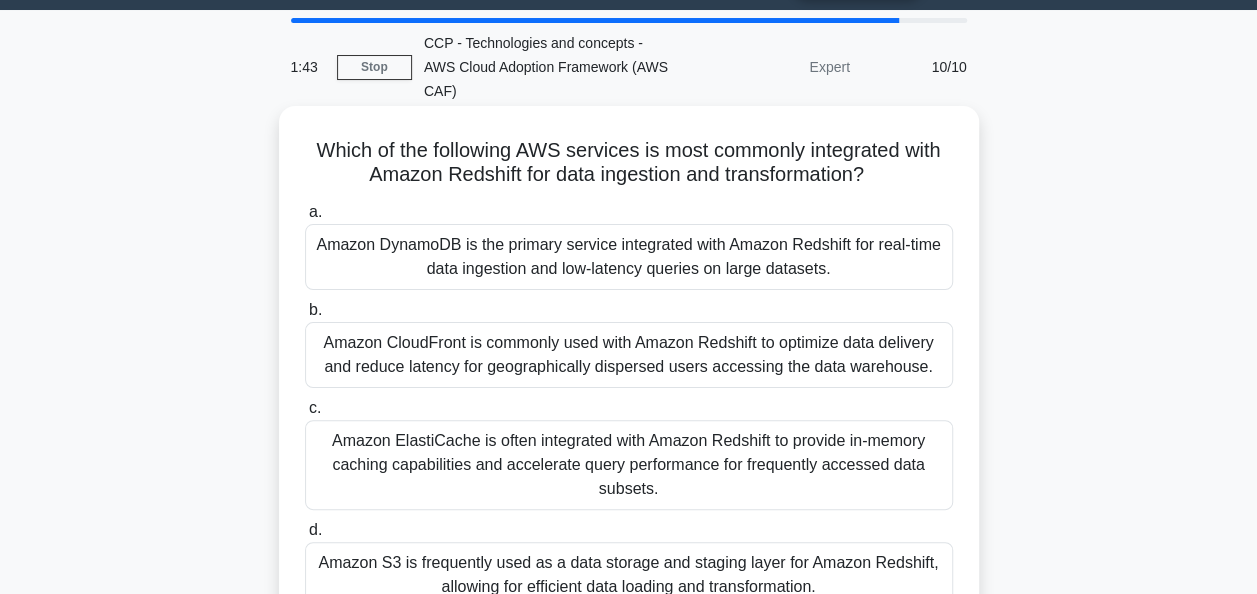 click on "Amazon S3 is frequently used as a data storage and staging layer for Amazon Redshift, allowing for efficient data loading and transformation." at bounding box center [629, 575] 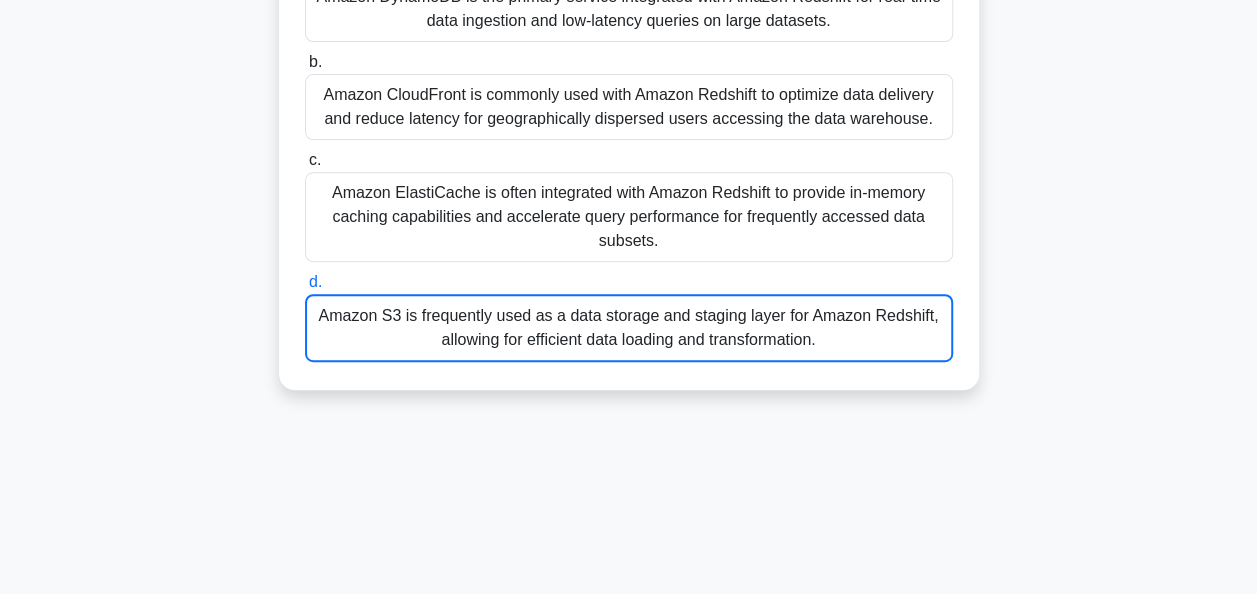 scroll, scrollTop: 306, scrollLeft: 0, axis: vertical 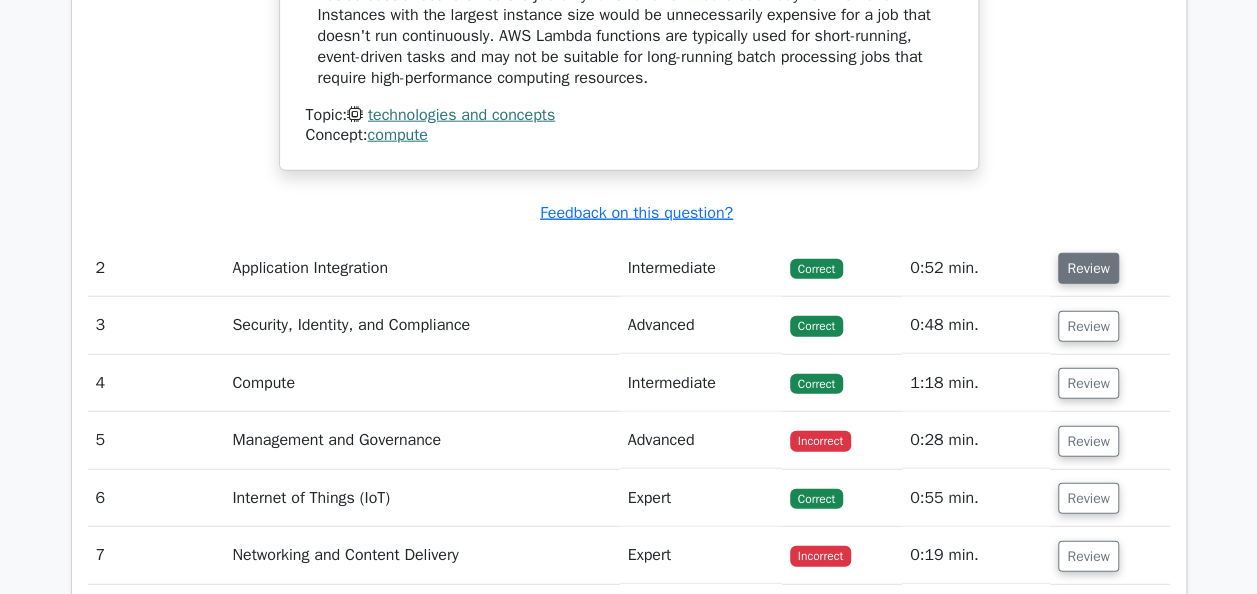 click on "Review" at bounding box center [1088, 268] 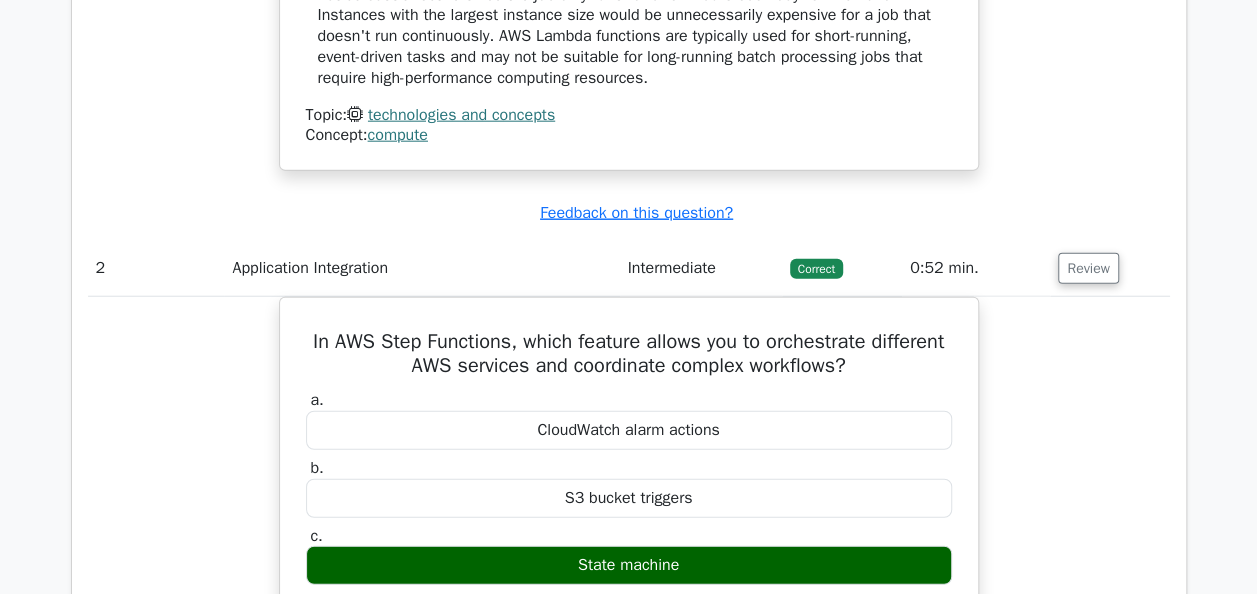 click on "In AWS Step Functions, which feature allows you to orchestrate different AWS services and coordinate complex workflows?
a.
CloudWatch alarm actions
b.
c." at bounding box center (629, 743) 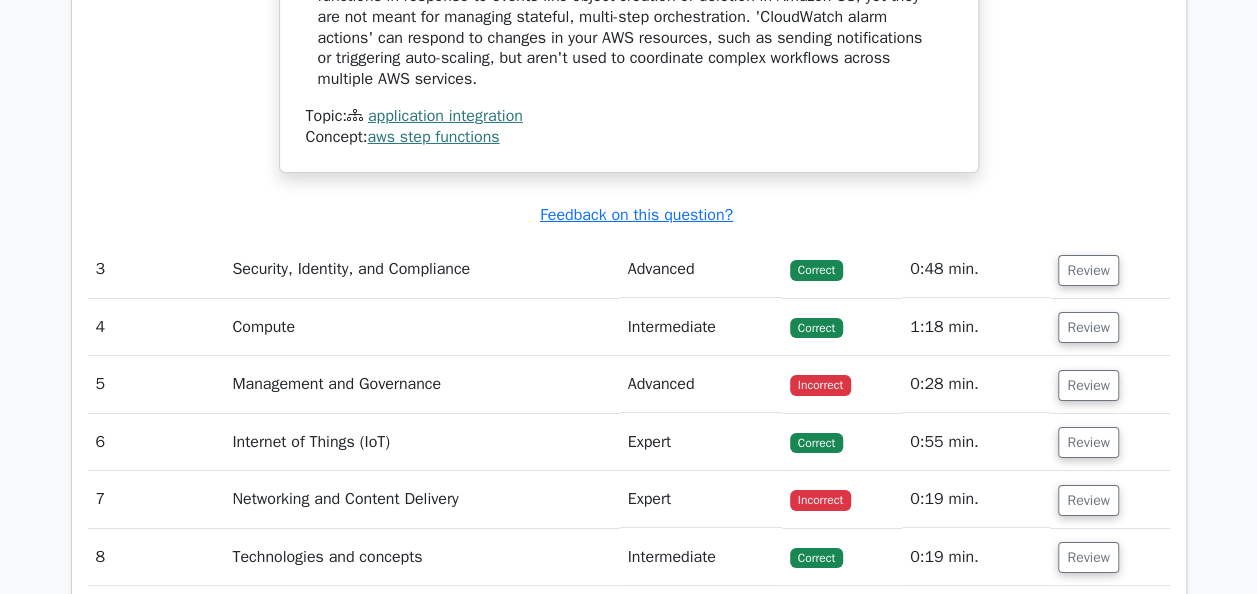 scroll, scrollTop: 3434, scrollLeft: 0, axis: vertical 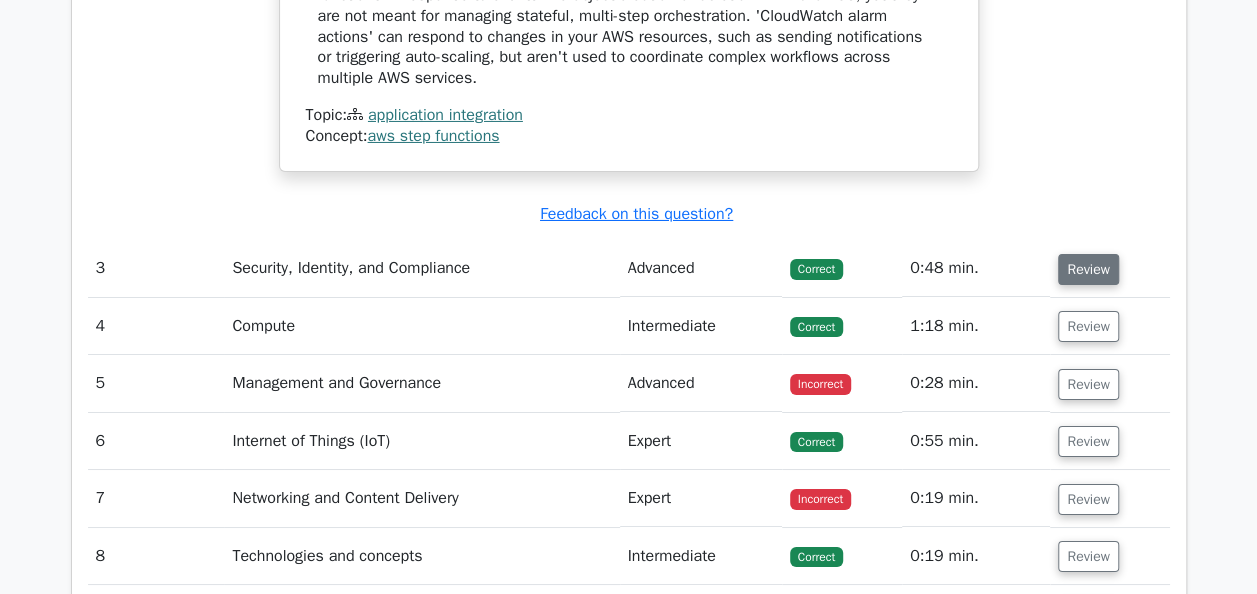 click on "Review" at bounding box center (1088, 269) 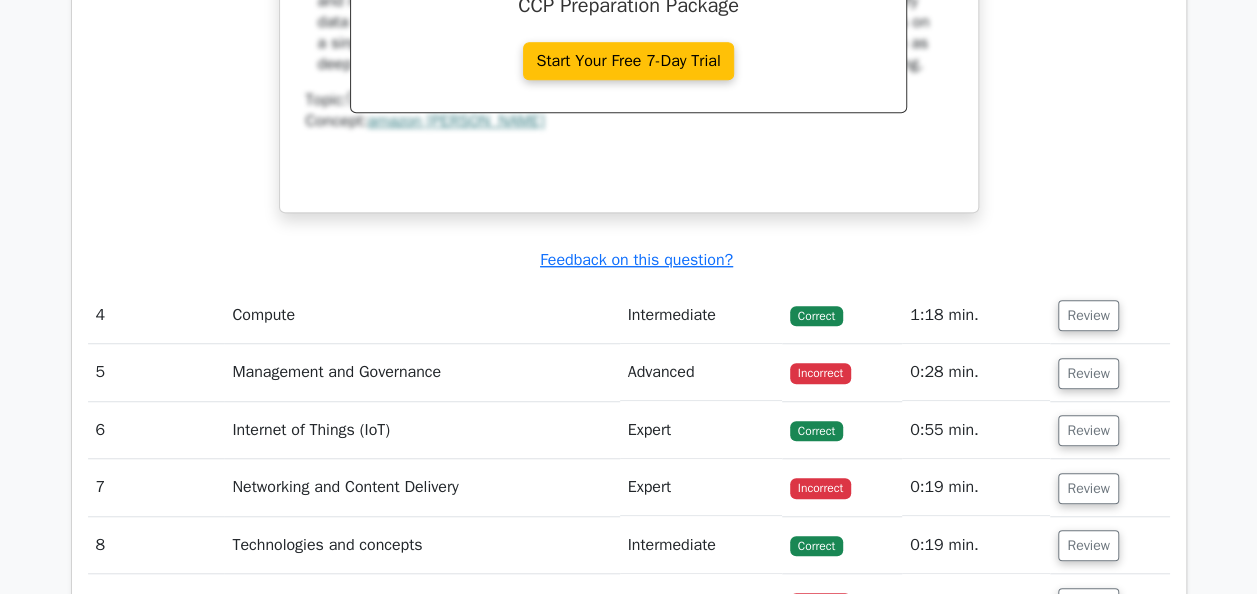 scroll, scrollTop: 4334, scrollLeft: 0, axis: vertical 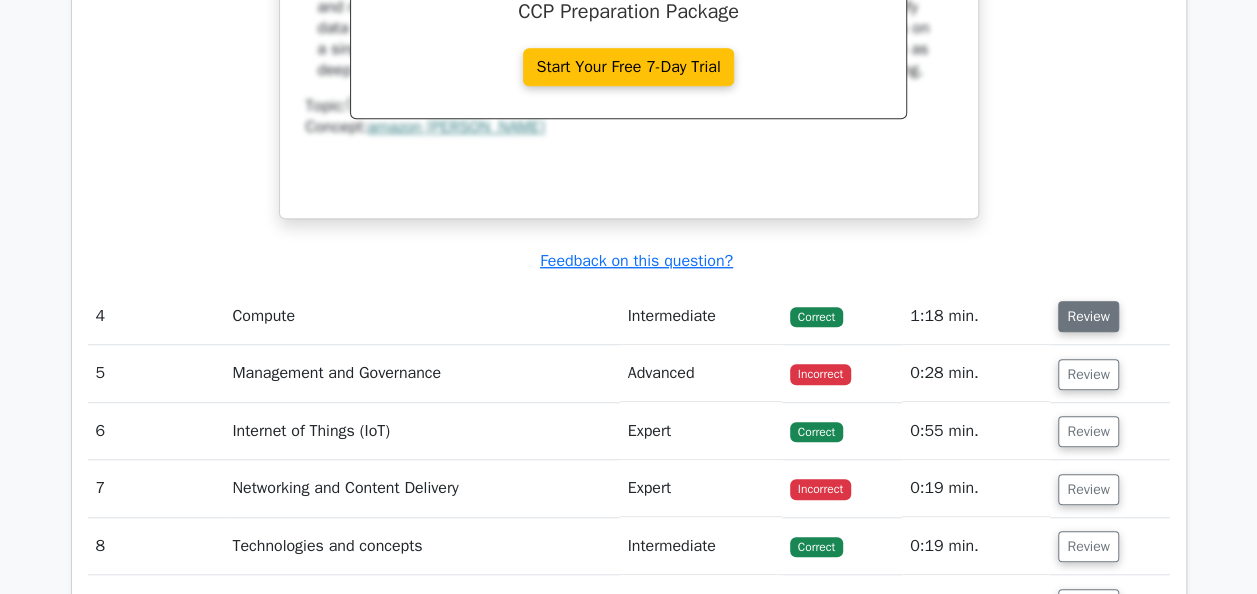 click on "Review" at bounding box center (1088, 316) 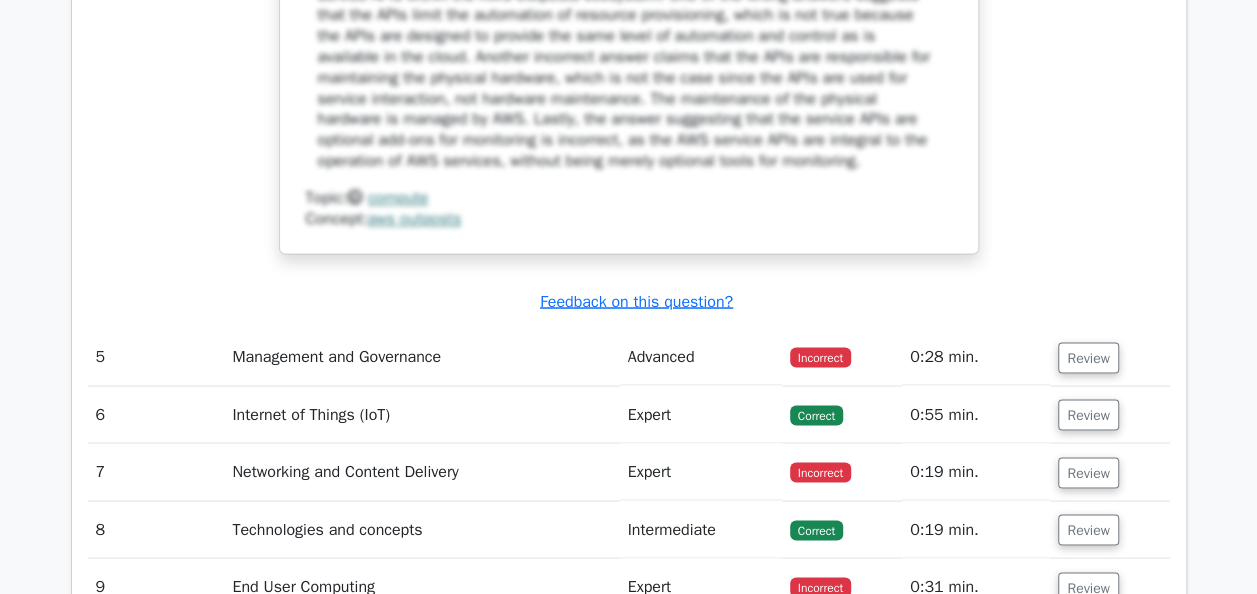 scroll, scrollTop: 5392, scrollLeft: 0, axis: vertical 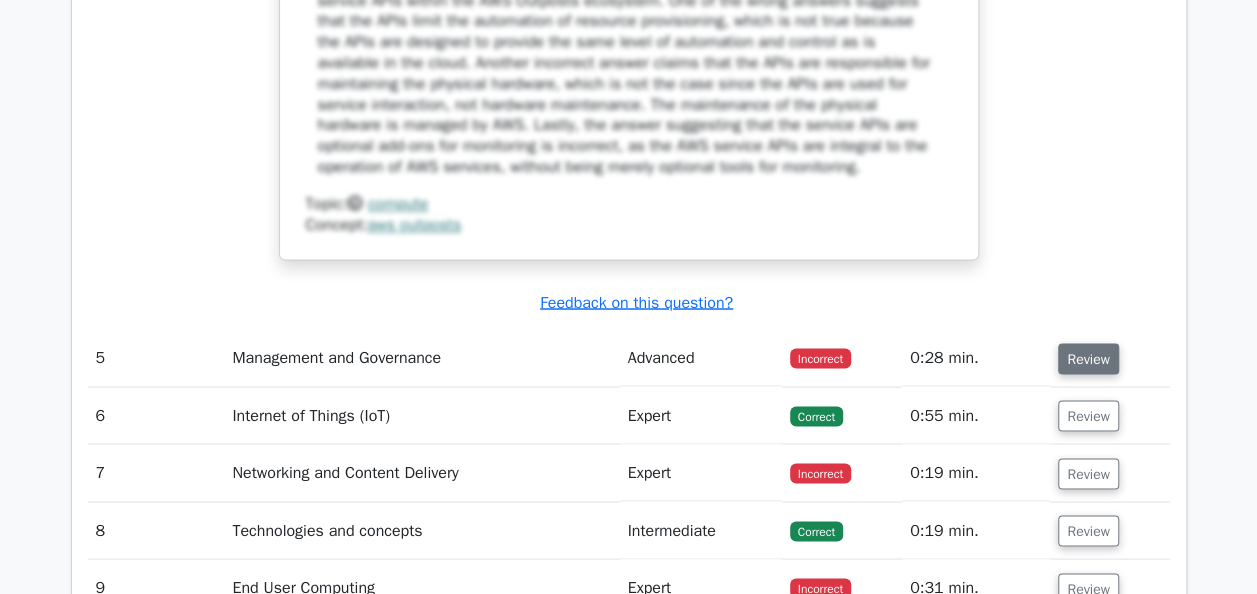 click on "Review" at bounding box center (1088, 358) 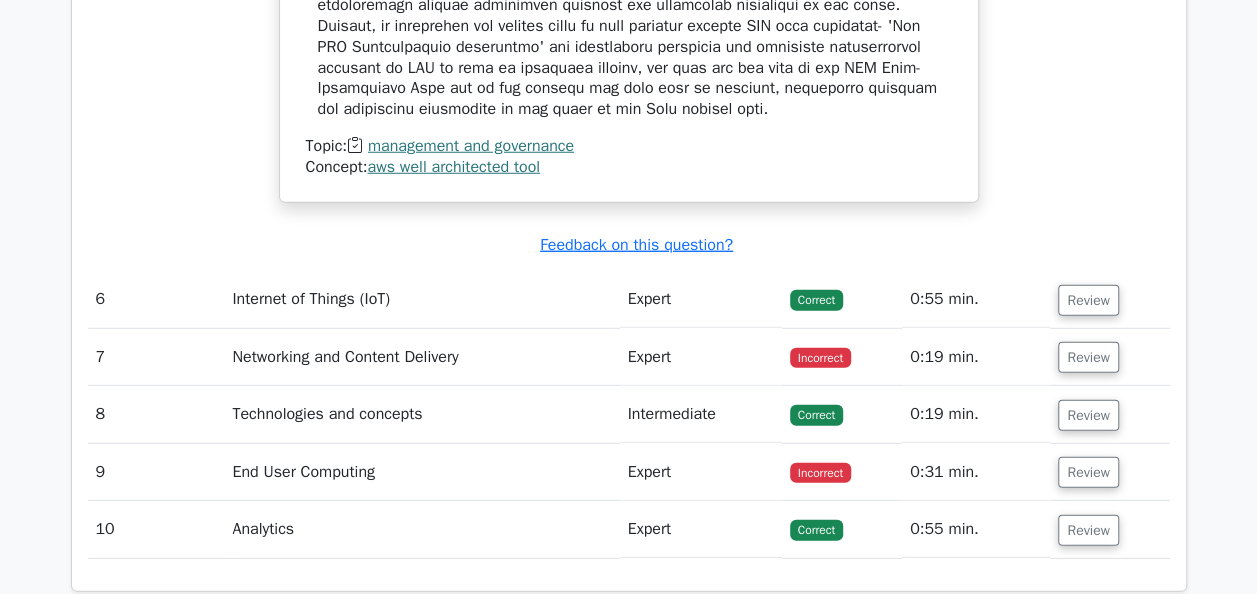 scroll, scrollTop: 6466, scrollLeft: 0, axis: vertical 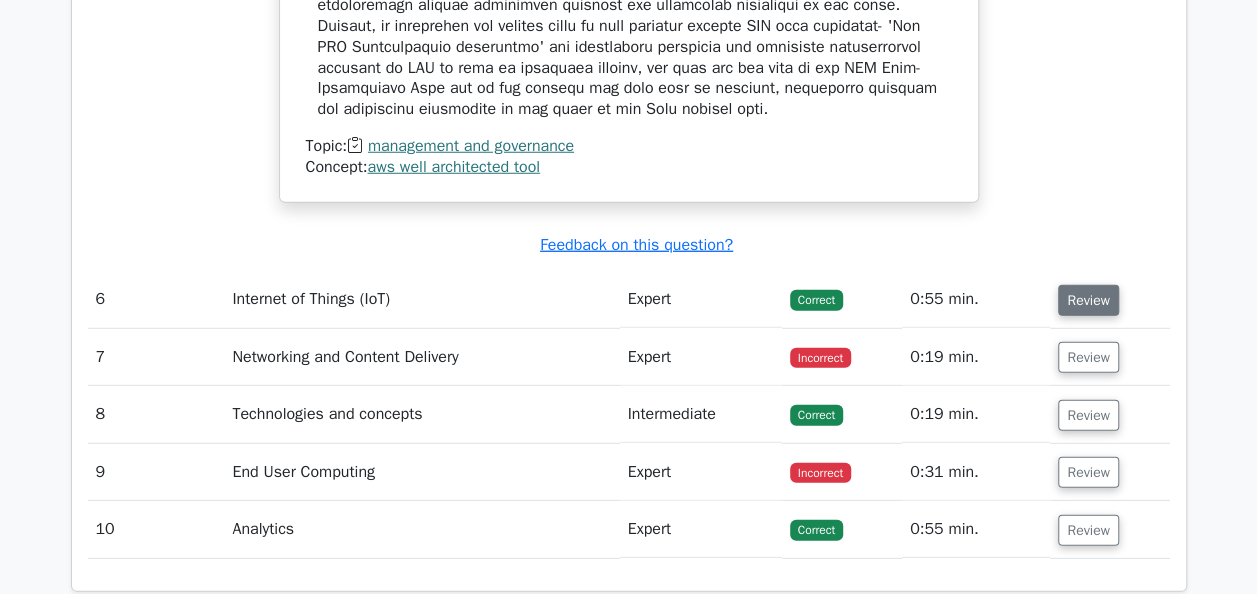 click on "Review" at bounding box center [1088, 300] 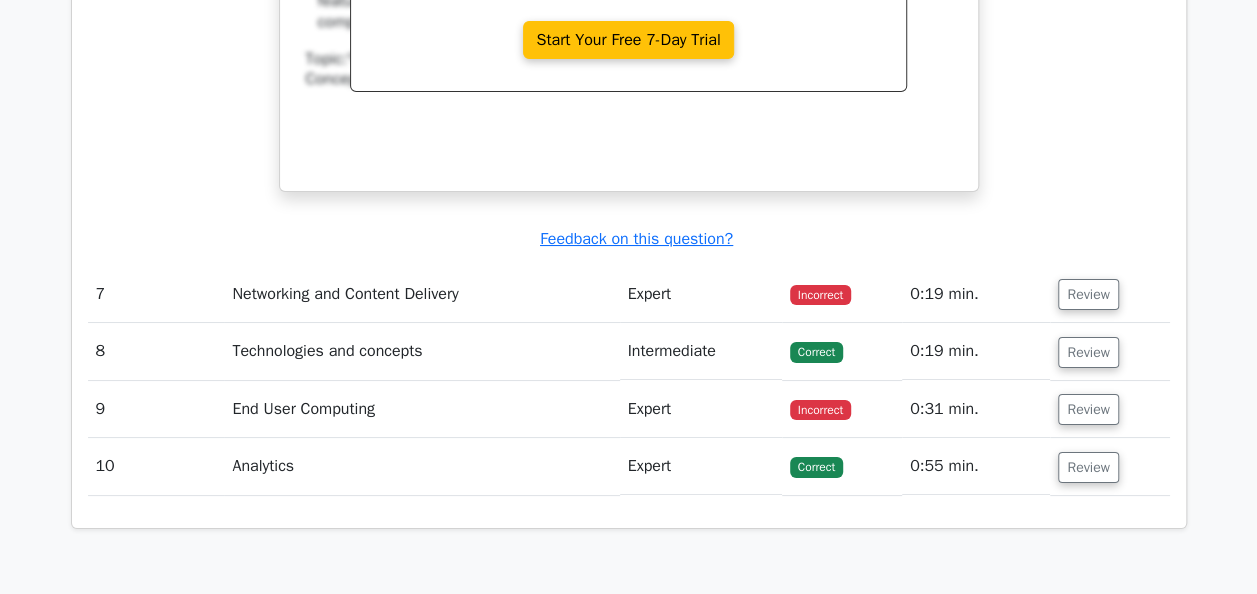 scroll, scrollTop: 7422, scrollLeft: 0, axis: vertical 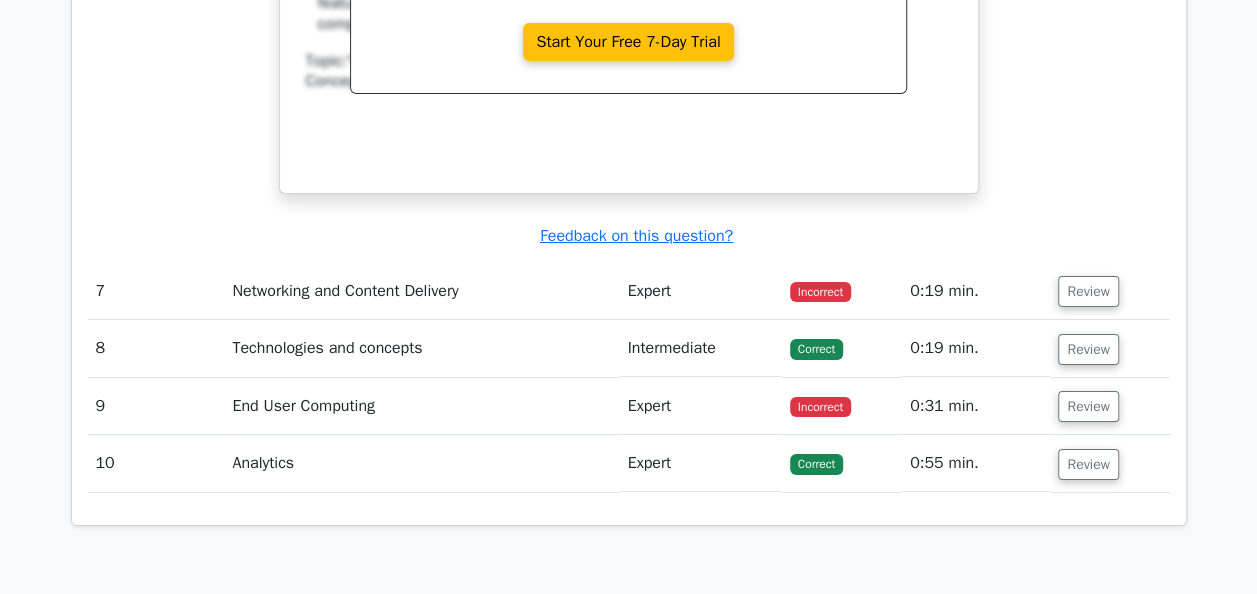 click on "Review" at bounding box center (1109, 291) 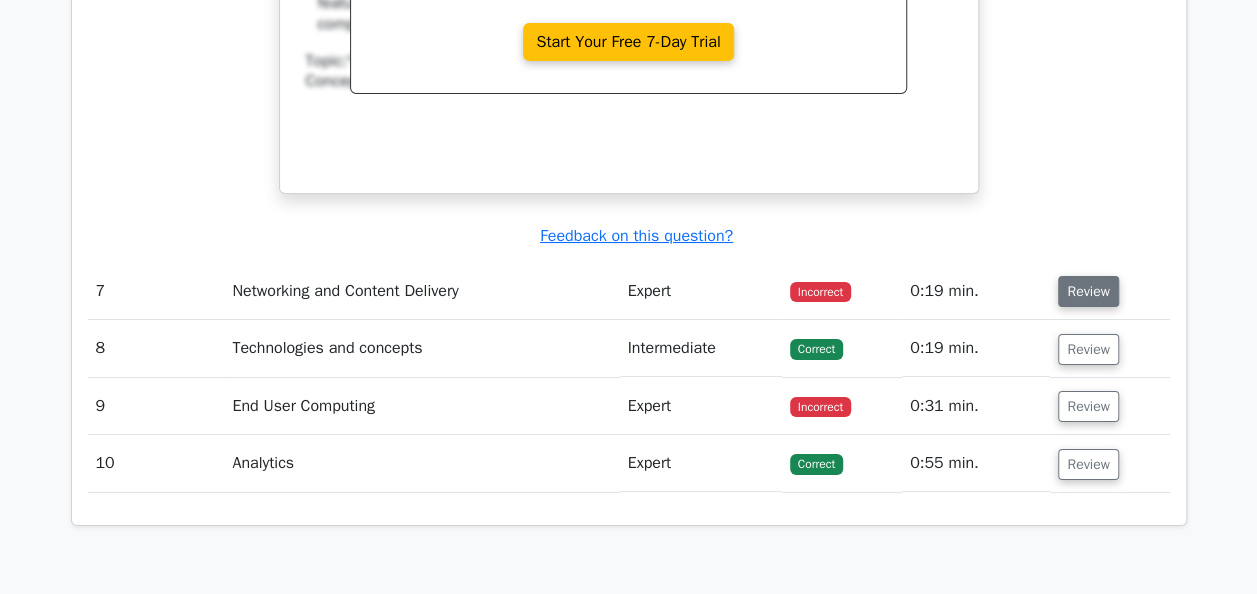 click on "Review" at bounding box center [1088, 291] 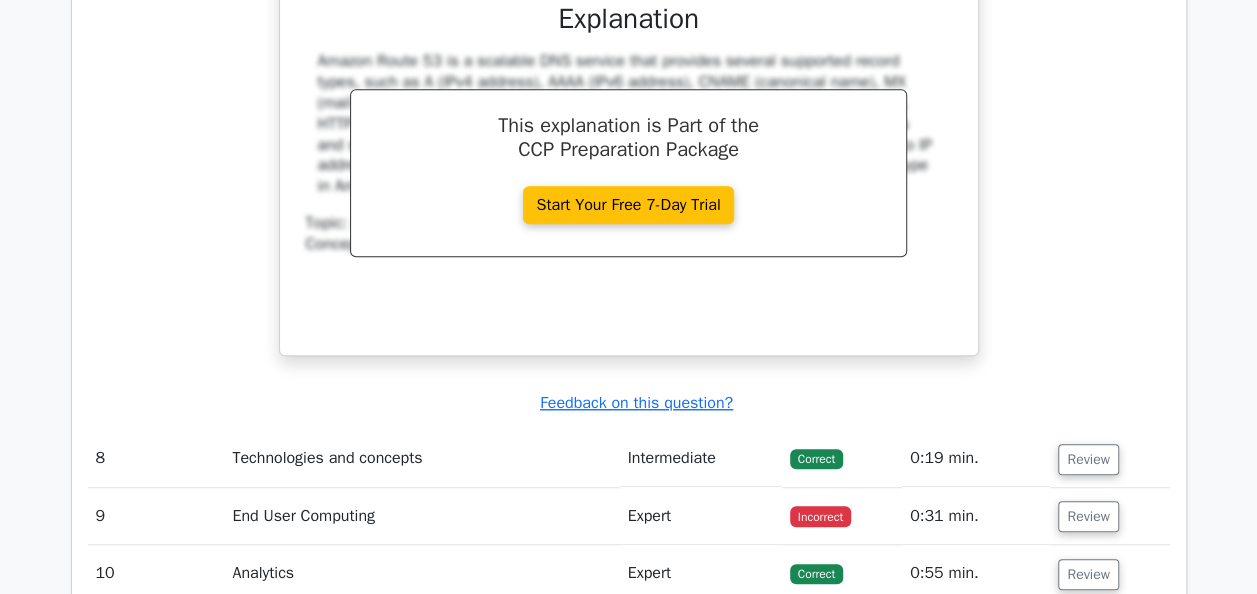 scroll, scrollTop: 8363, scrollLeft: 0, axis: vertical 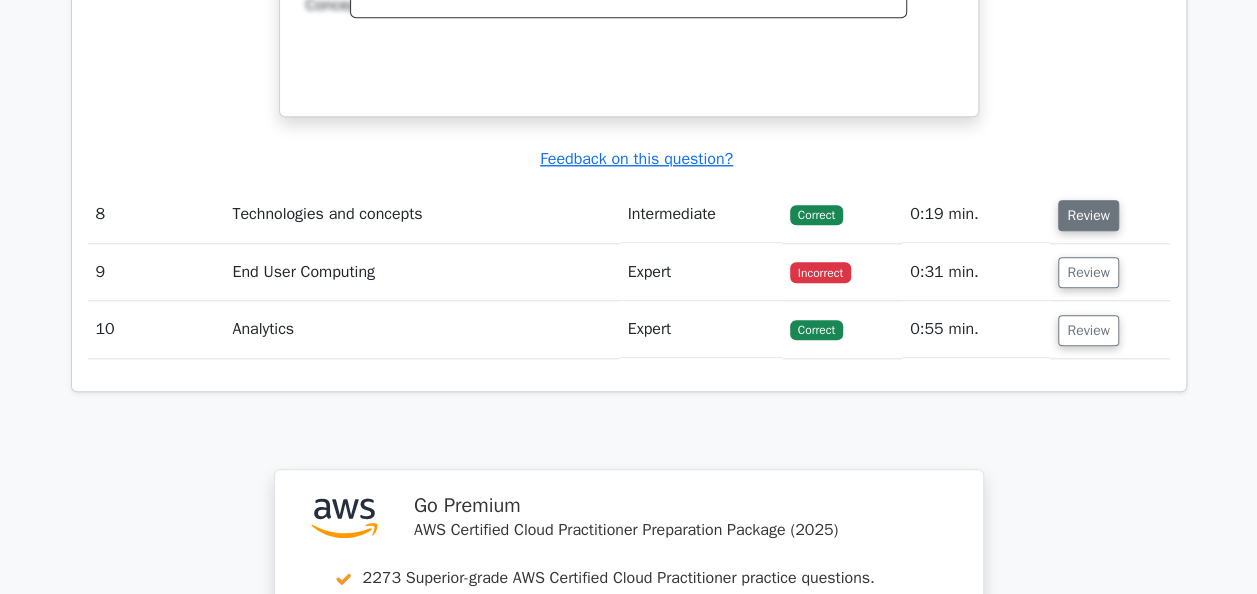 click on "Review" at bounding box center [1088, 215] 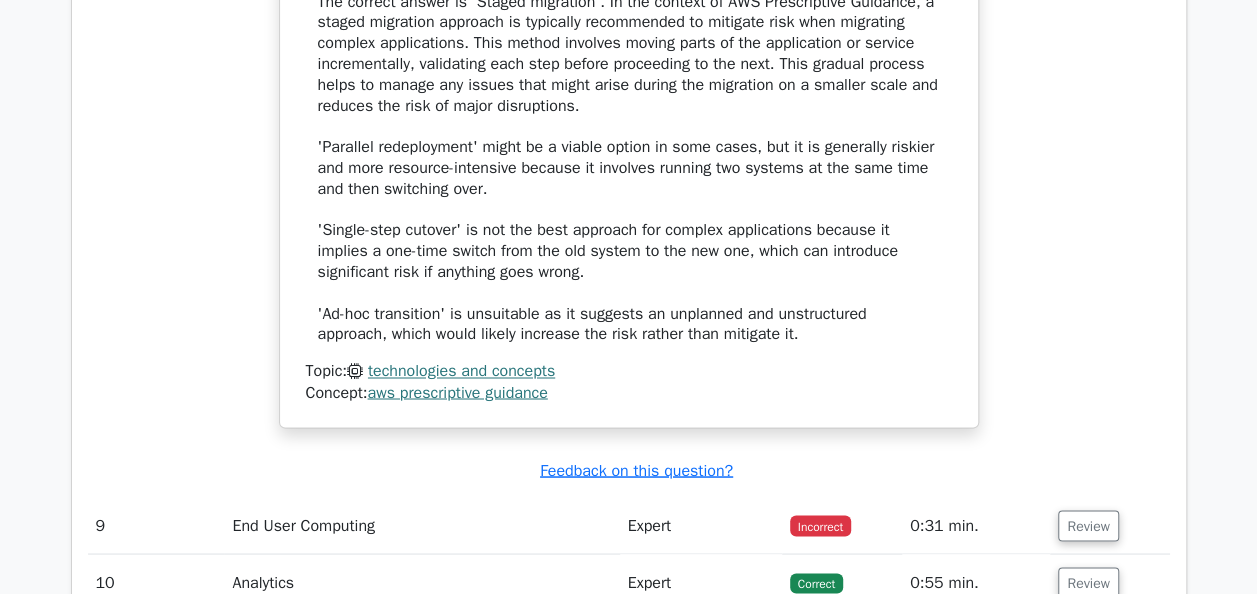 scroll, scrollTop: 9071, scrollLeft: 0, axis: vertical 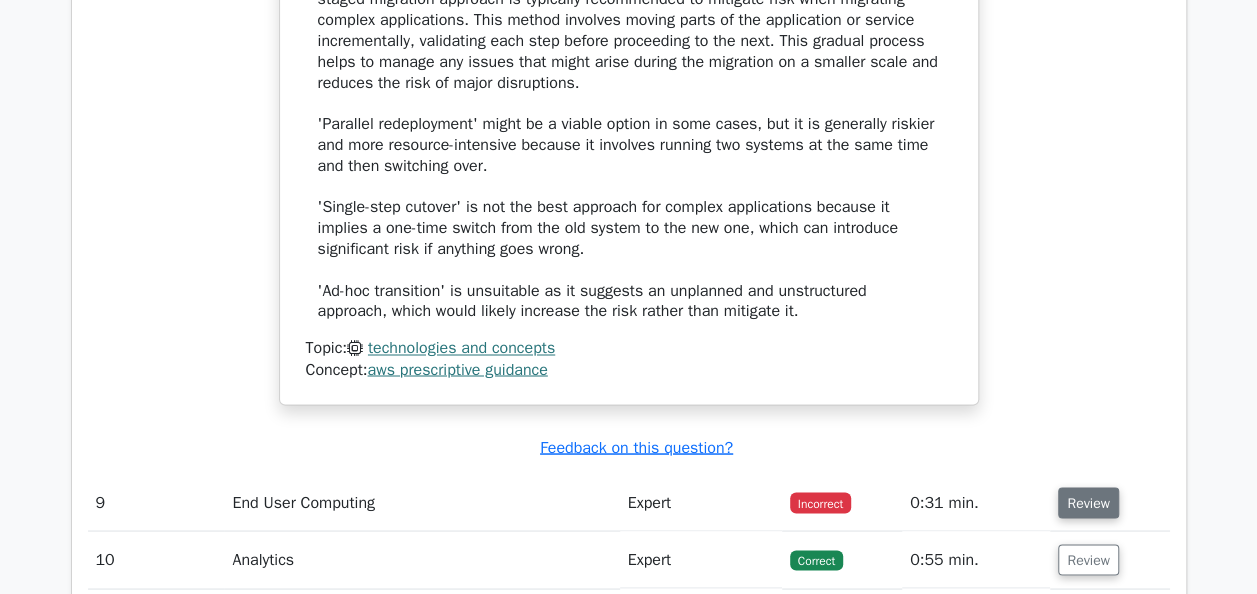 click on "Review" at bounding box center [1088, 502] 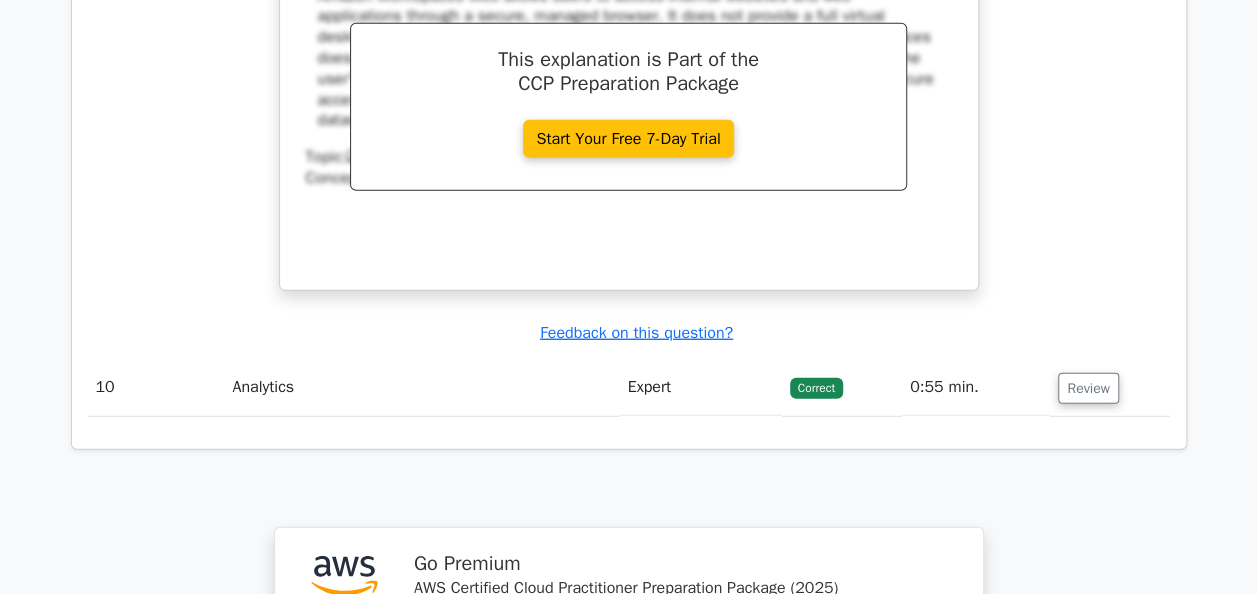 scroll, scrollTop: 10096, scrollLeft: 0, axis: vertical 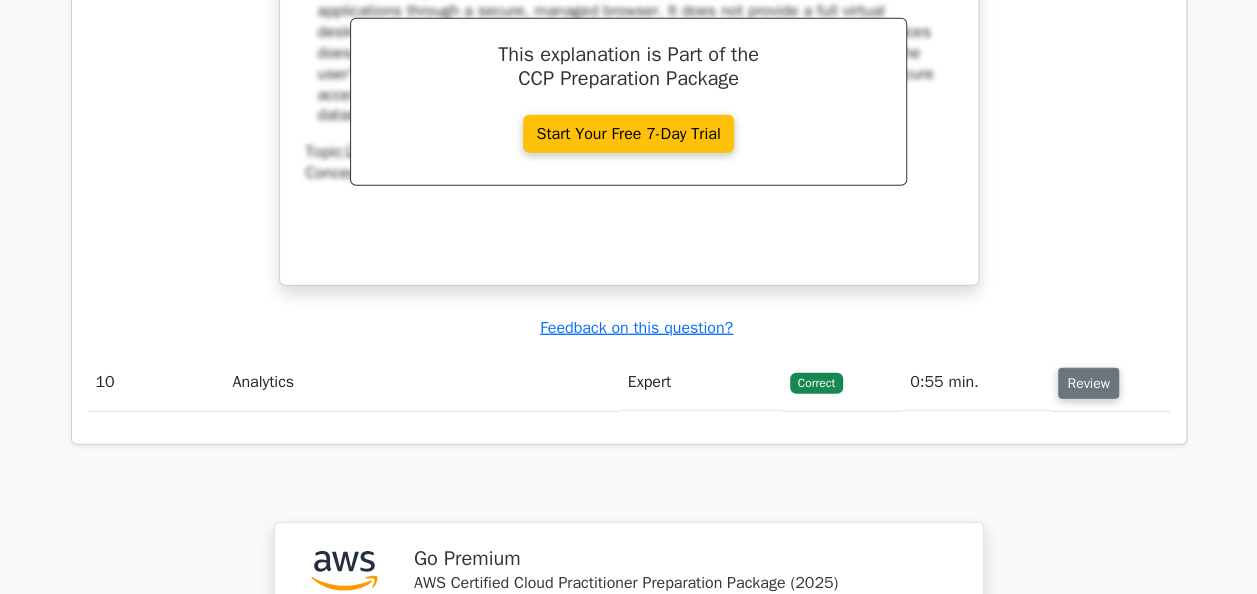 click on "Review" at bounding box center [1088, 383] 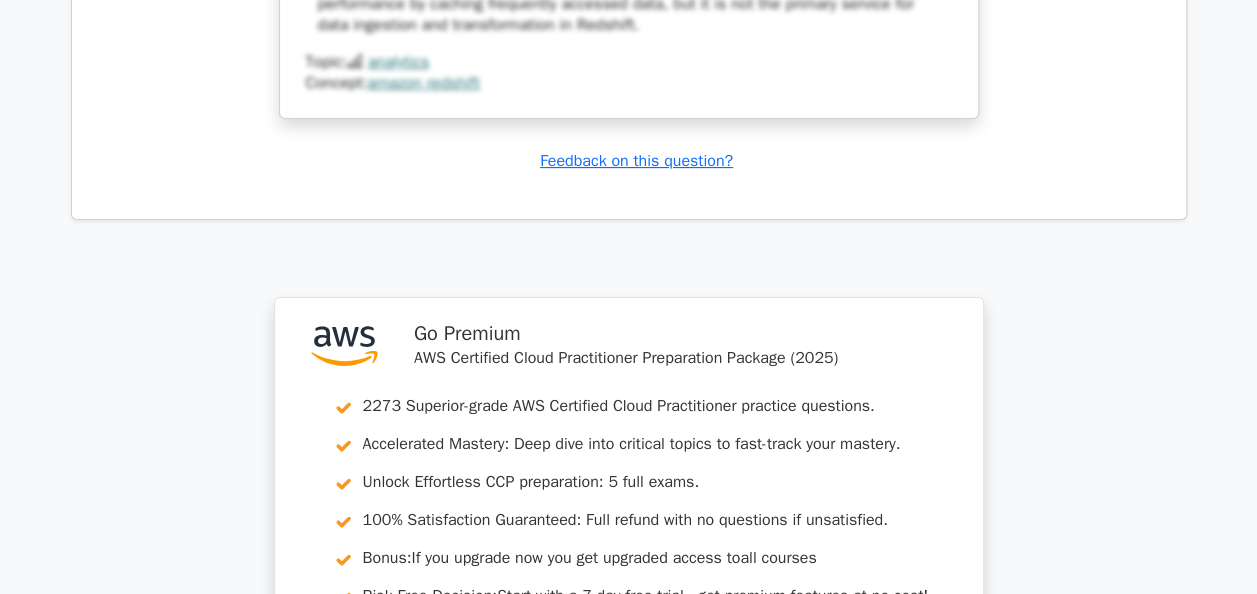 scroll, scrollTop: 11405, scrollLeft: 0, axis: vertical 